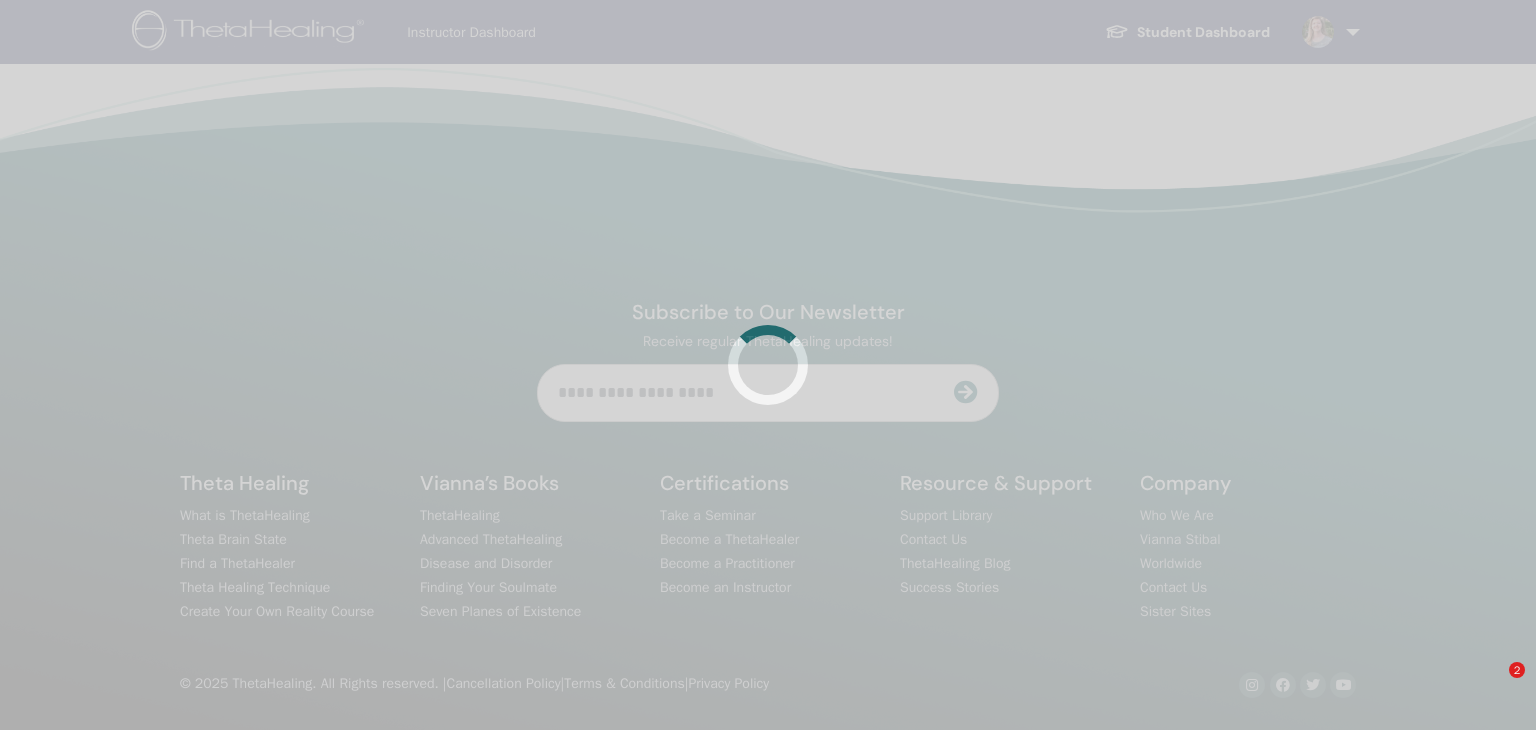 scroll, scrollTop: 0, scrollLeft: 0, axis: both 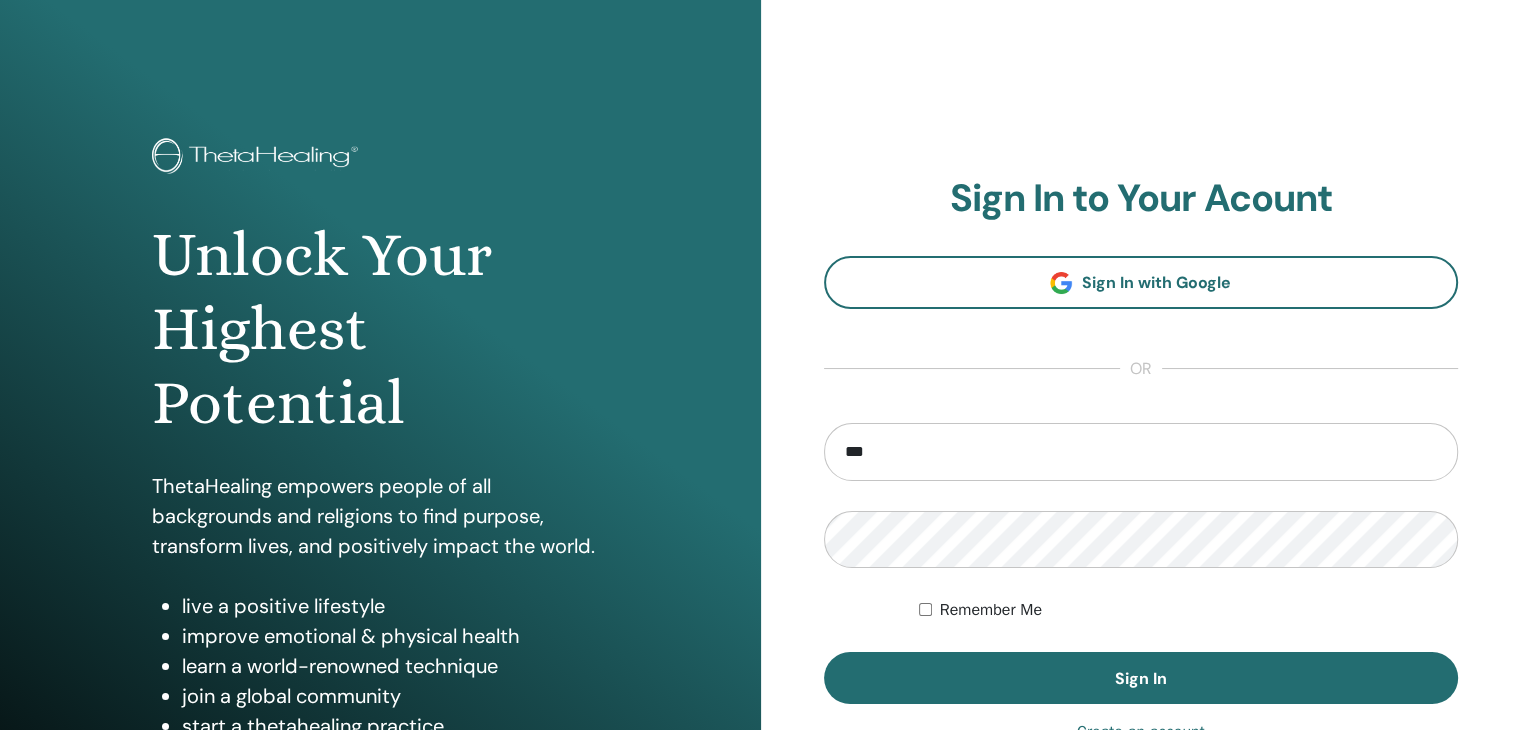 type on "**********" 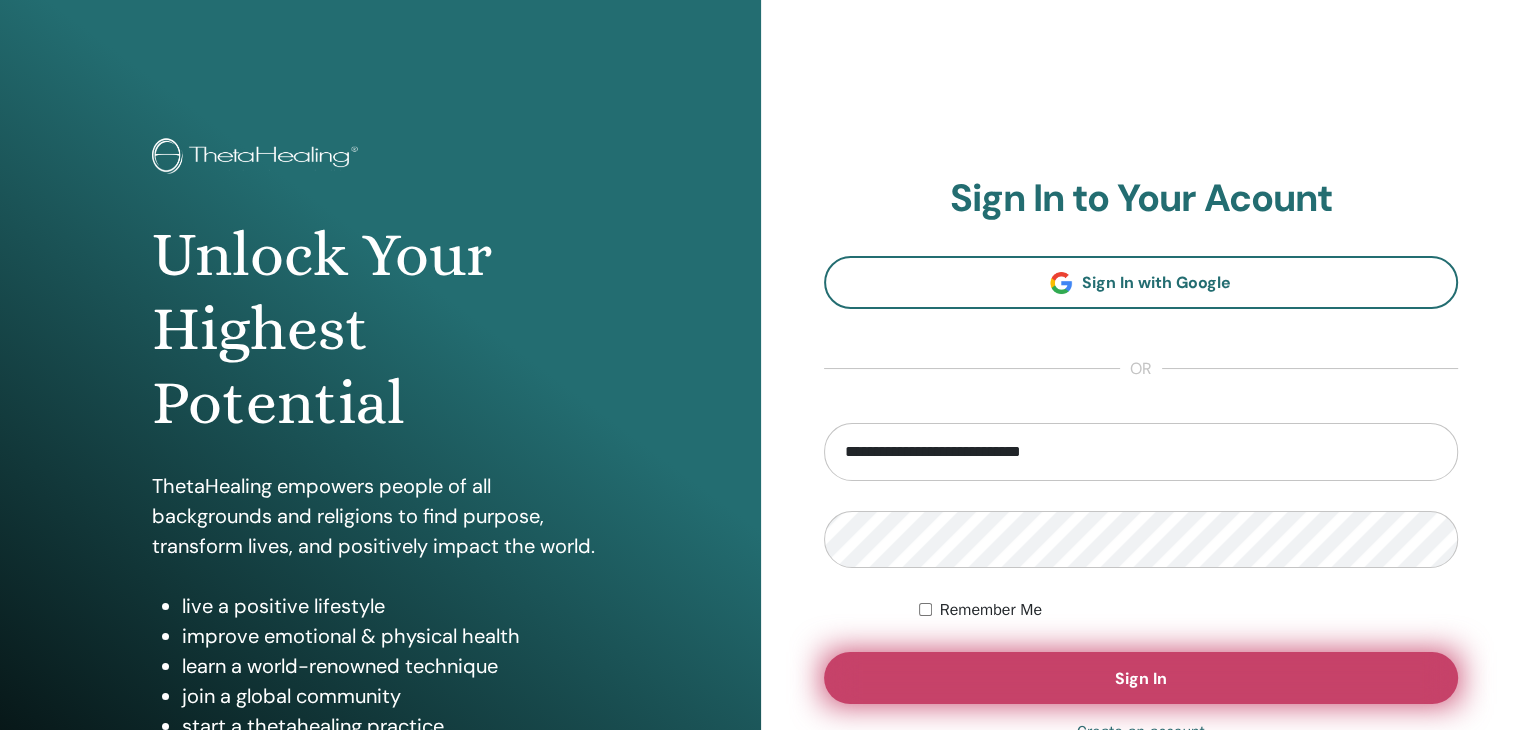 click on "Sign In" at bounding box center (1141, 678) 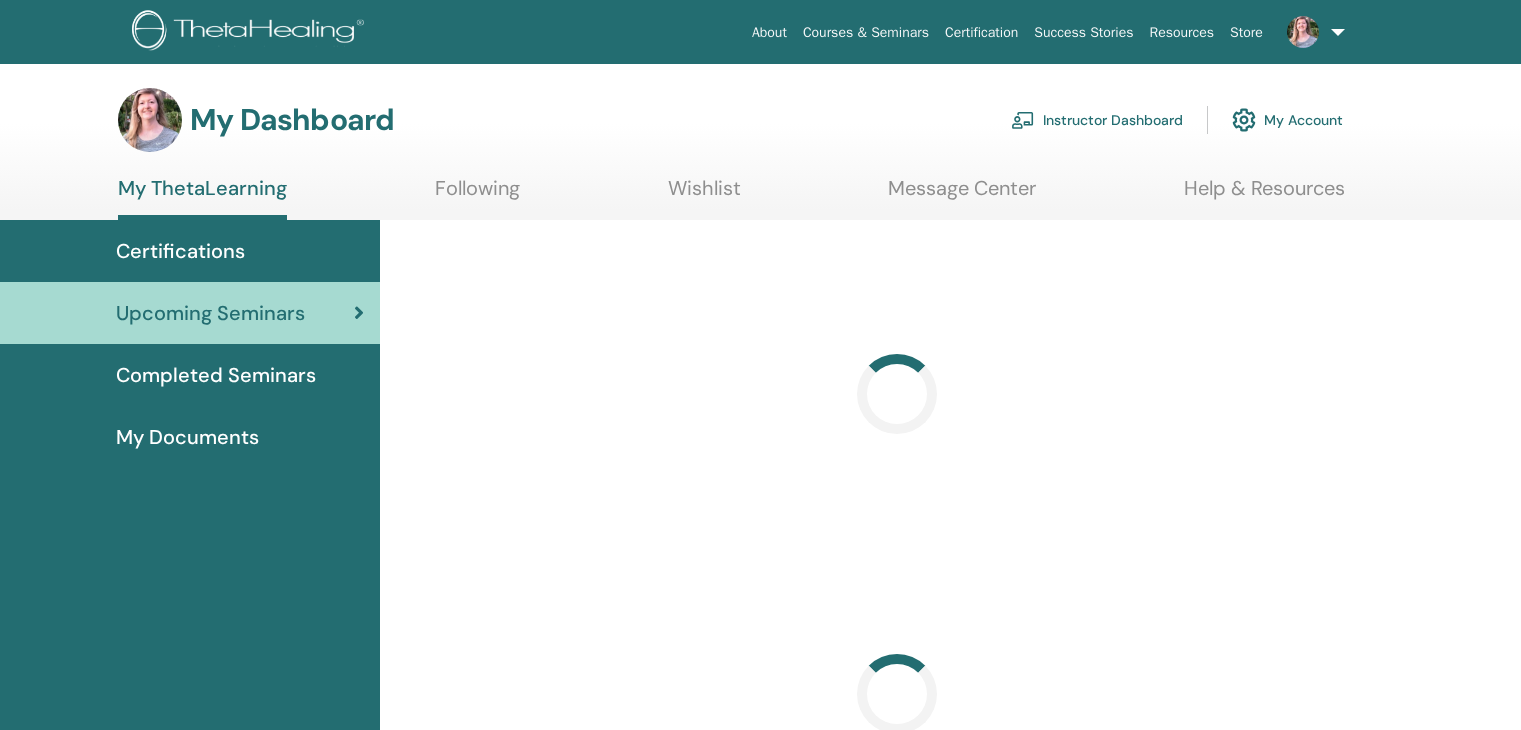 scroll, scrollTop: 0, scrollLeft: 0, axis: both 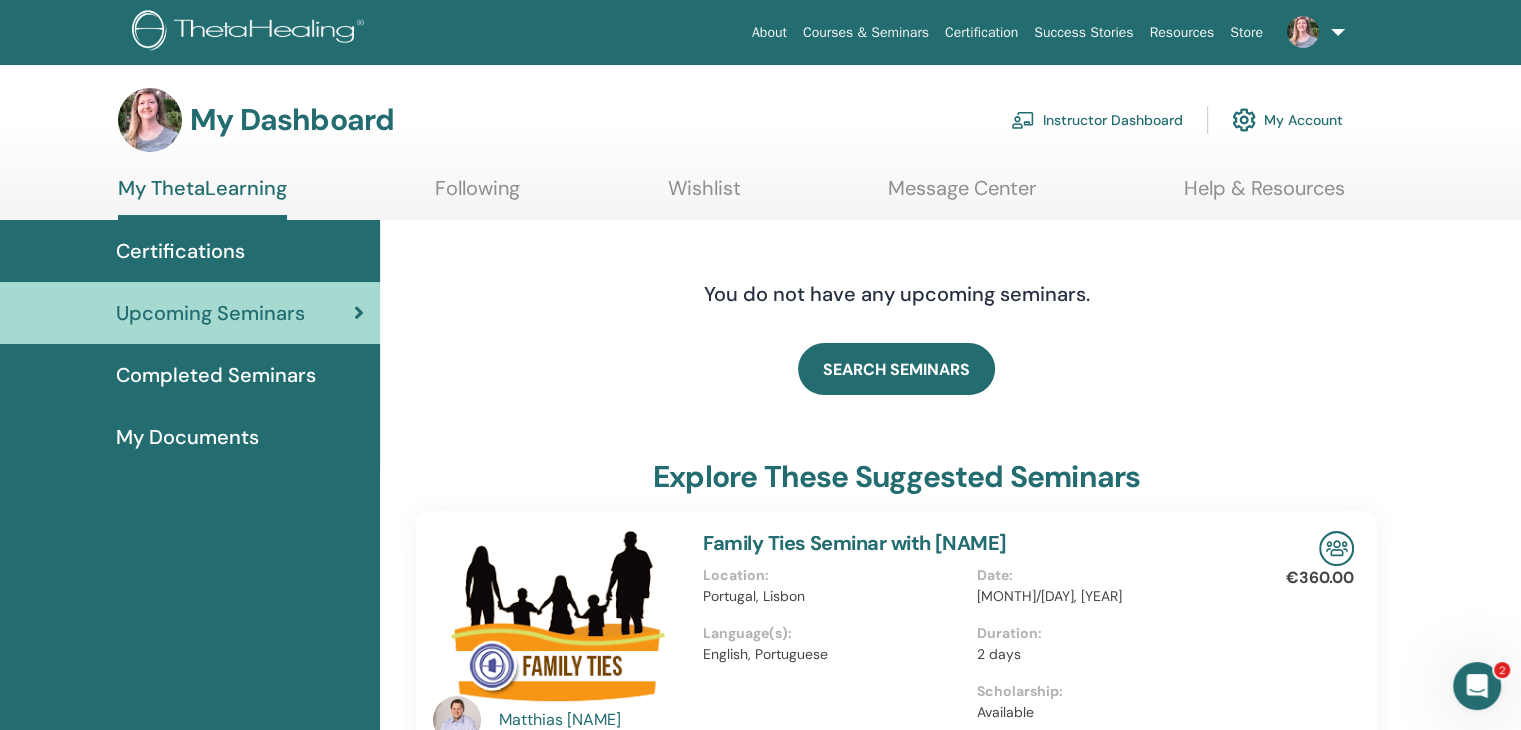 click on "Instructor Dashboard" at bounding box center (1097, 120) 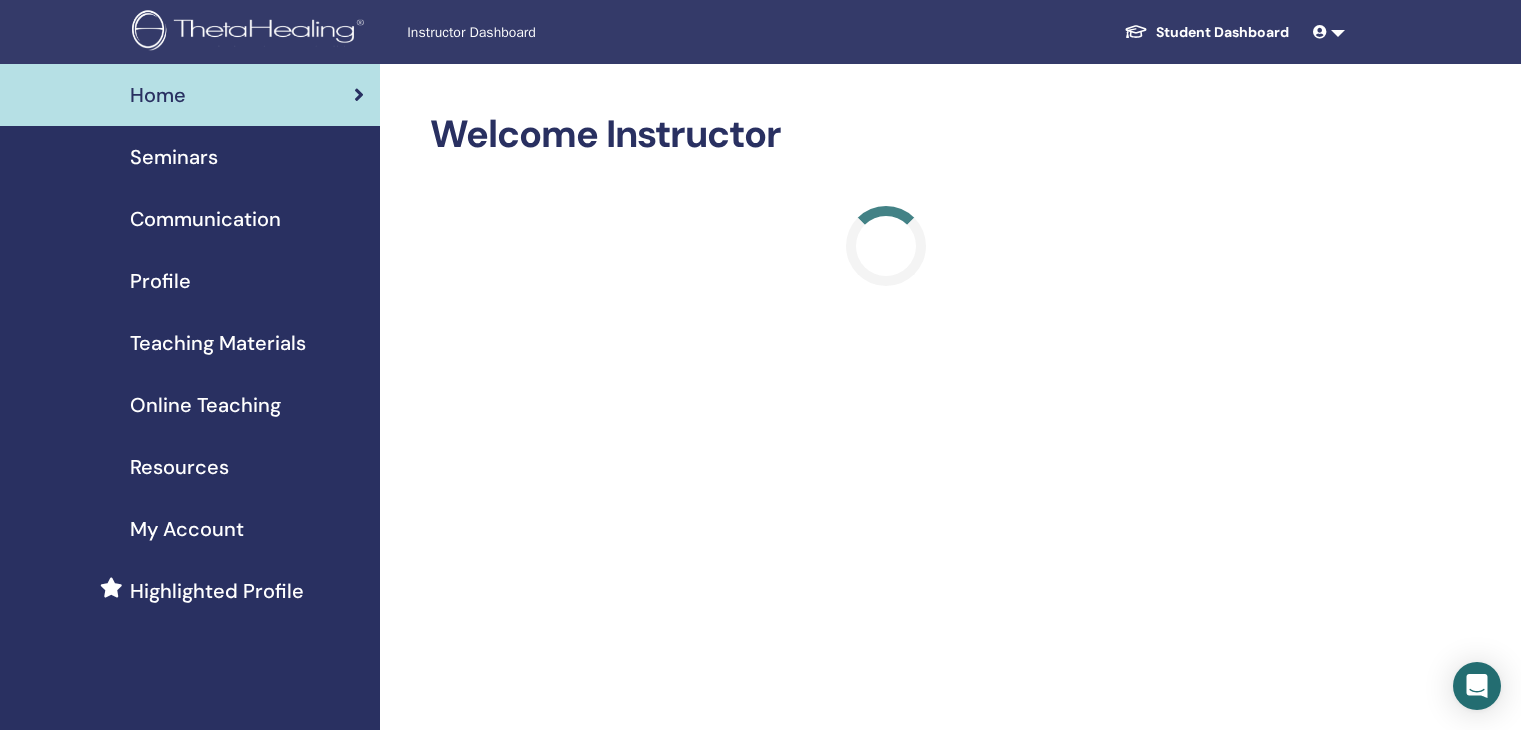 scroll, scrollTop: 0, scrollLeft: 0, axis: both 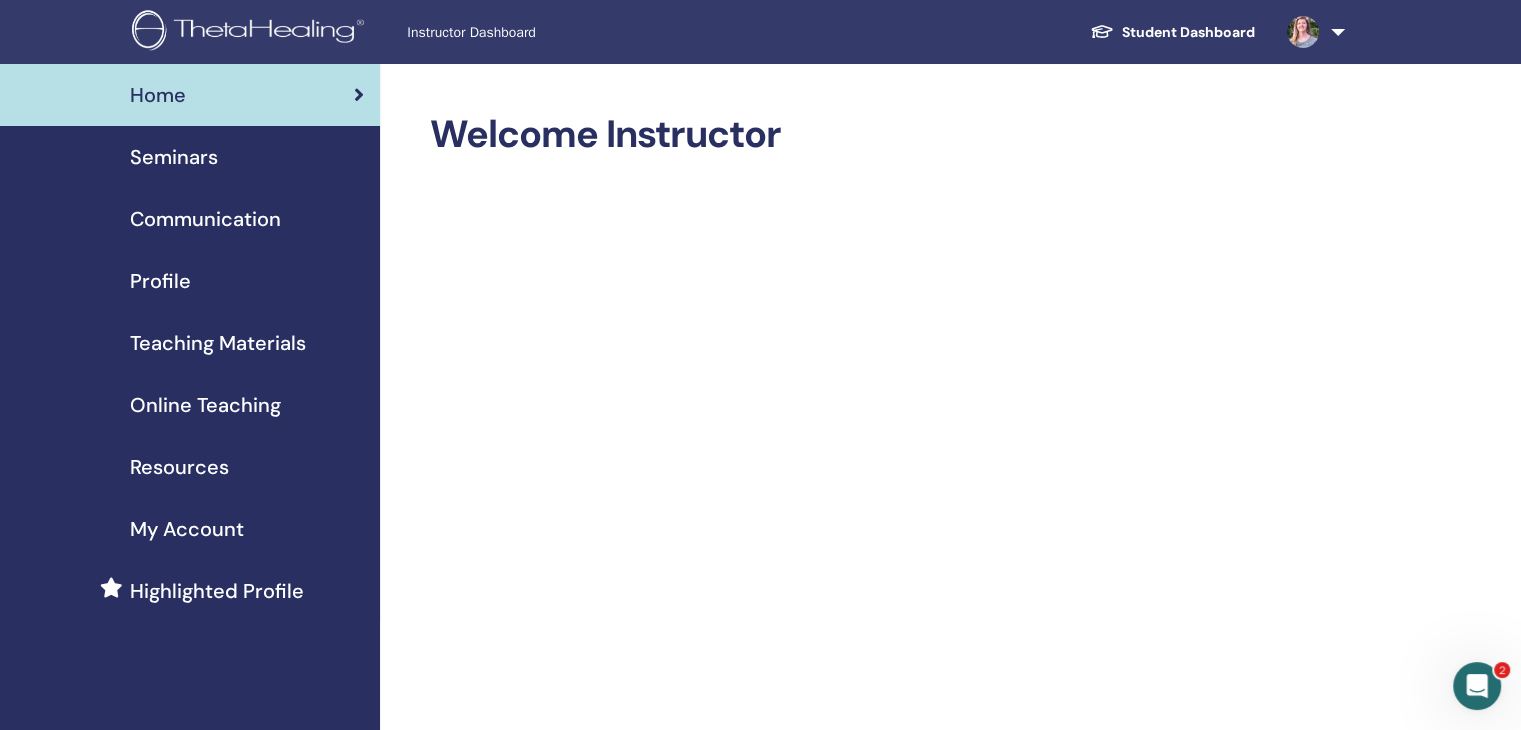 click on "Seminars" at bounding box center (174, 157) 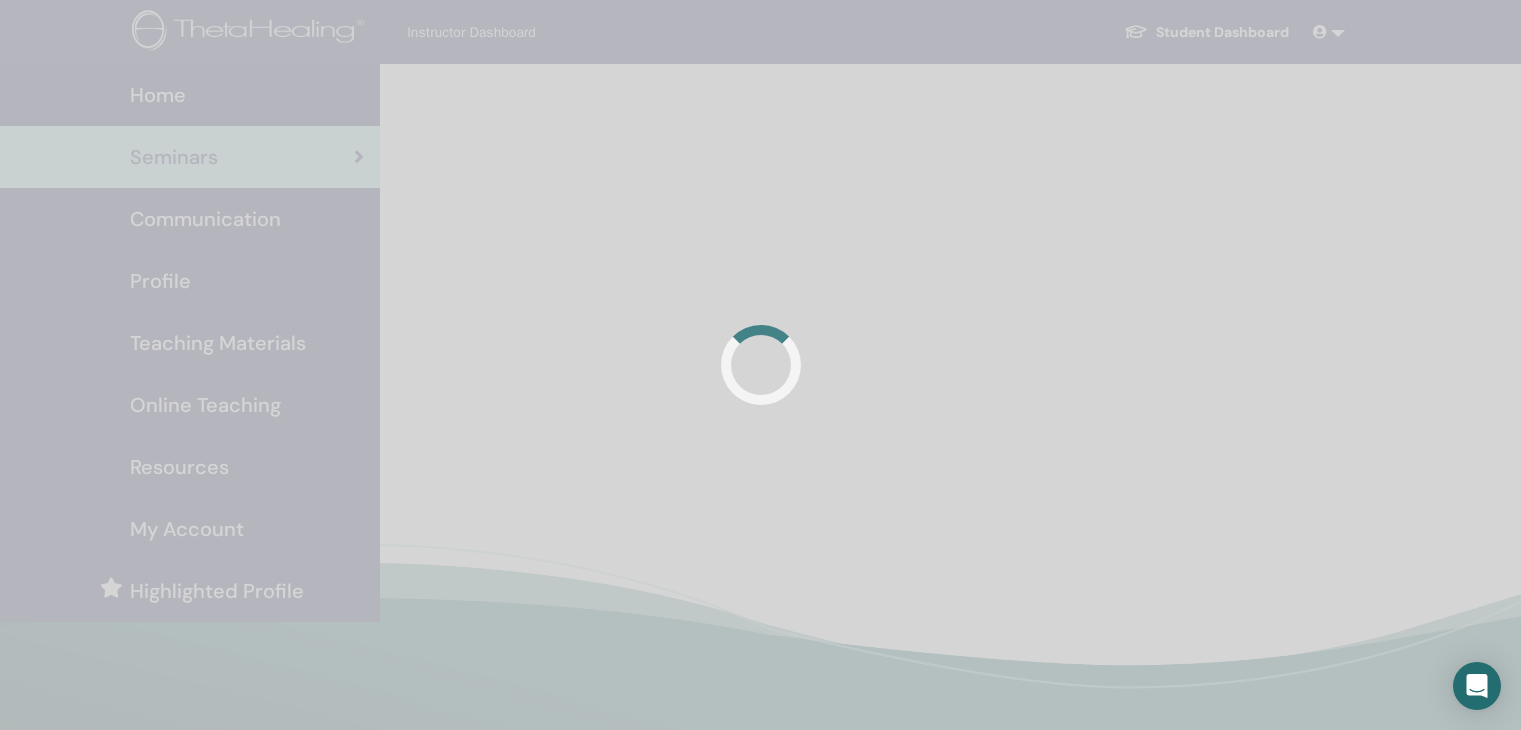 scroll, scrollTop: 0, scrollLeft: 0, axis: both 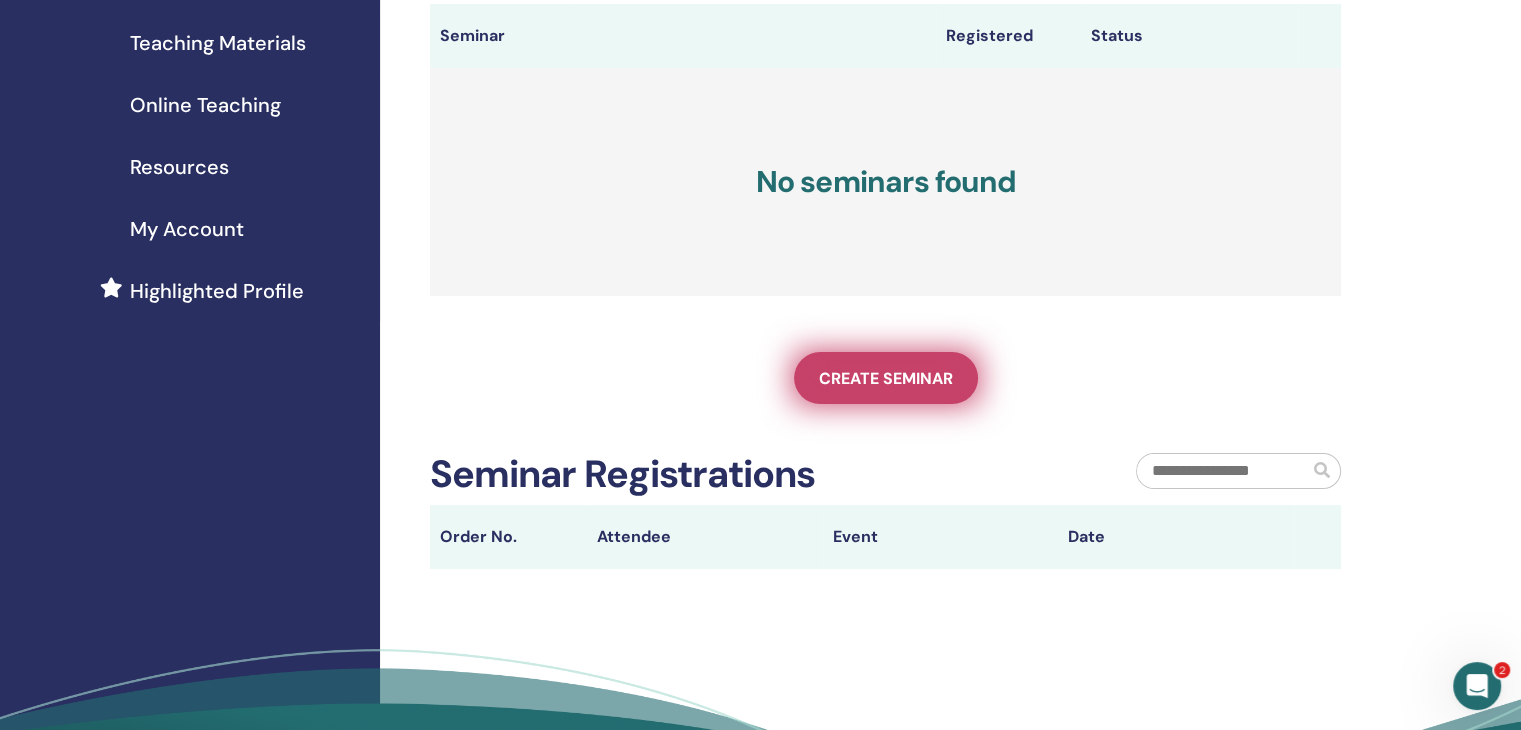 click on "Create seminar" at bounding box center [886, 378] 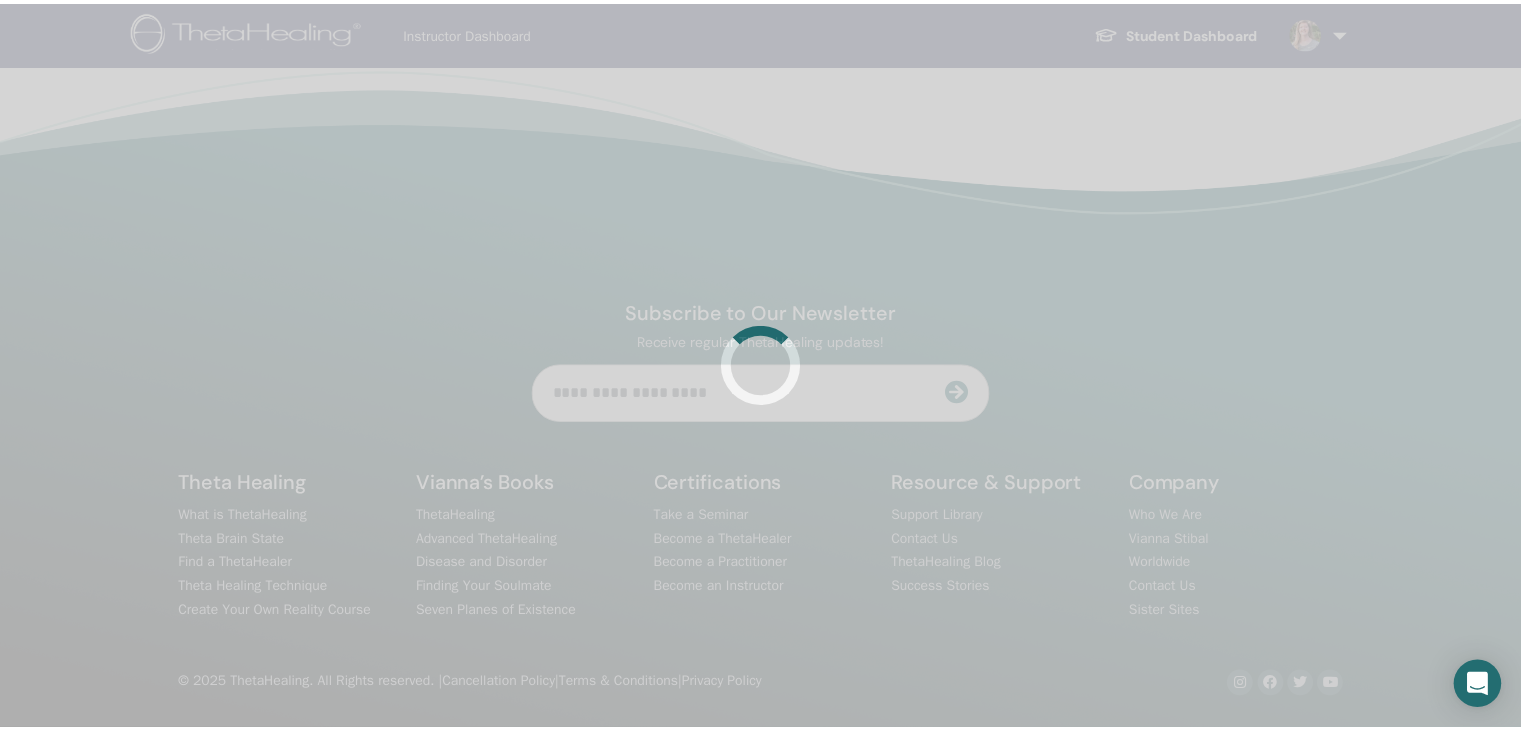 scroll, scrollTop: 0, scrollLeft: 0, axis: both 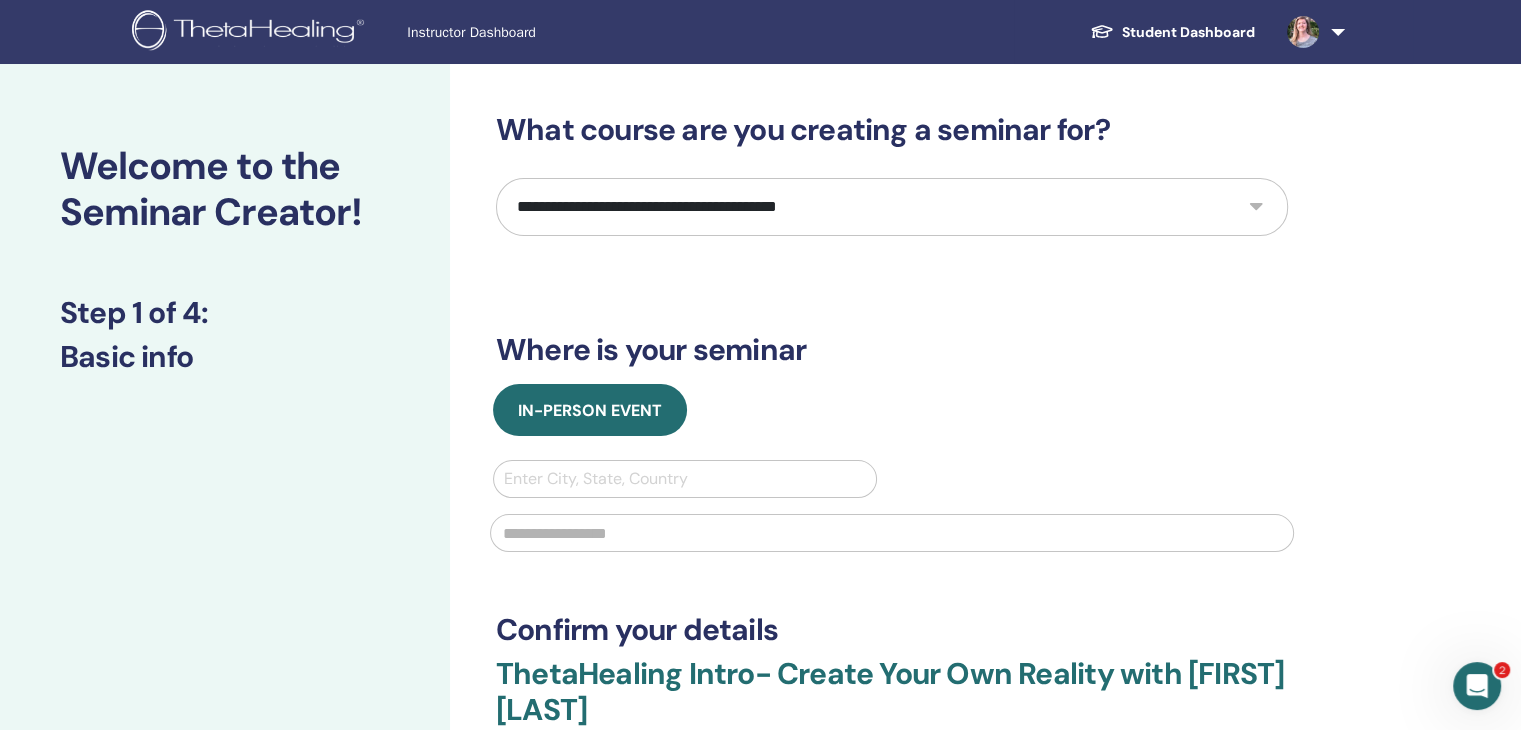 click on "**********" at bounding box center (892, 207) 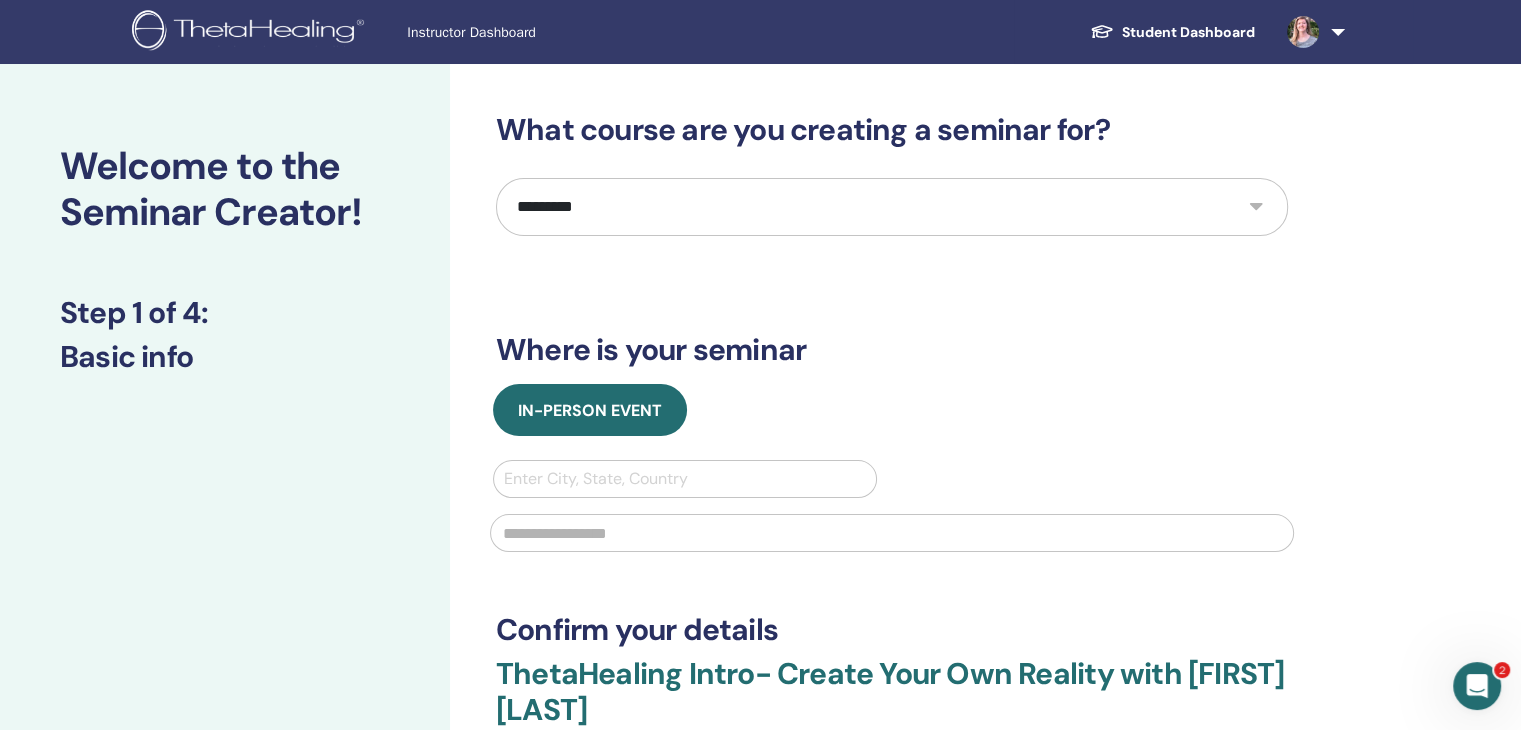 click on "**********" at bounding box center (892, 207) 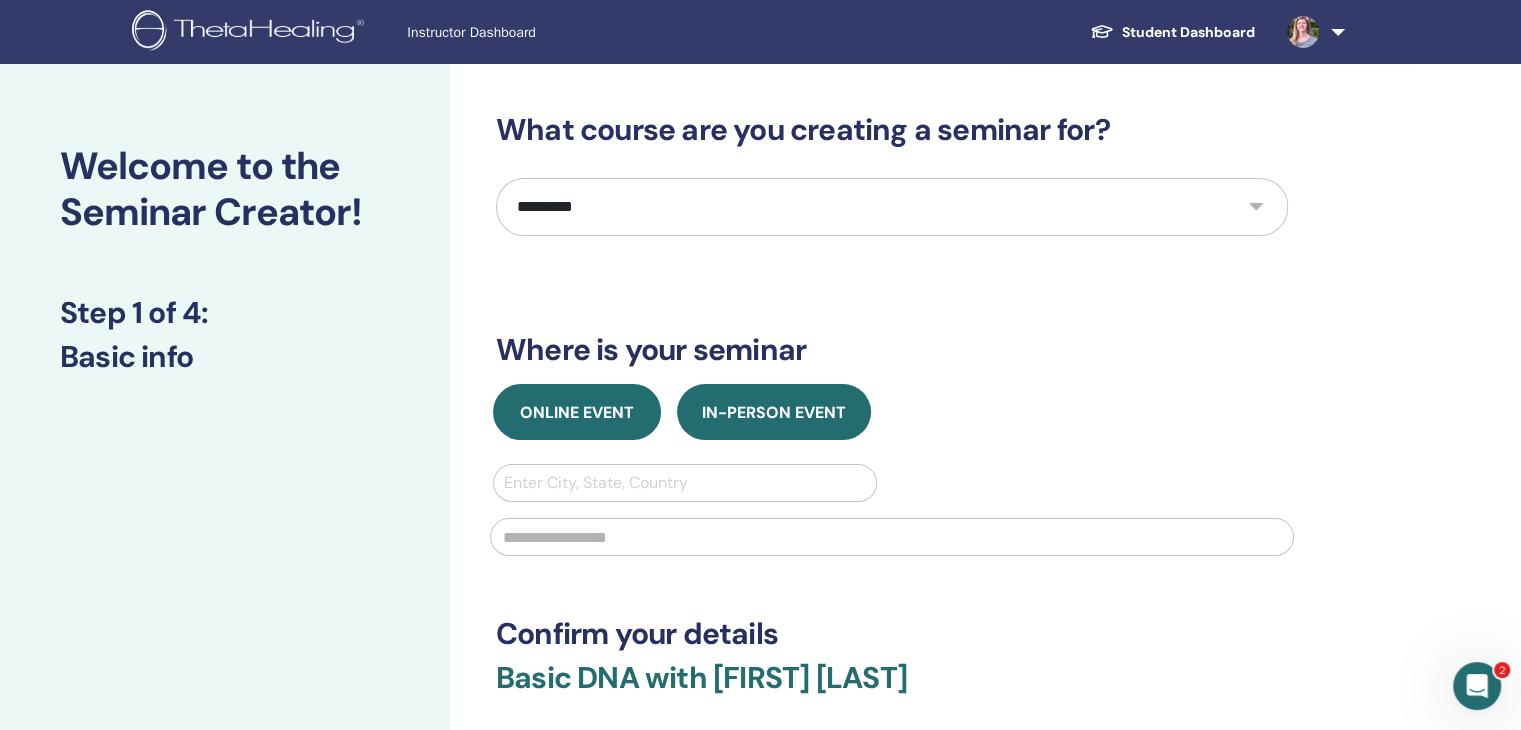 click on "Online Event" at bounding box center [577, 412] 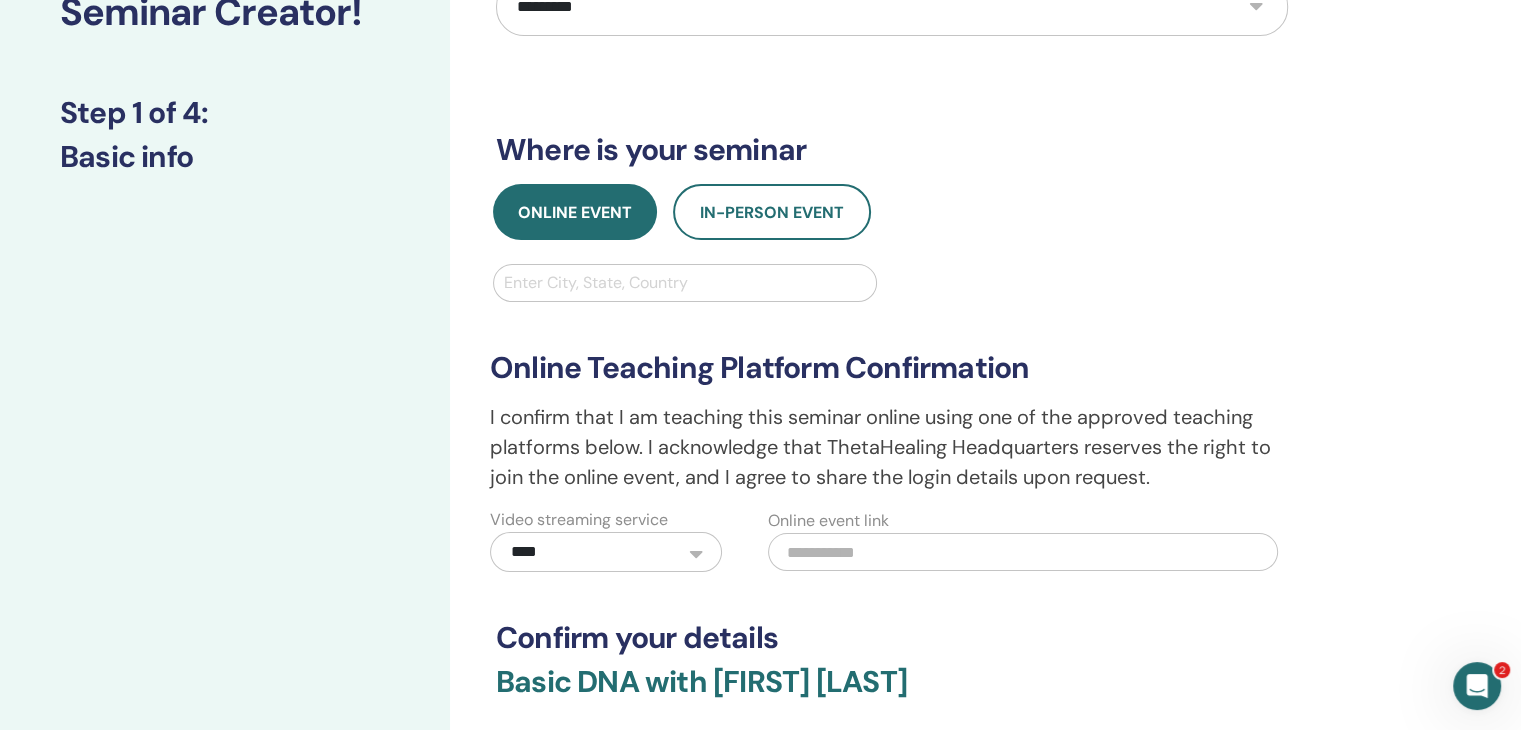 scroll, scrollTop: 300, scrollLeft: 0, axis: vertical 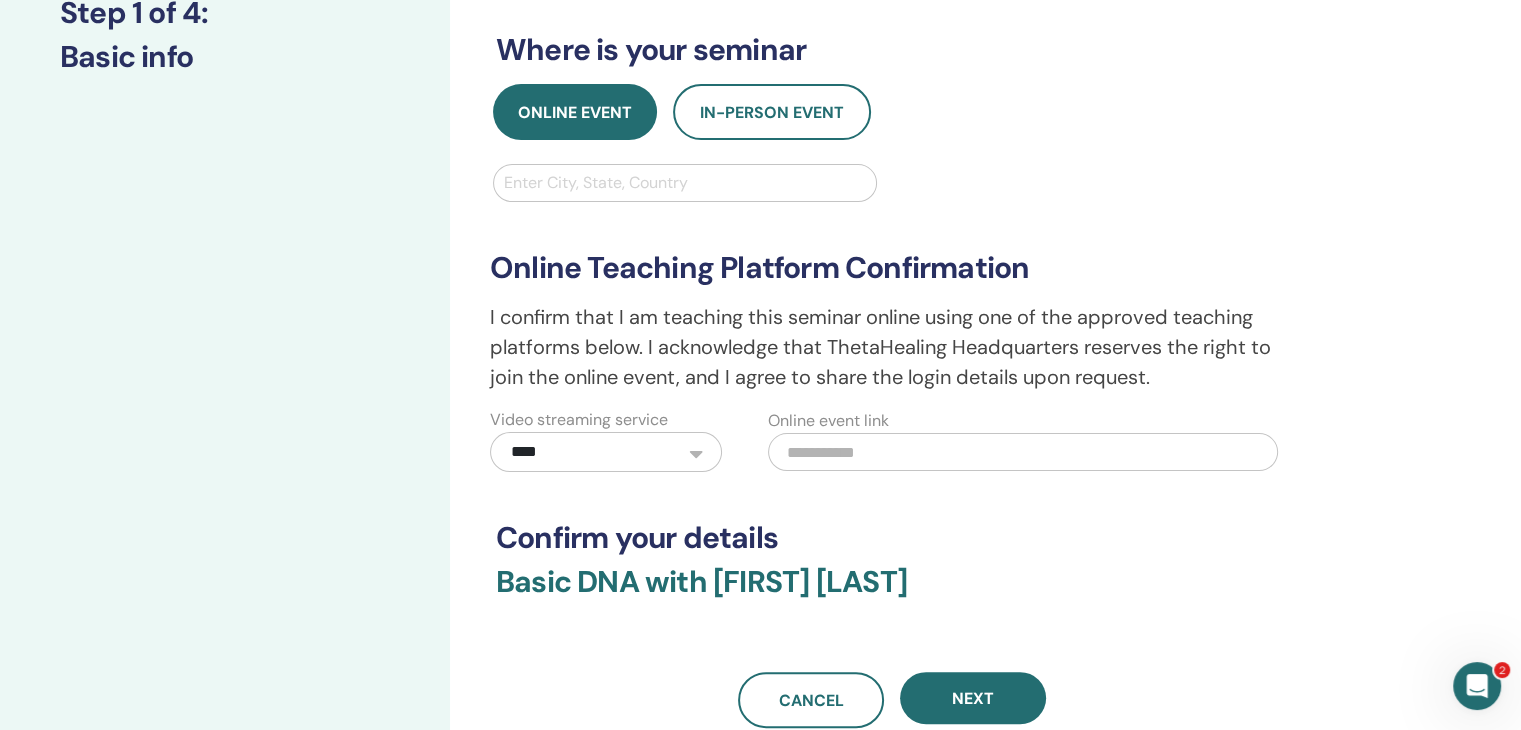 click at bounding box center [1023, 452] 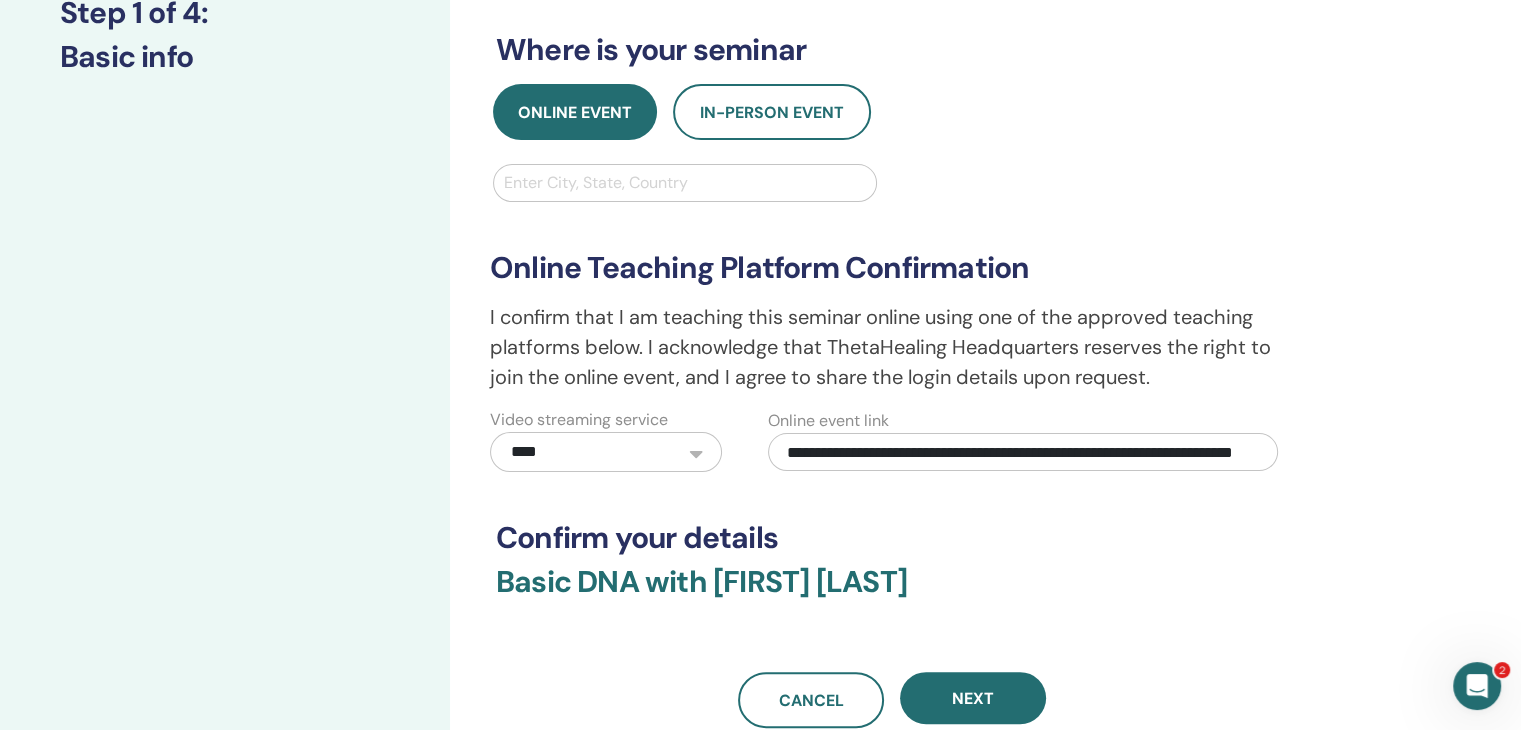 scroll, scrollTop: 0, scrollLeft: 150, axis: horizontal 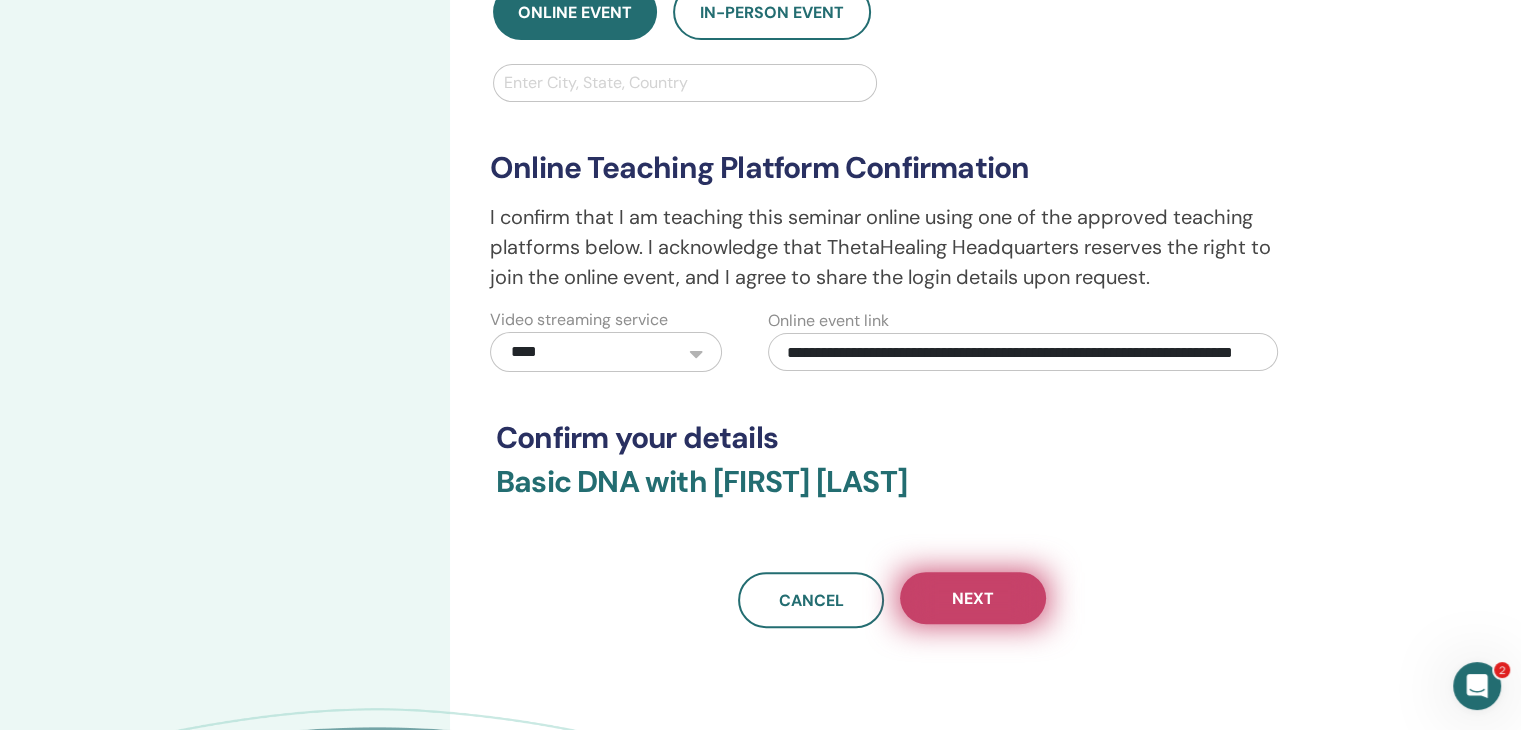 type on "**********" 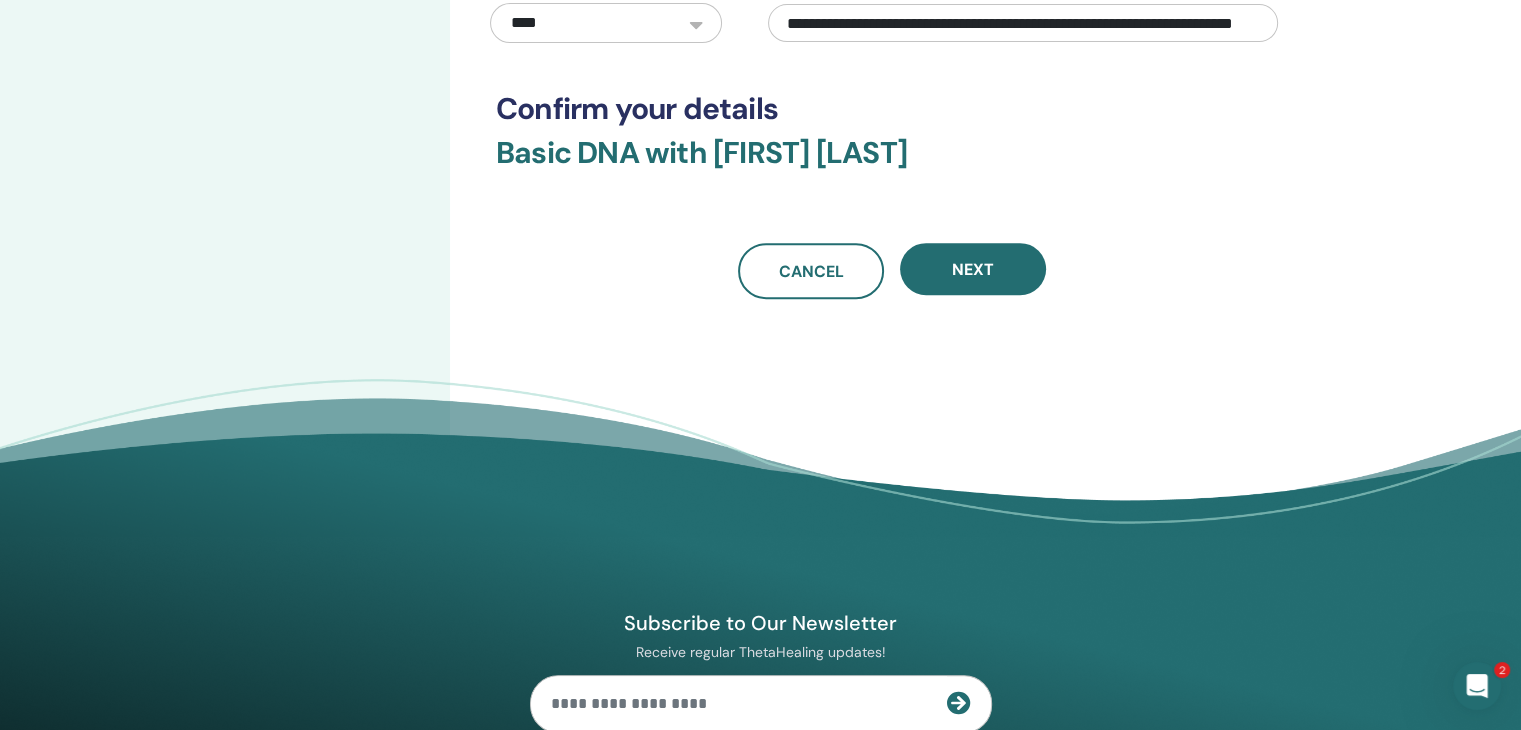 scroll, scrollTop: 778, scrollLeft: 0, axis: vertical 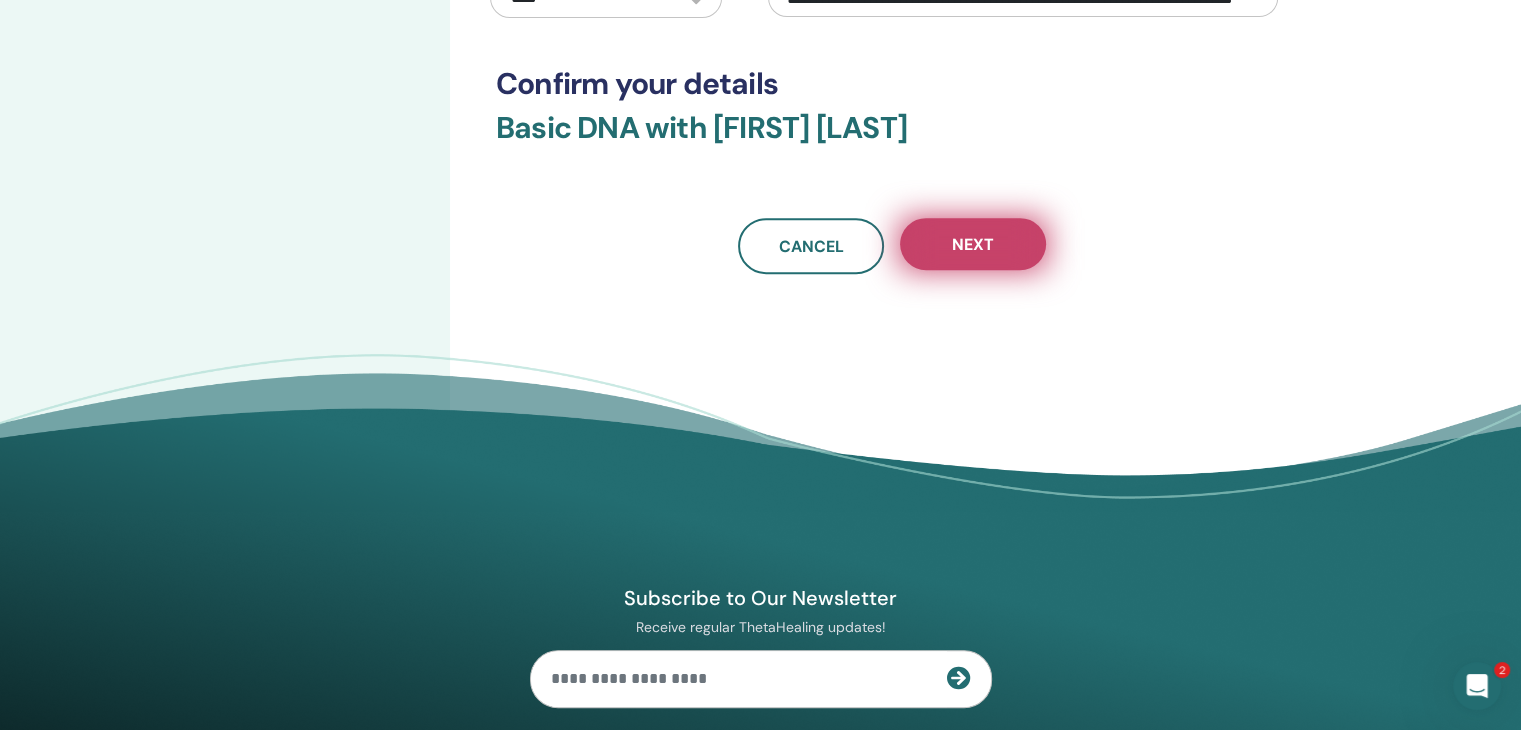 click on "Next" at bounding box center [973, 244] 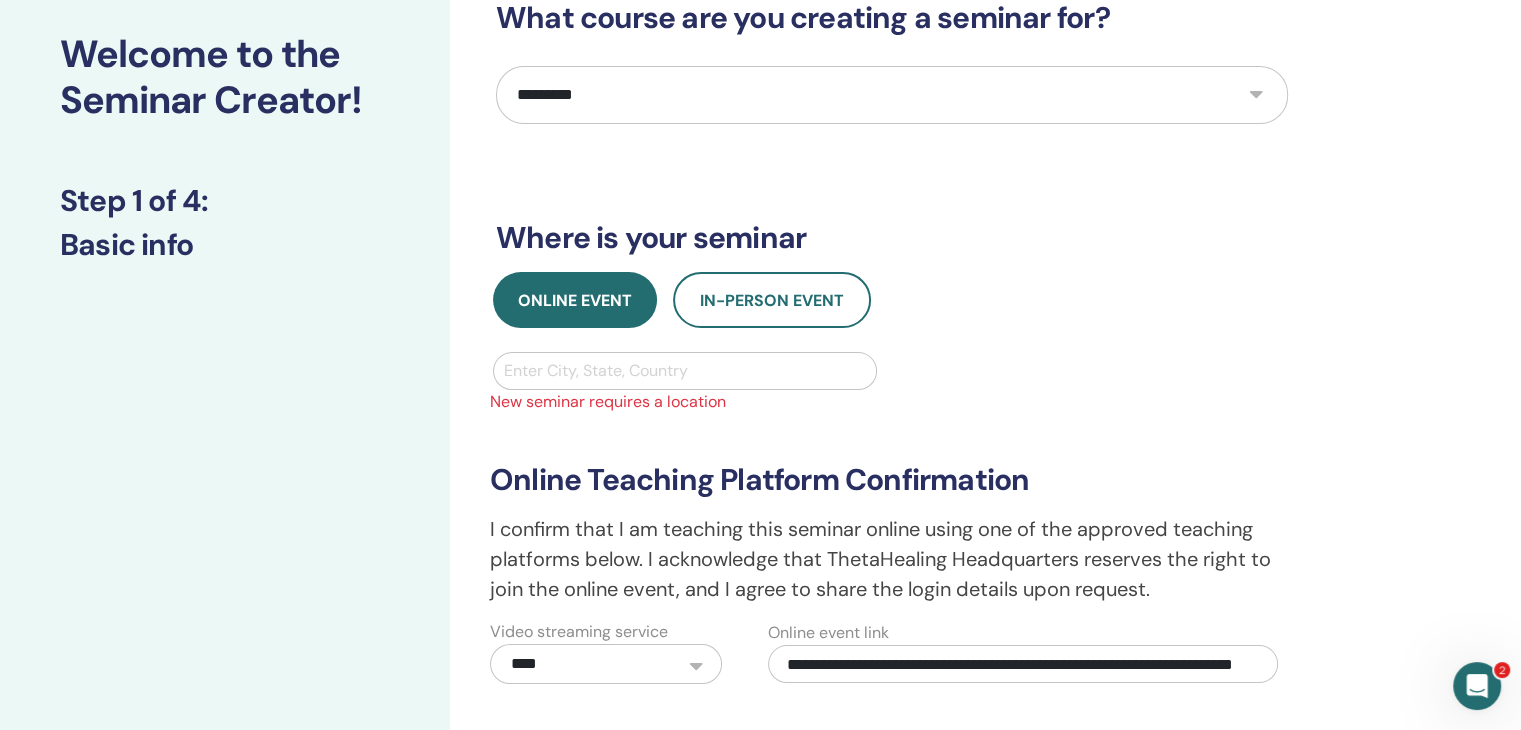 scroll, scrollTop: 78, scrollLeft: 0, axis: vertical 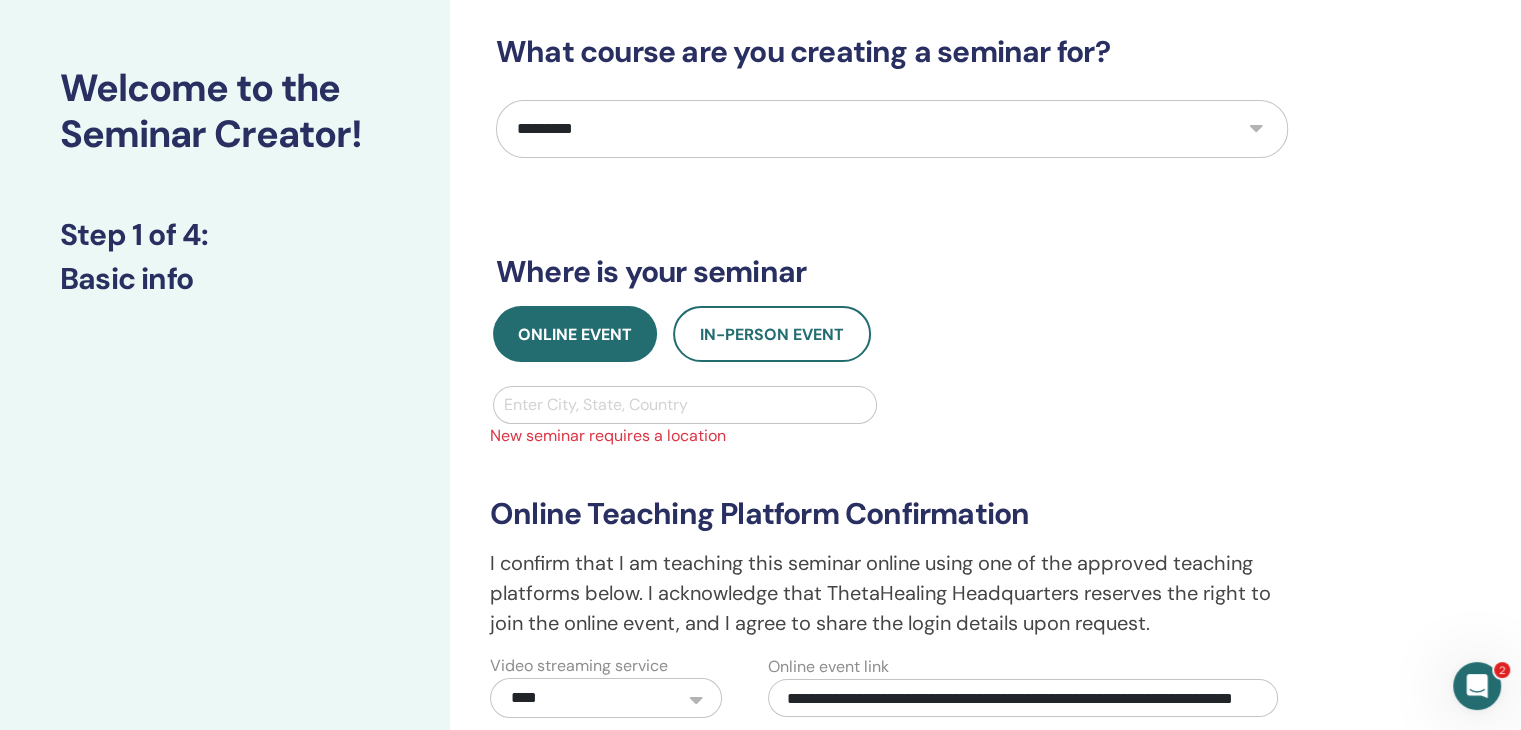 click at bounding box center (685, 405) 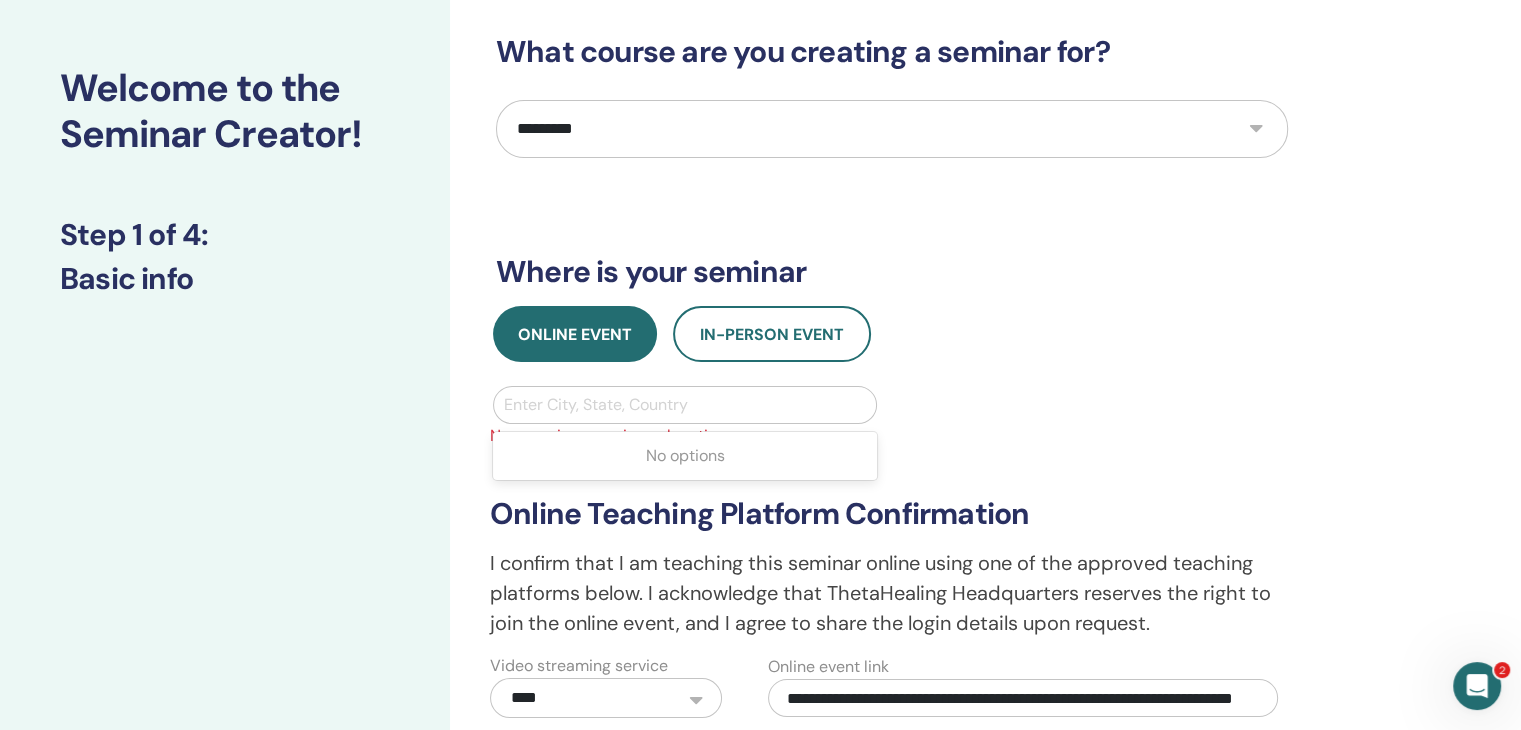 click at bounding box center (685, 405) 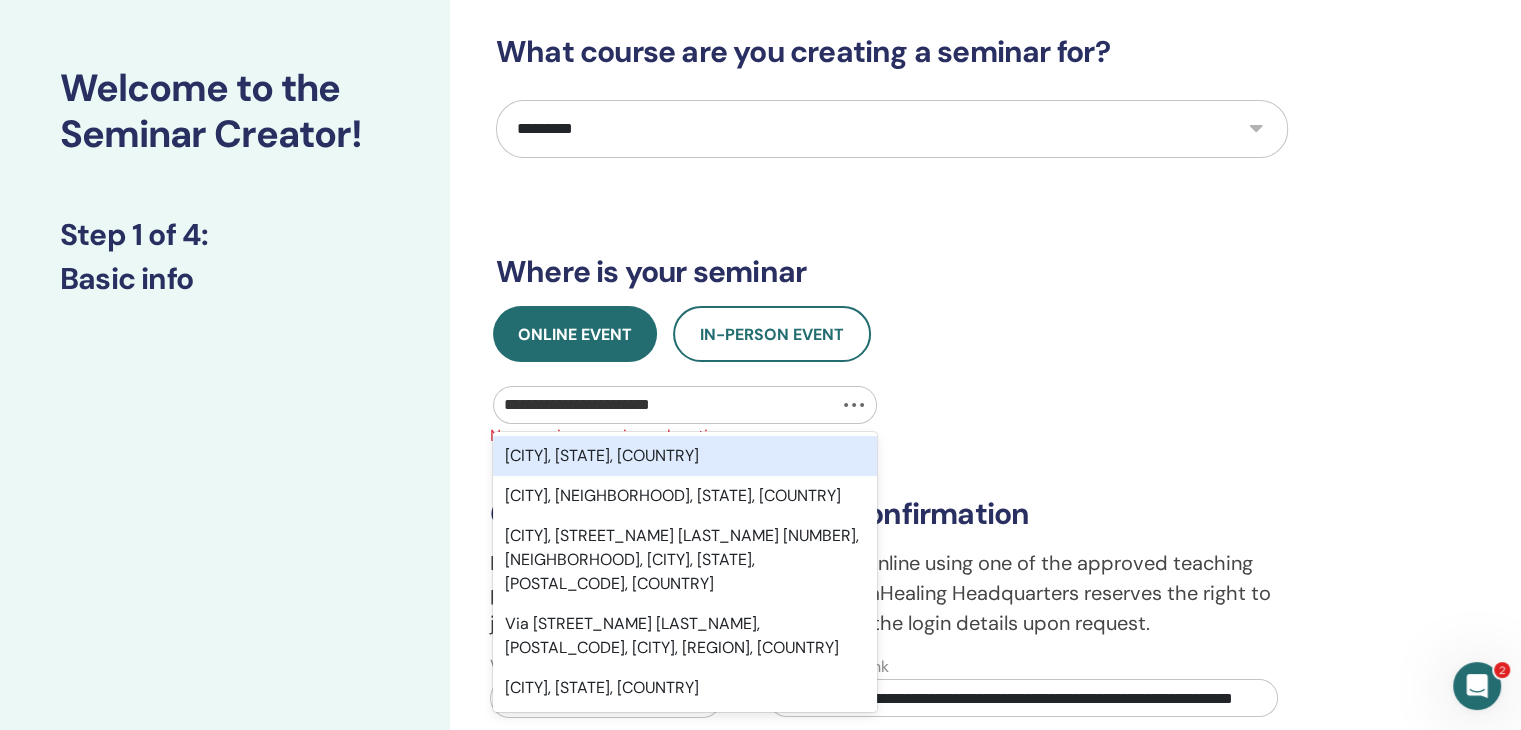 type on "**********" 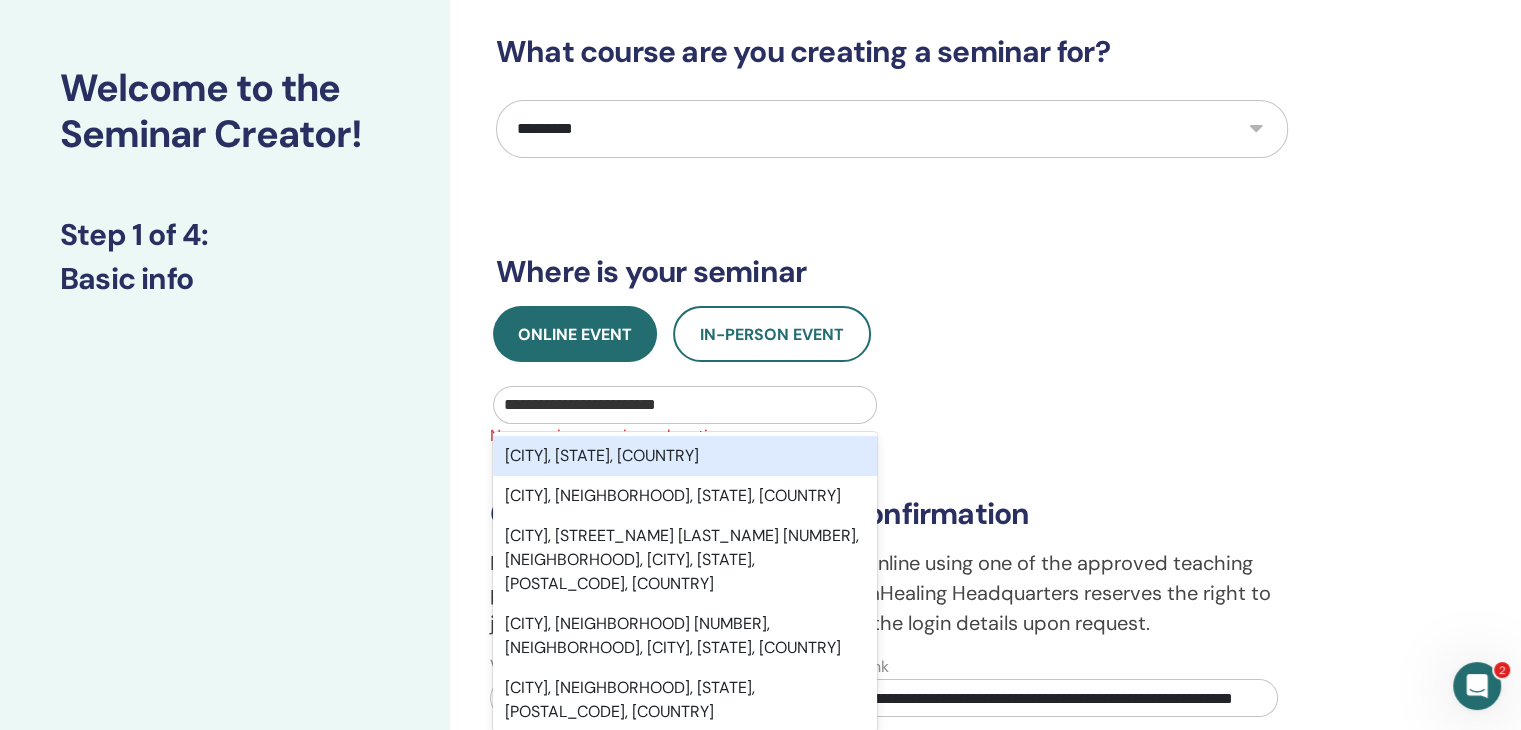 click on "Santo André, São Paulo, BRA" at bounding box center (685, 456) 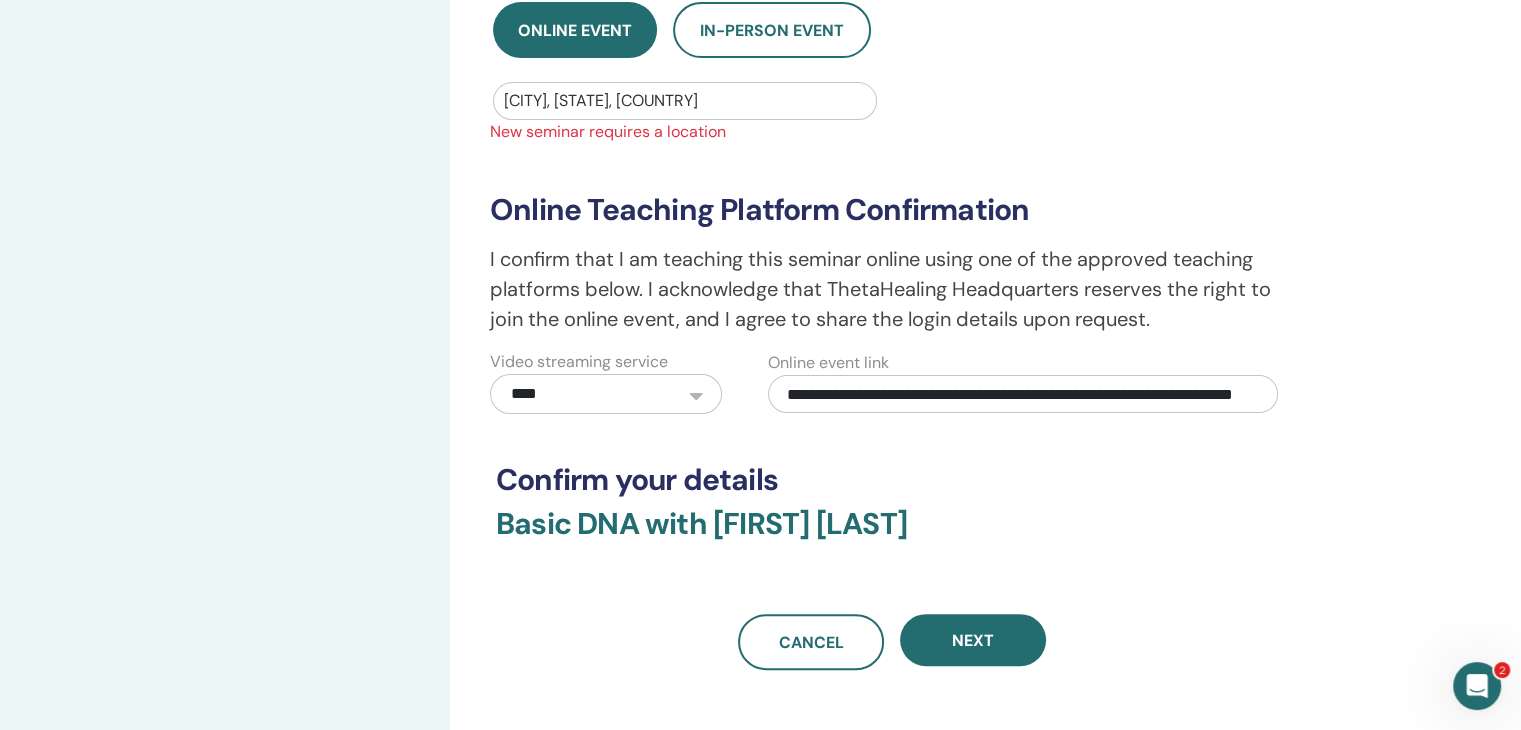 scroll, scrollTop: 378, scrollLeft: 0, axis: vertical 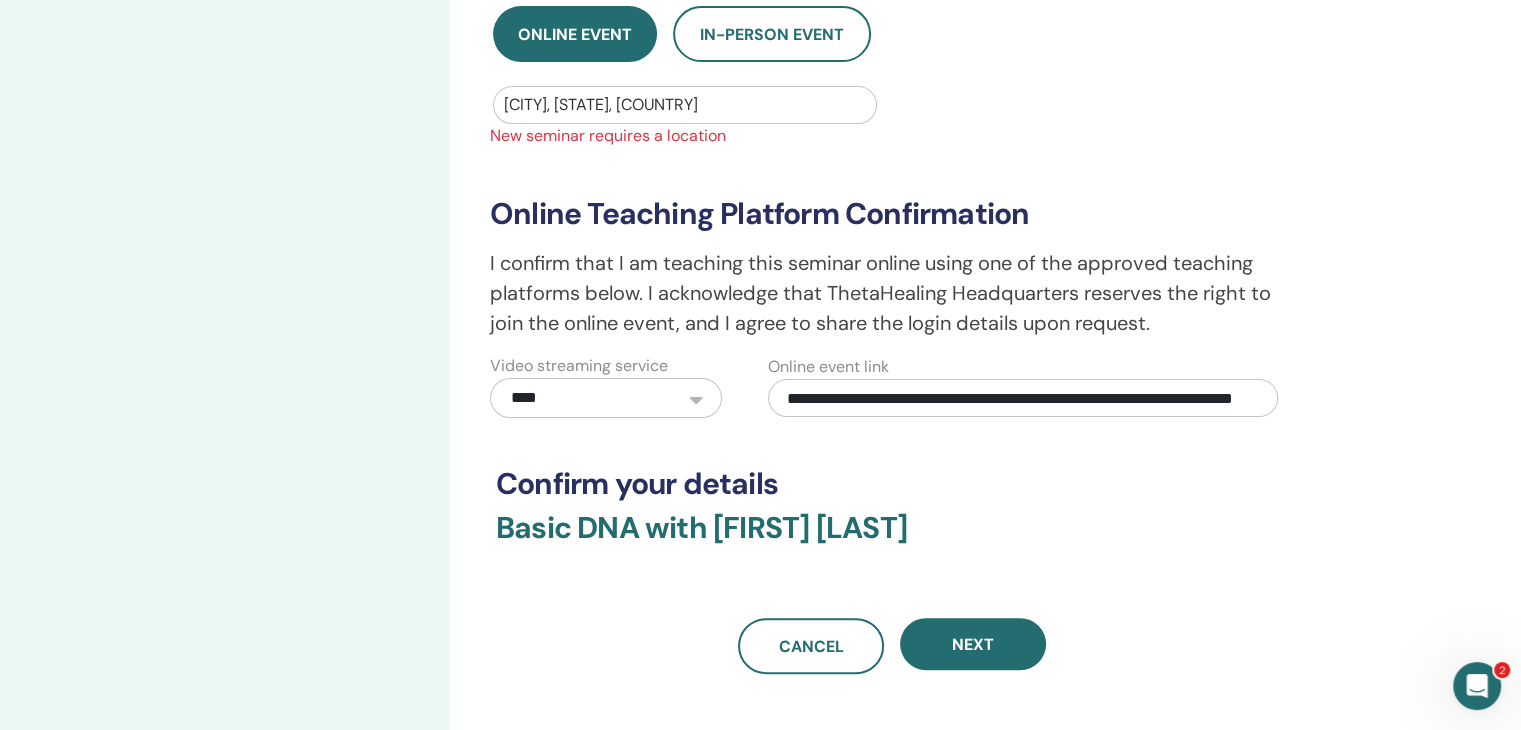 click at bounding box center (685, 105) 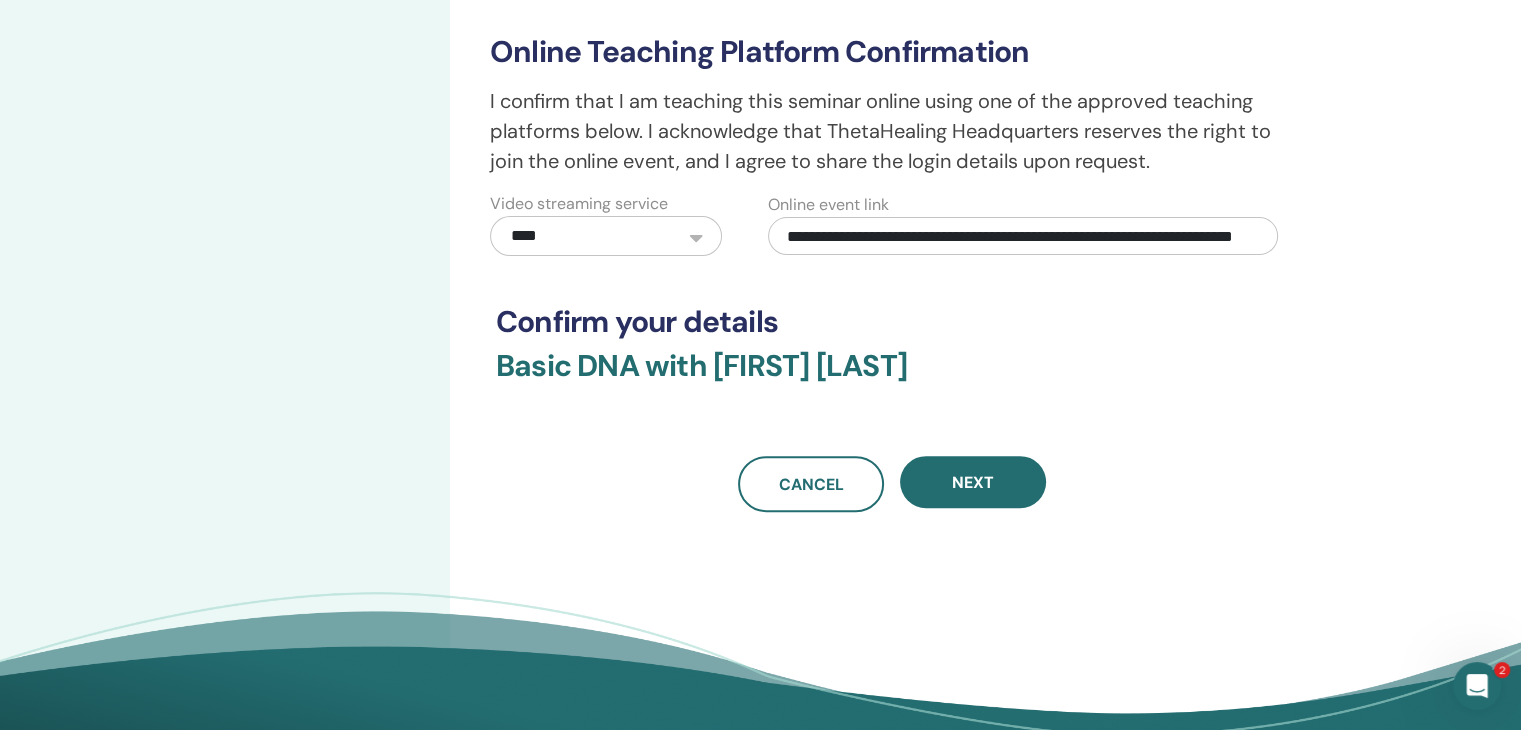 scroll, scrollTop: 578, scrollLeft: 0, axis: vertical 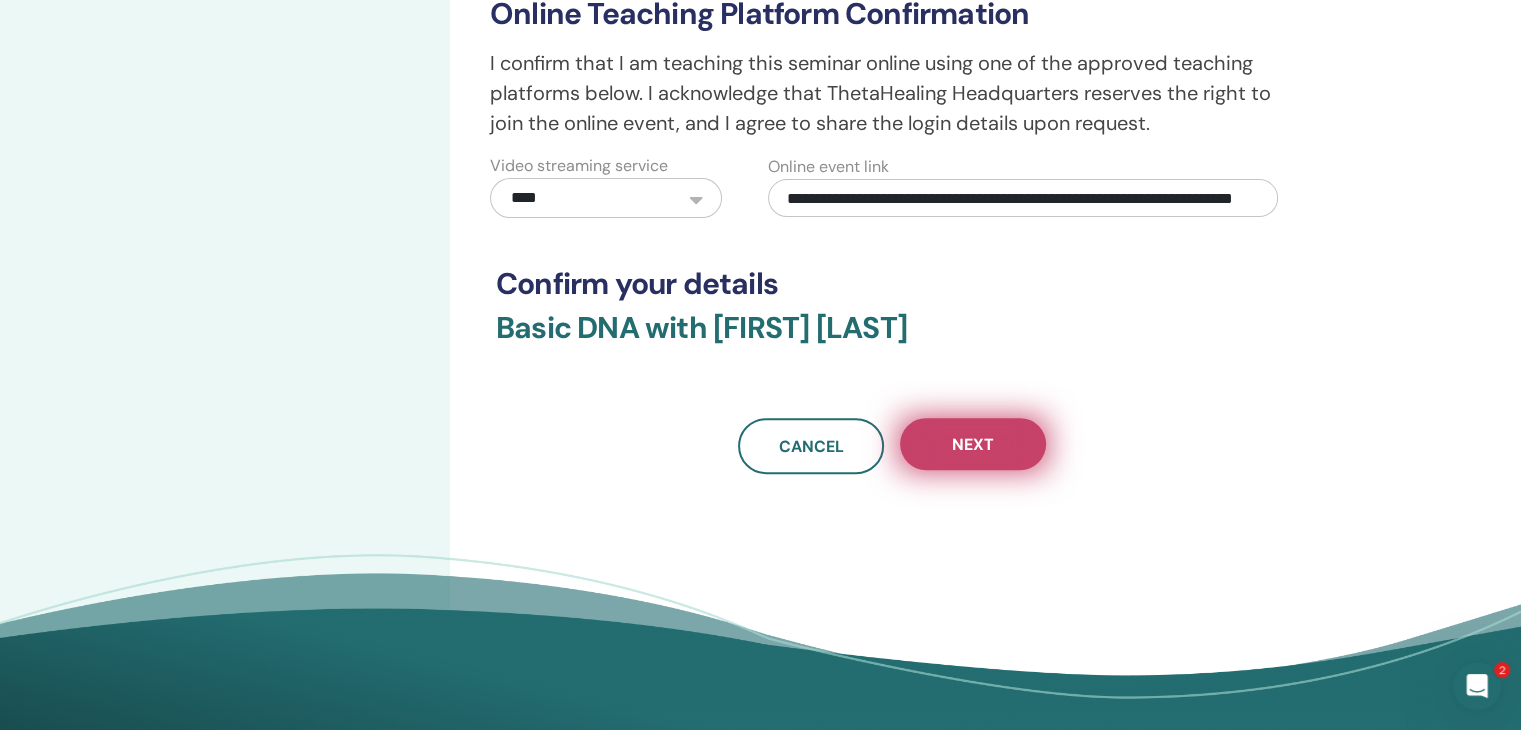 click on "Next" at bounding box center (973, 444) 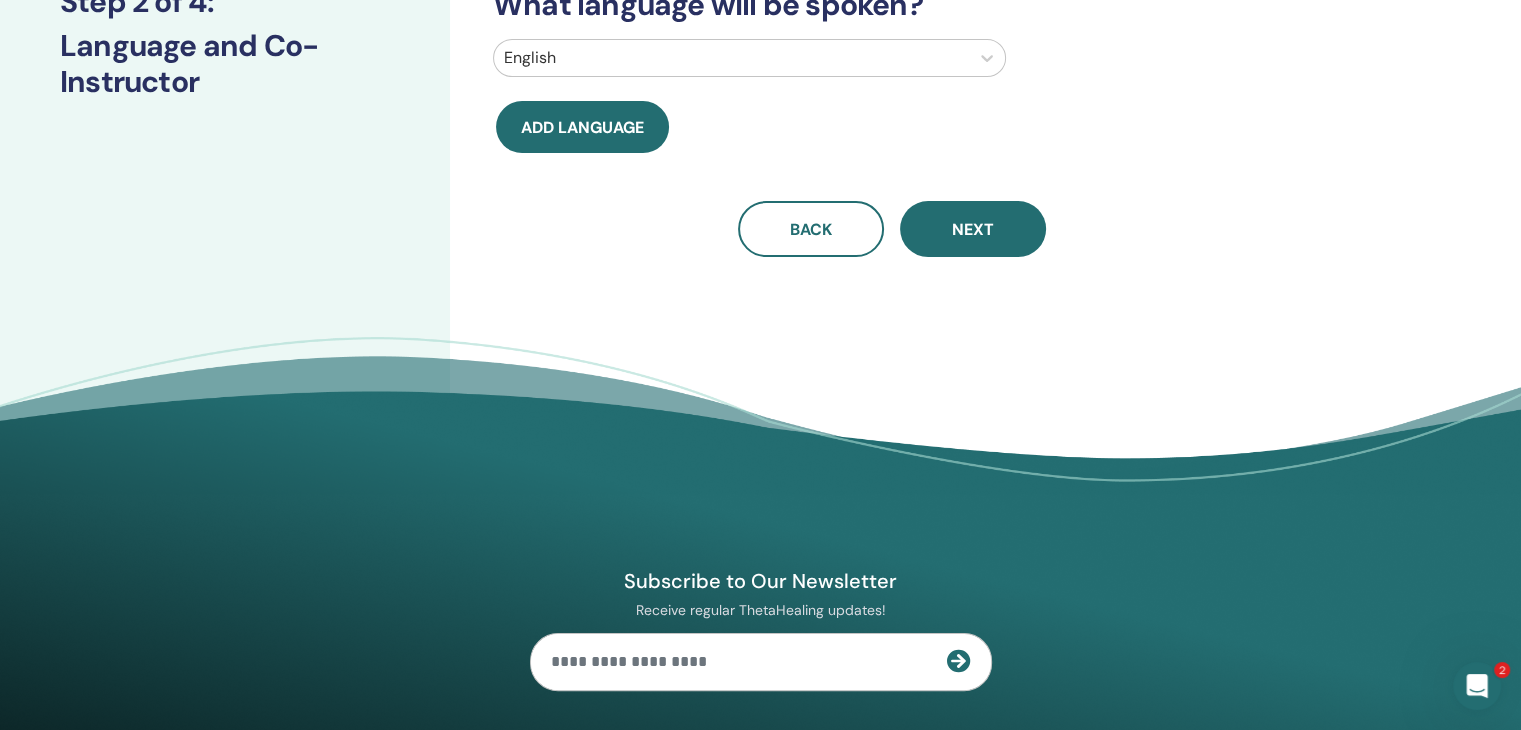 scroll, scrollTop: 0, scrollLeft: 0, axis: both 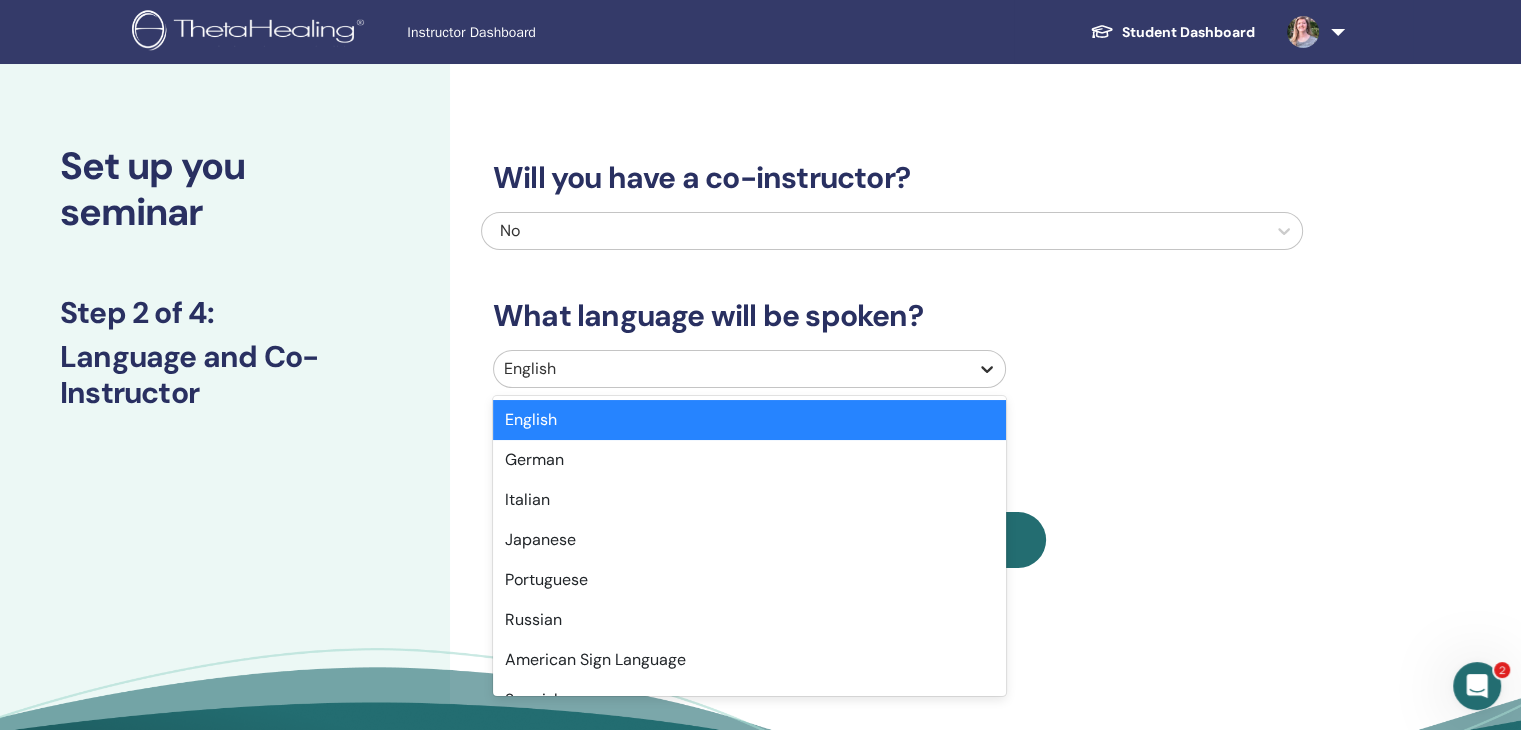 click 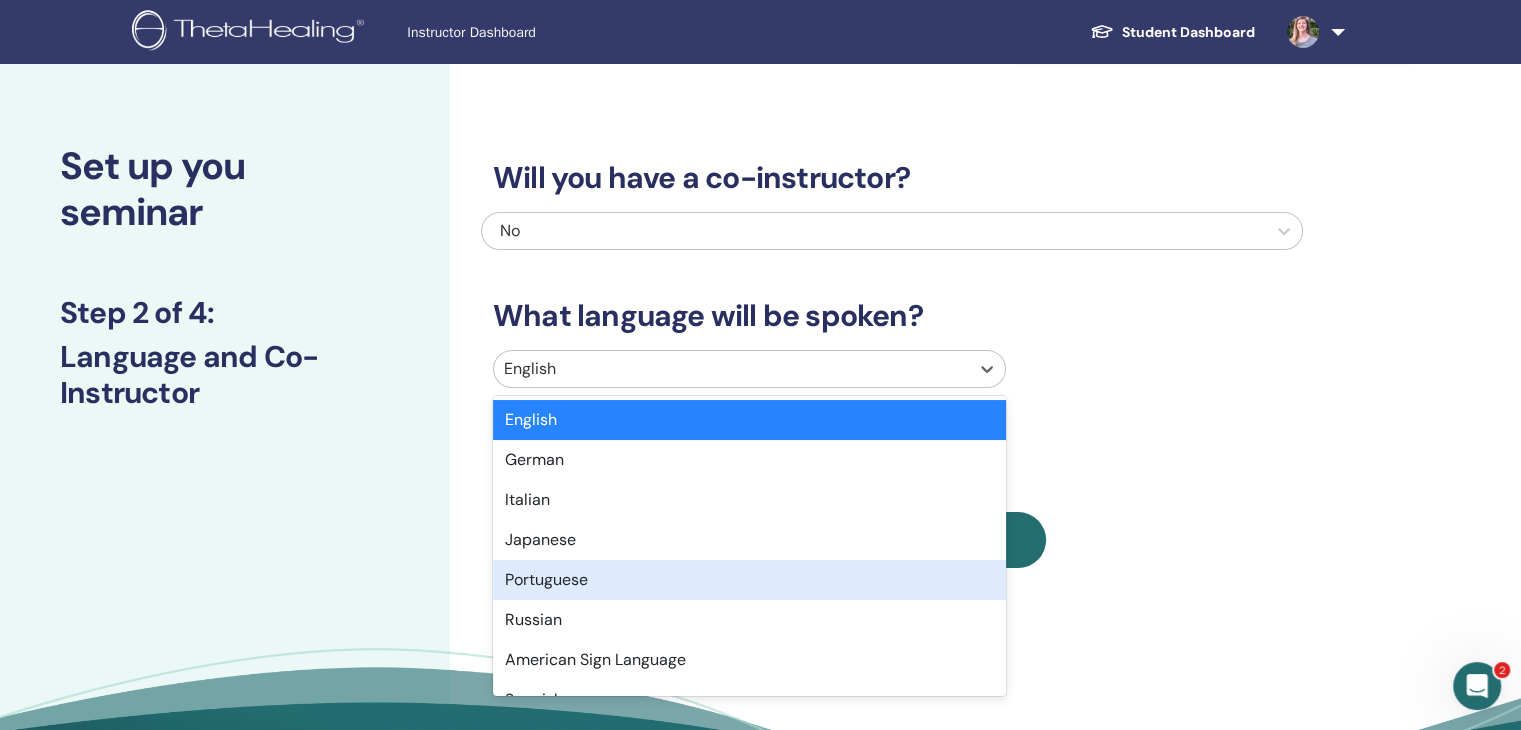 click on "Portuguese" at bounding box center (749, 580) 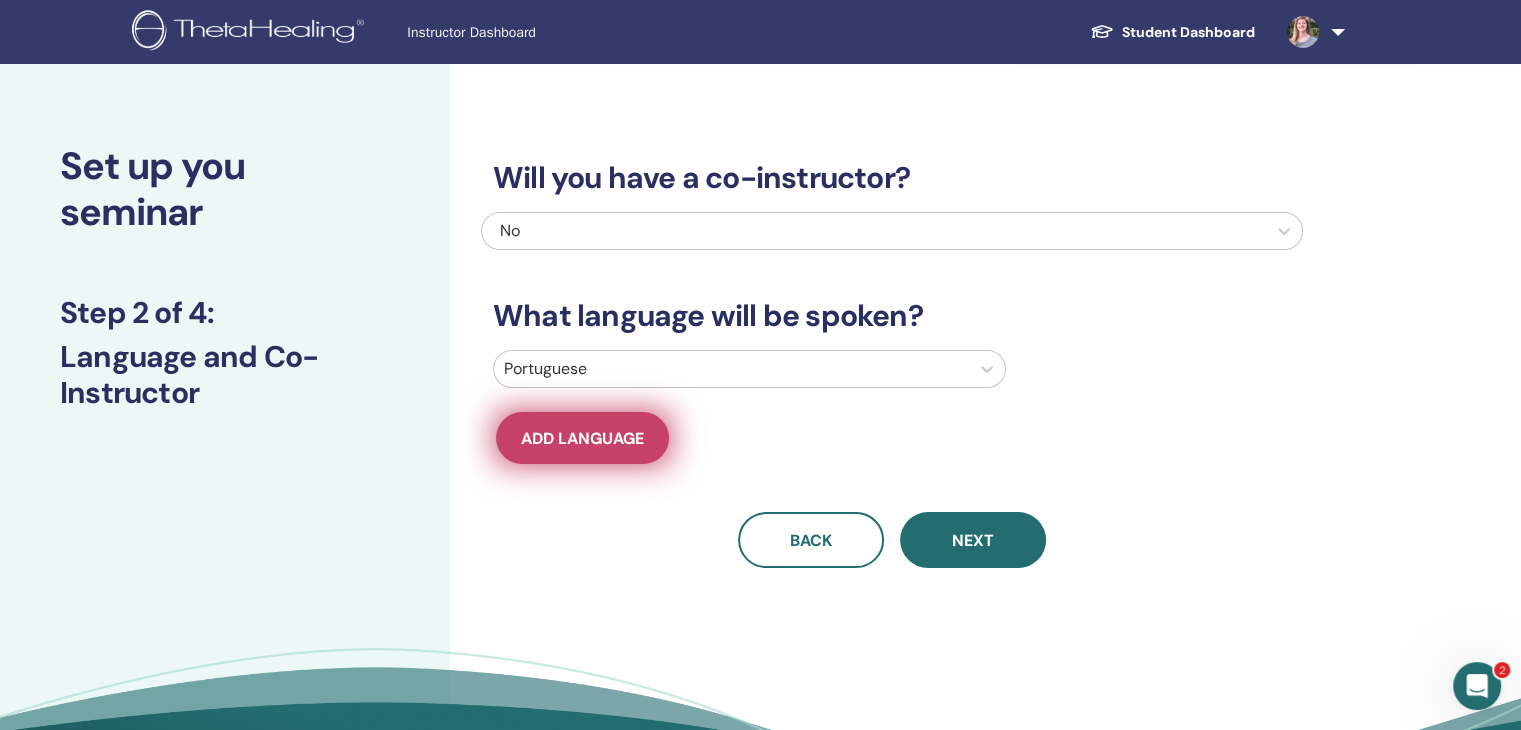 click on "Add language" at bounding box center [582, 438] 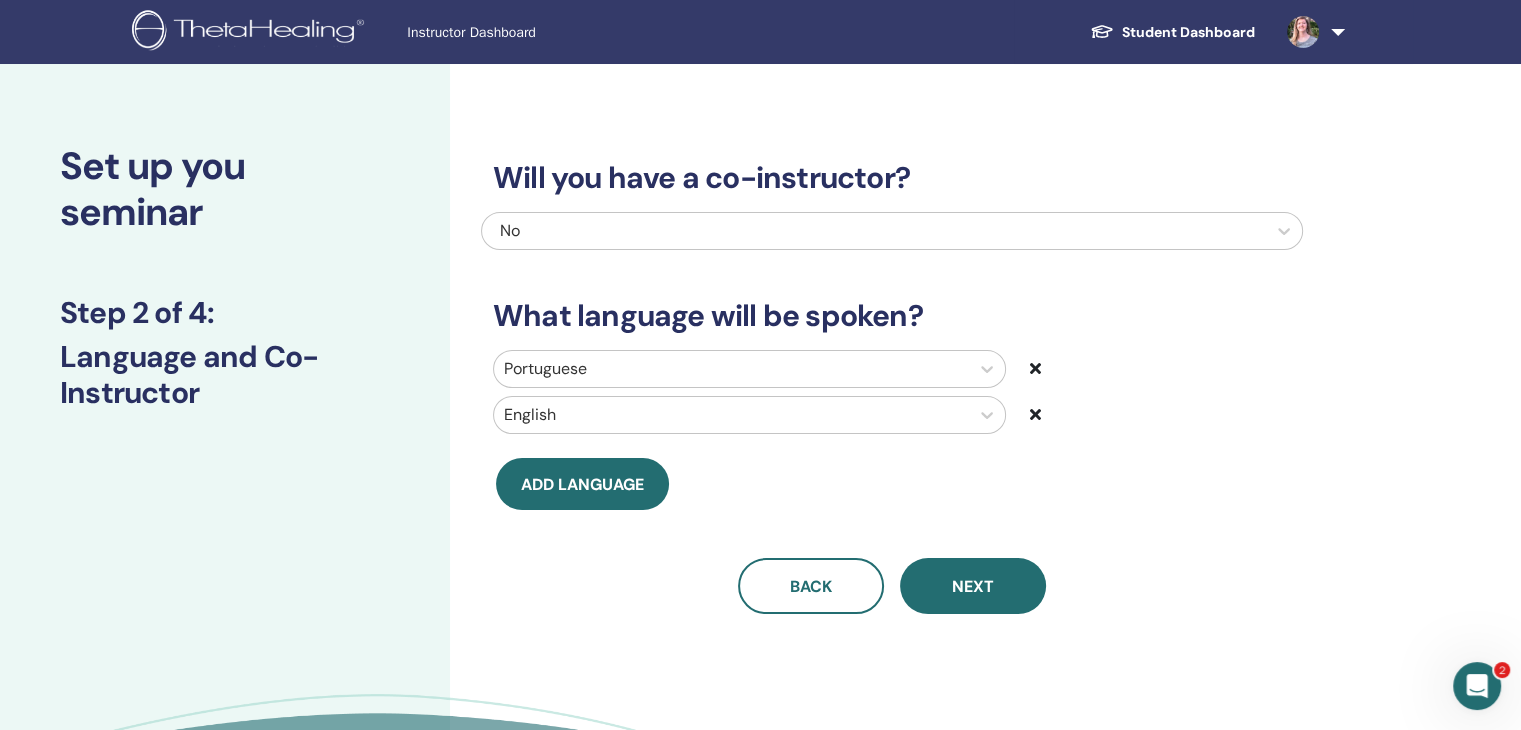 click at bounding box center [1035, 414] 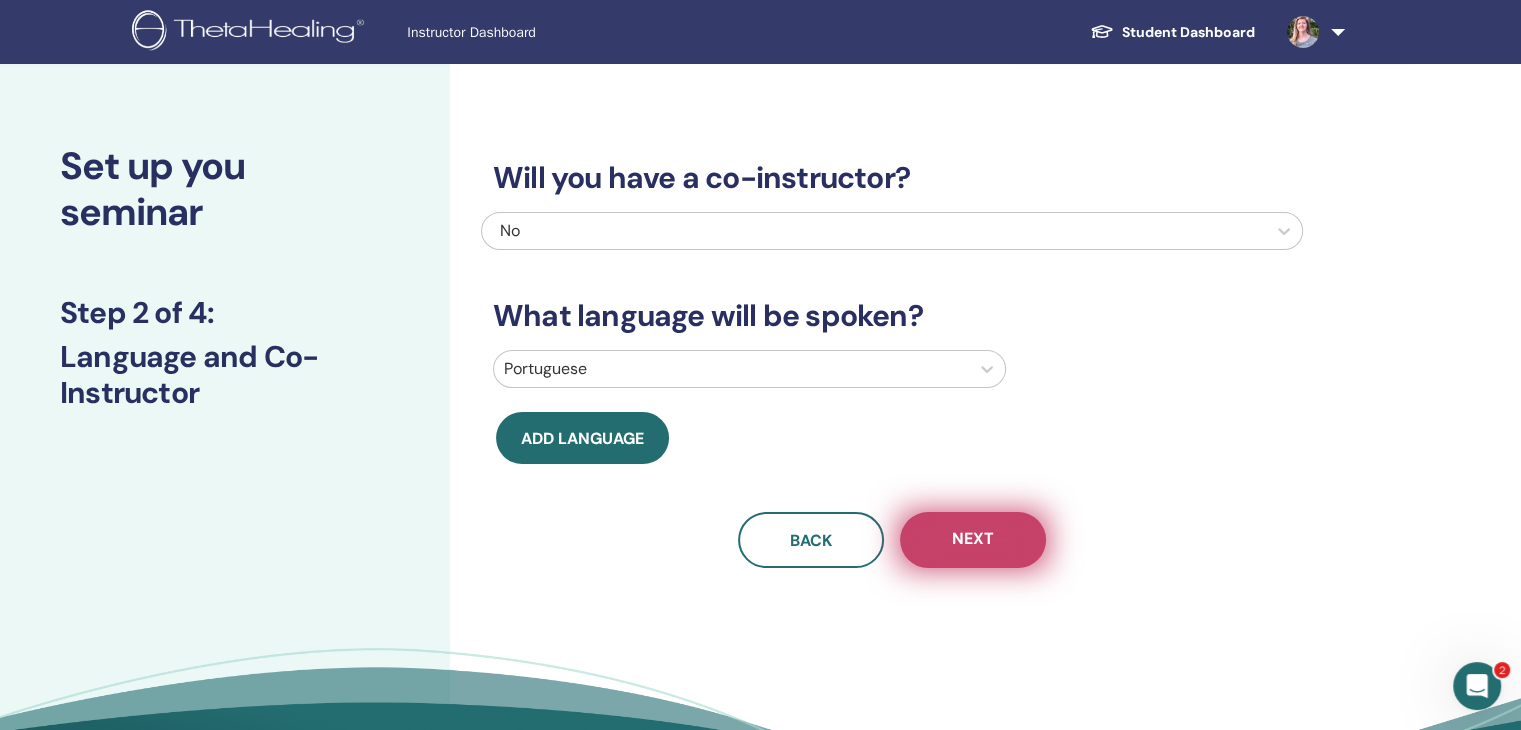 click on "Next" at bounding box center (973, 540) 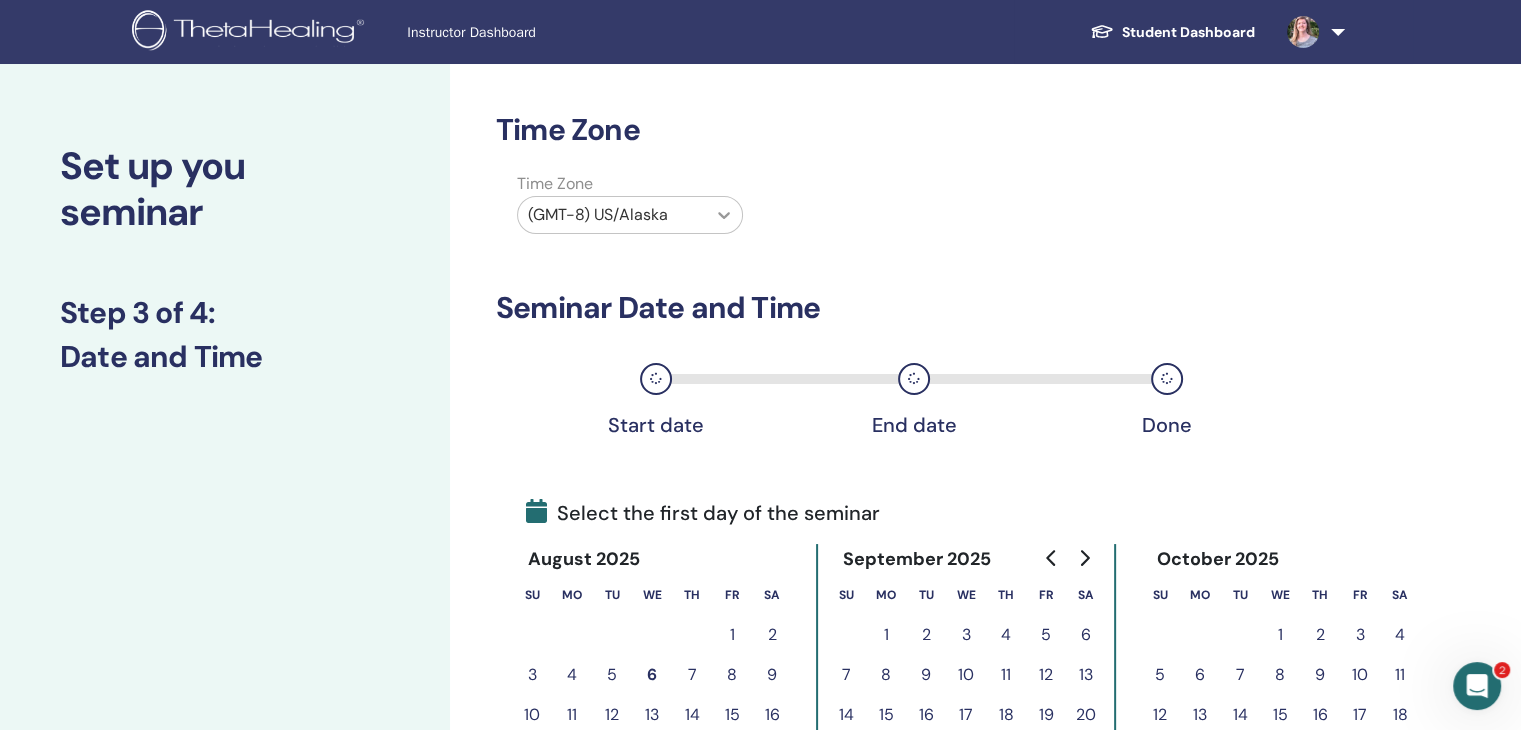 click 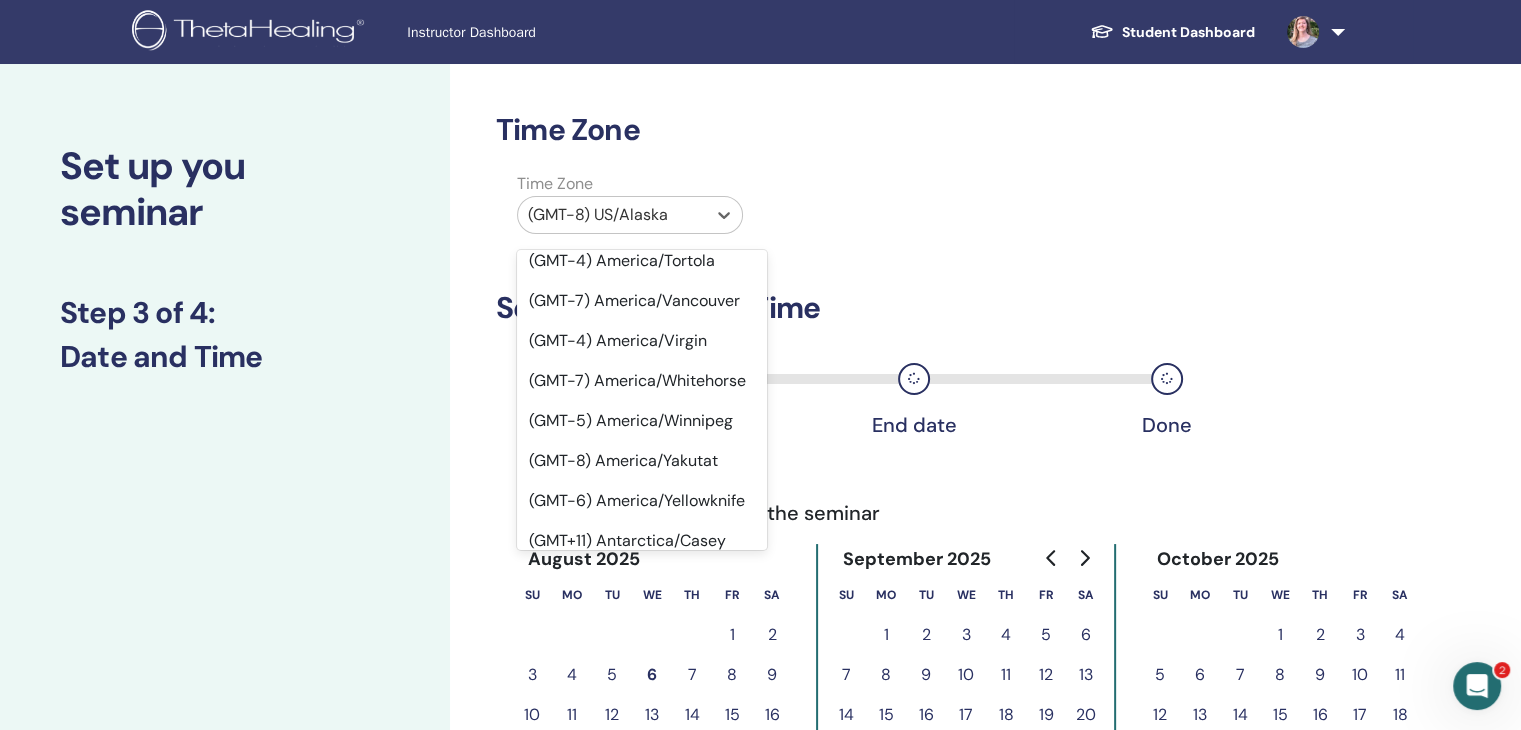 scroll, scrollTop: 11600, scrollLeft: 0, axis: vertical 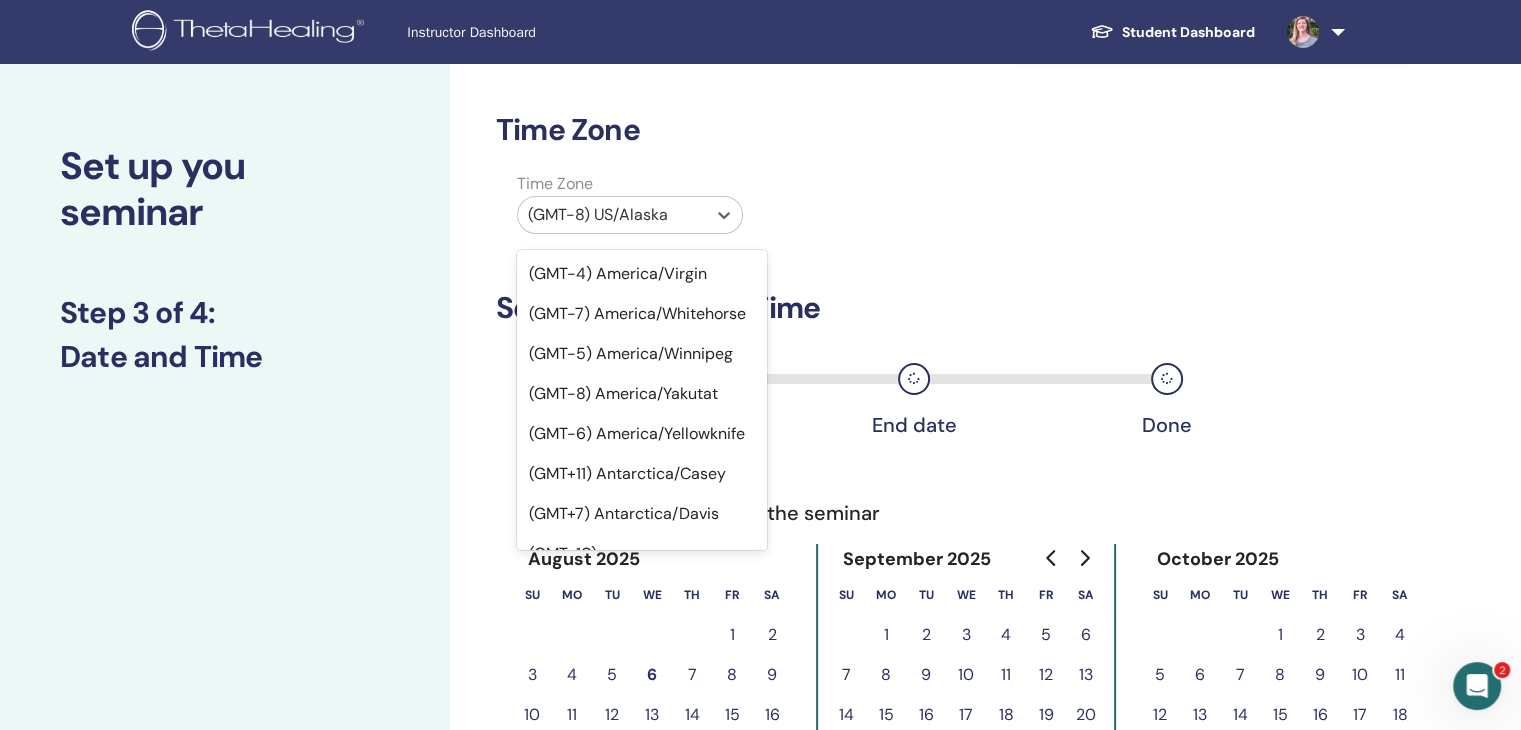 click on "(GMT-3) America/Sao Paulo" at bounding box center [642, -542] 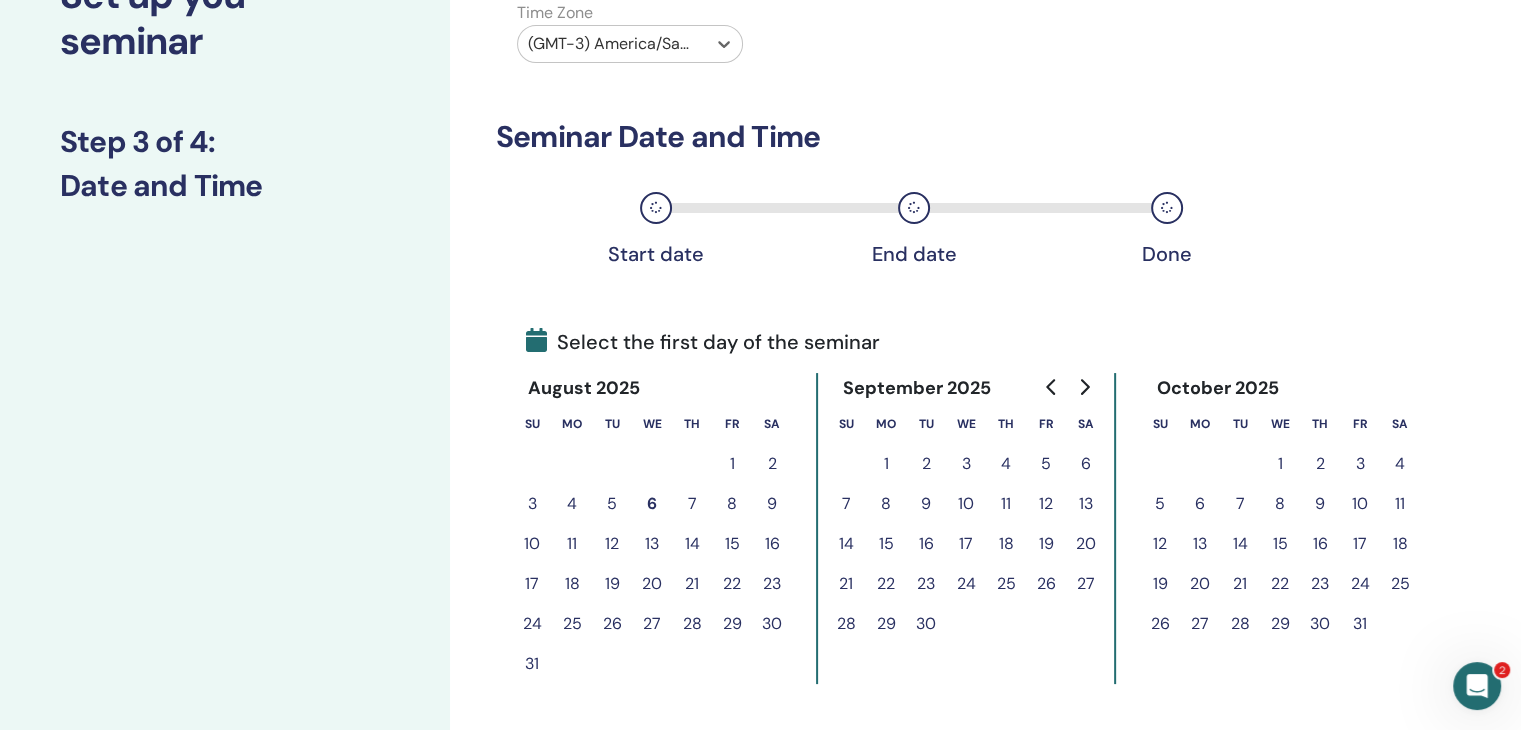 scroll, scrollTop: 200, scrollLeft: 0, axis: vertical 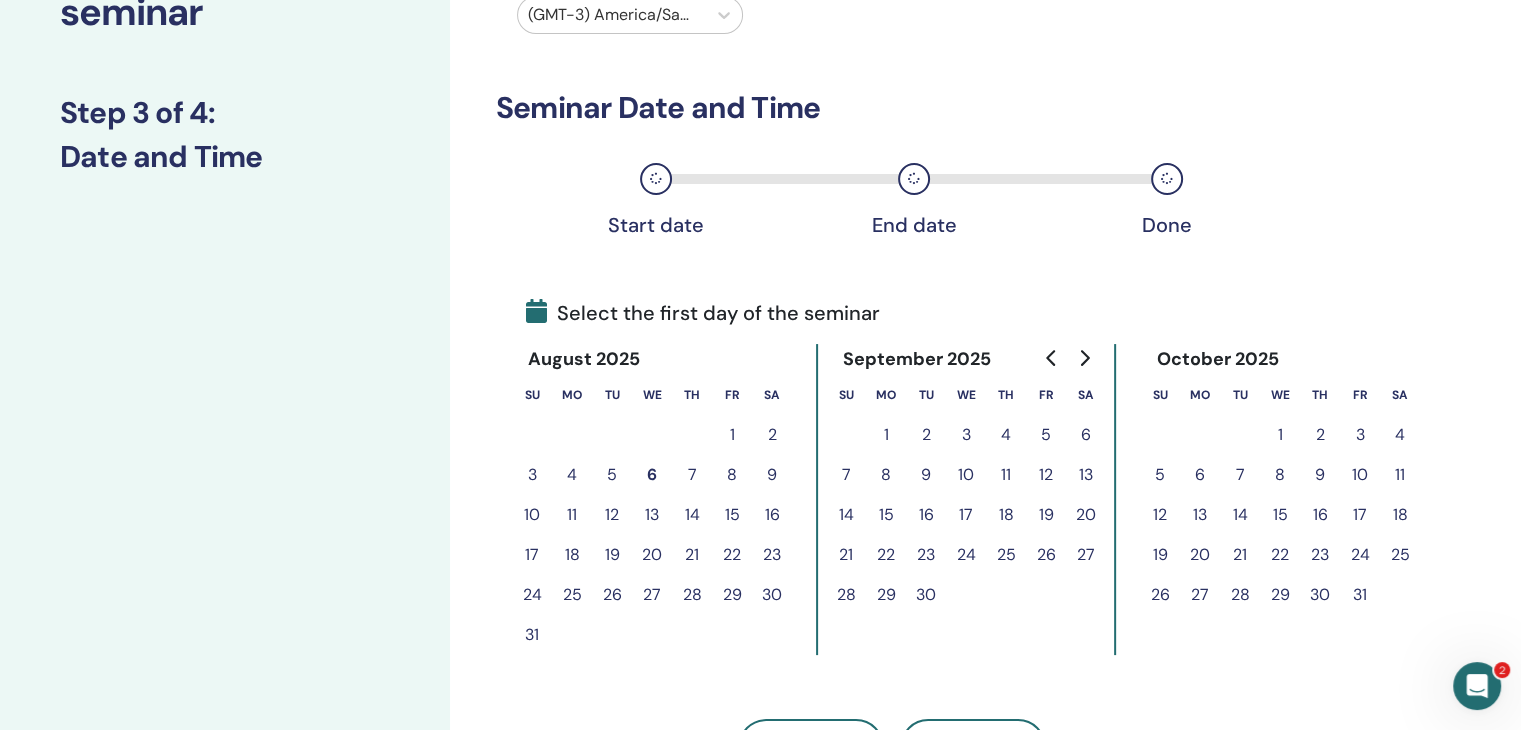 click on "8" at bounding box center (732, 475) 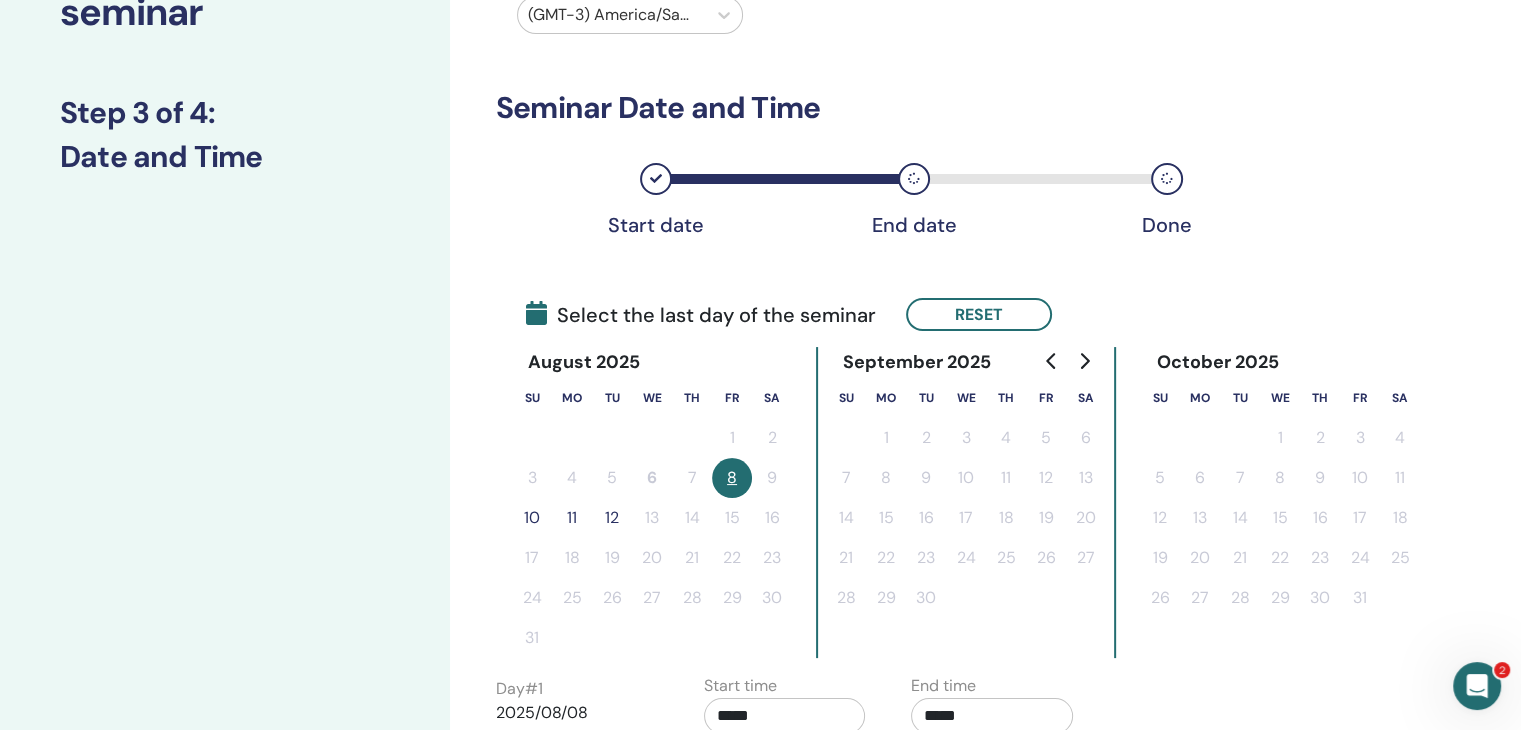 click on "10" at bounding box center [532, 518] 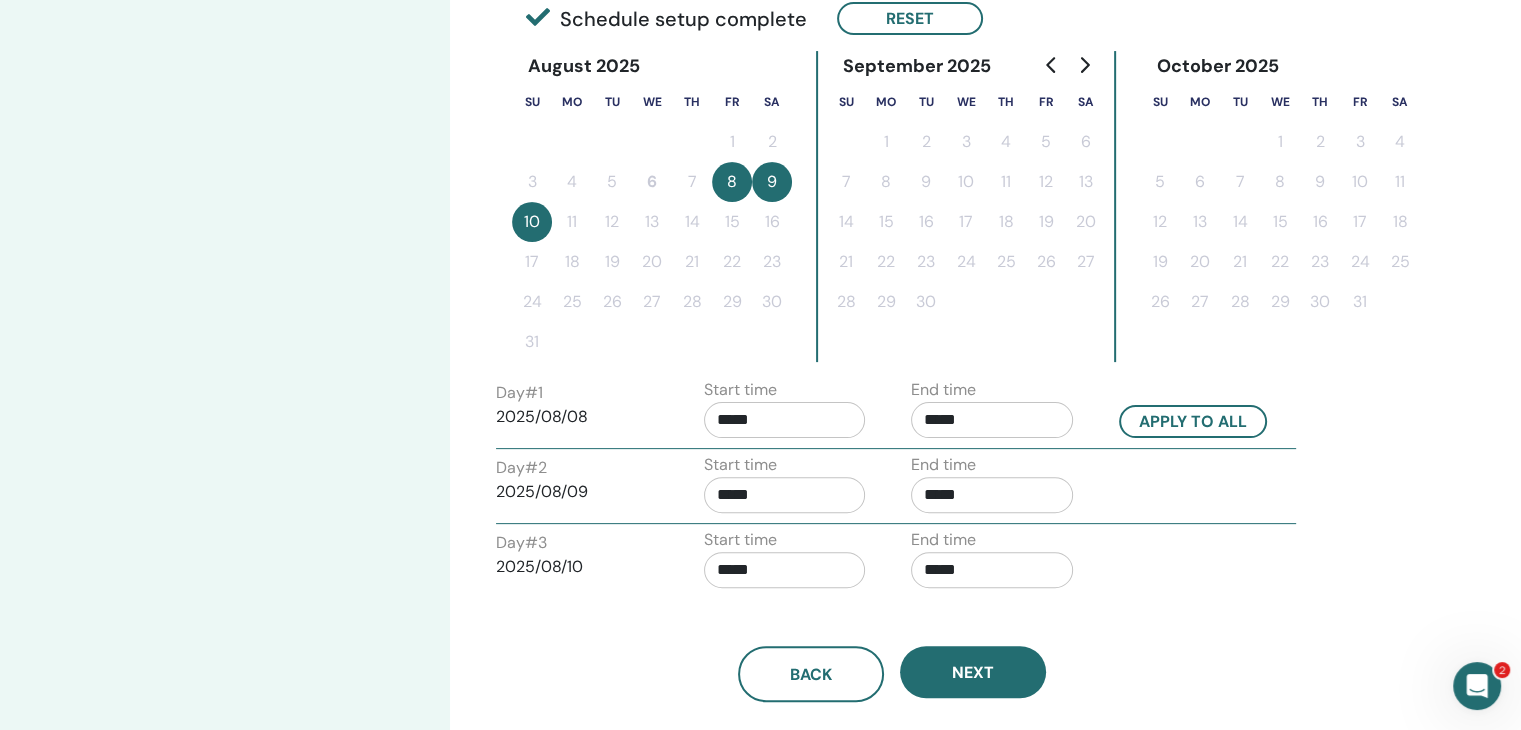 scroll, scrollTop: 500, scrollLeft: 0, axis: vertical 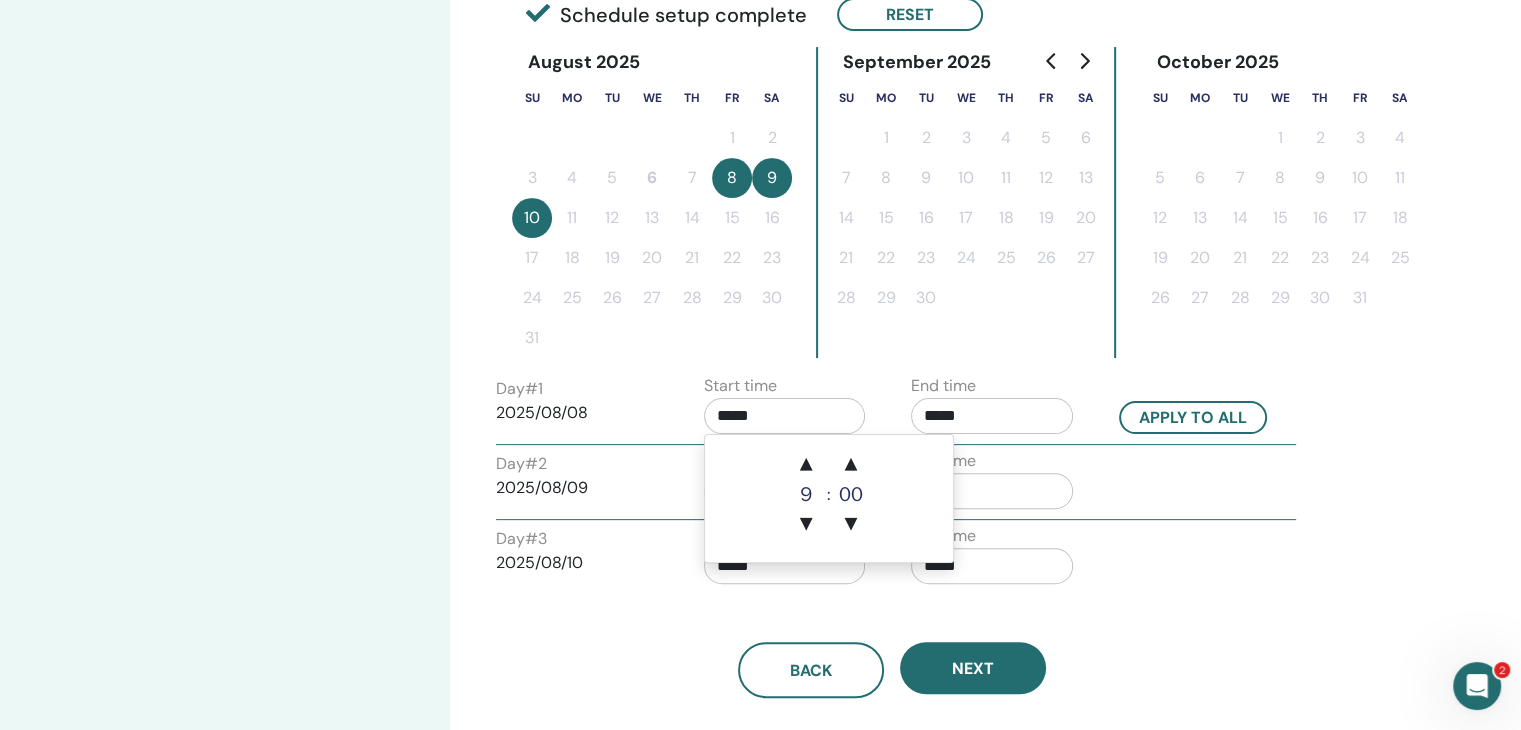 click on "*****" at bounding box center [785, 416] 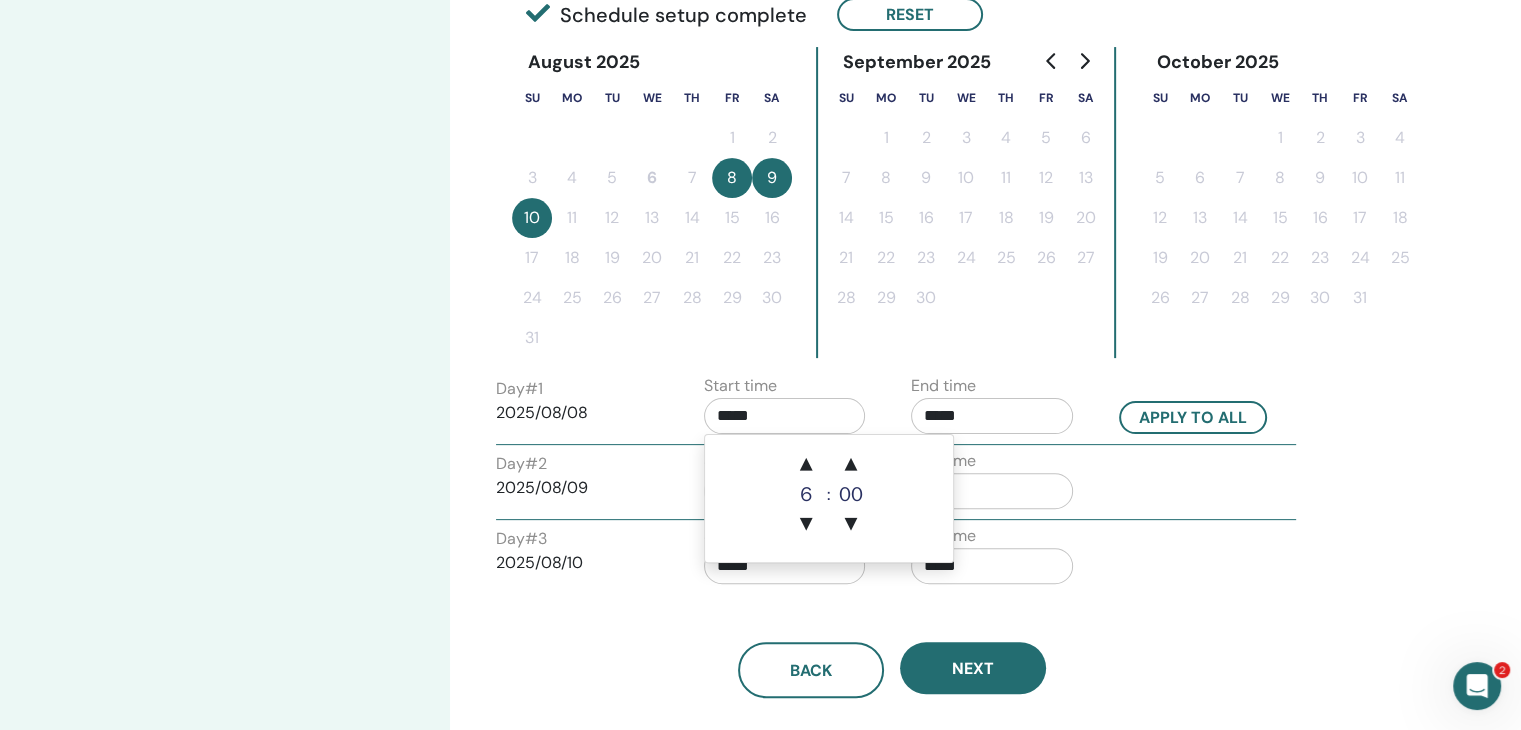 type on "*****" 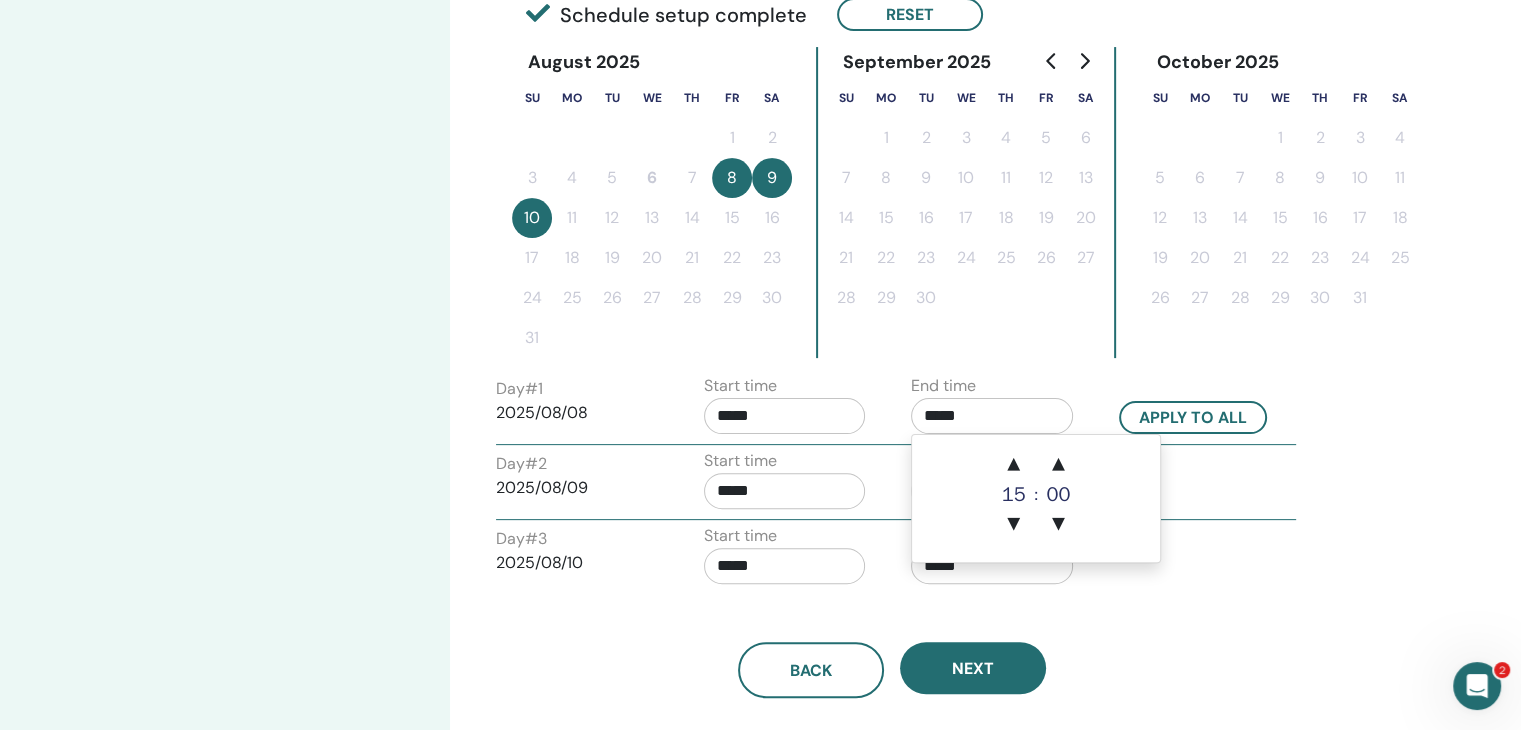 drag, startPoint x: 934, startPoint y: 415, endPoint x: 919, endPoint y: 414, distance: 15.033297 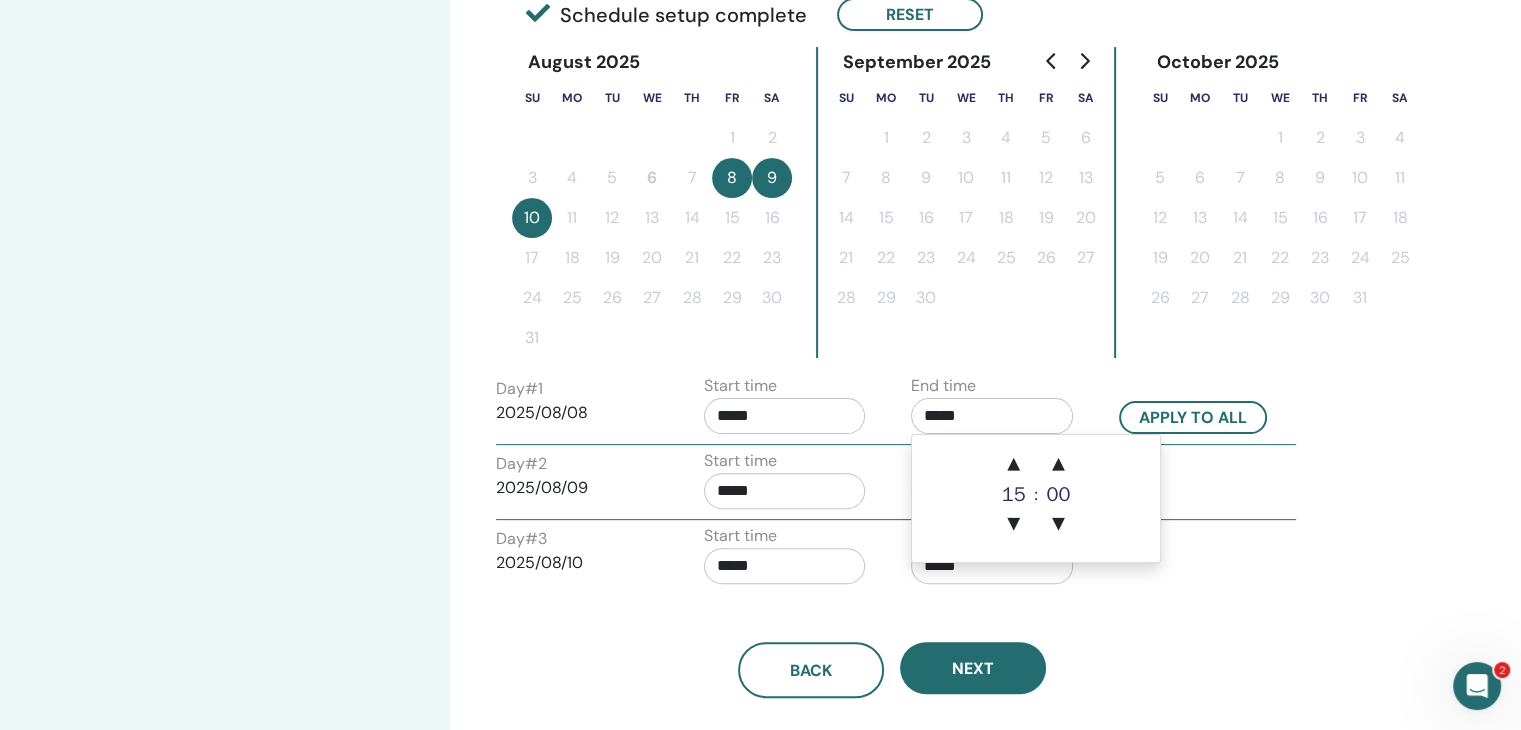 click on "*****" at bounding box center [992, 416] 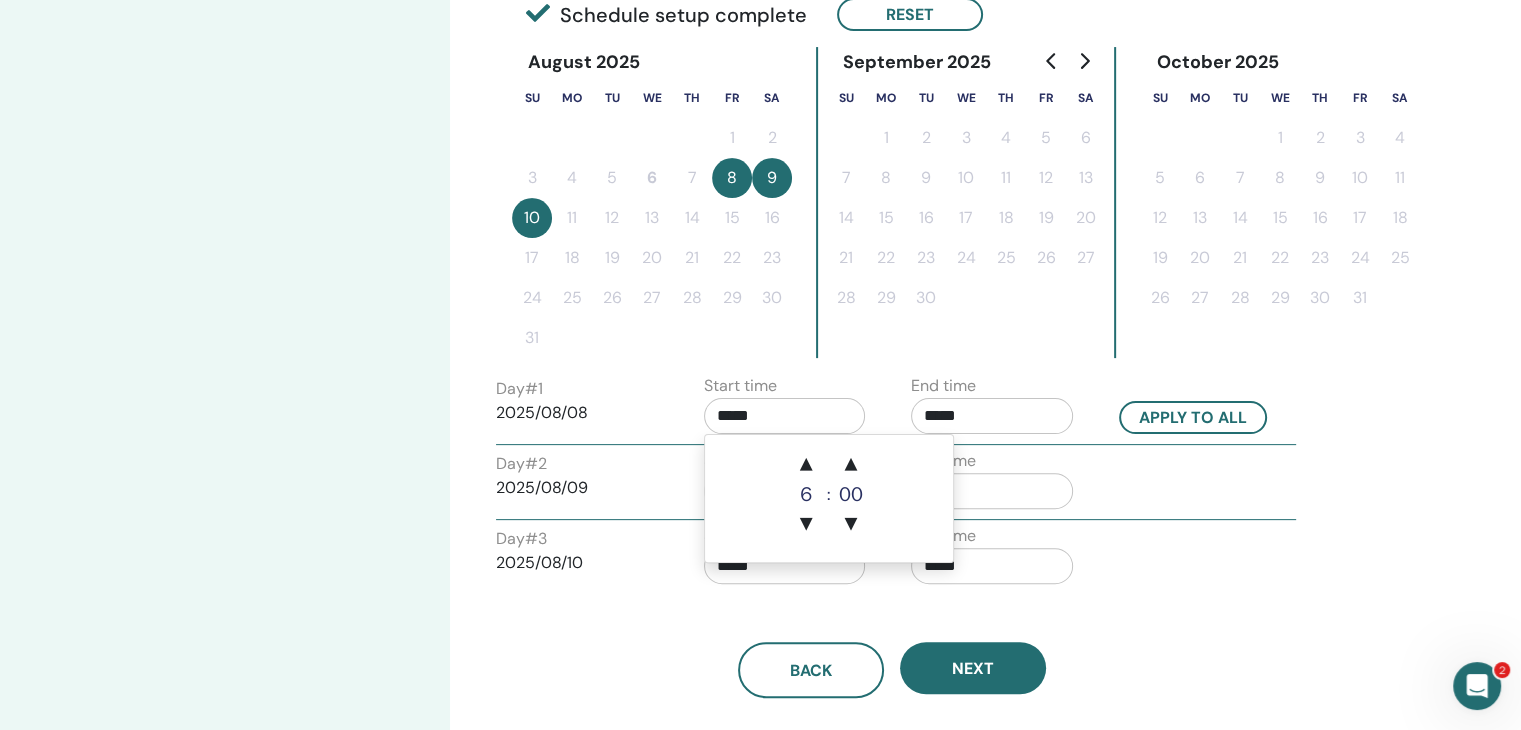 drag, startPoint x: 735, startPoint y: 413, endPoint x: 683, endPoint y: 393, distance: 55.713554 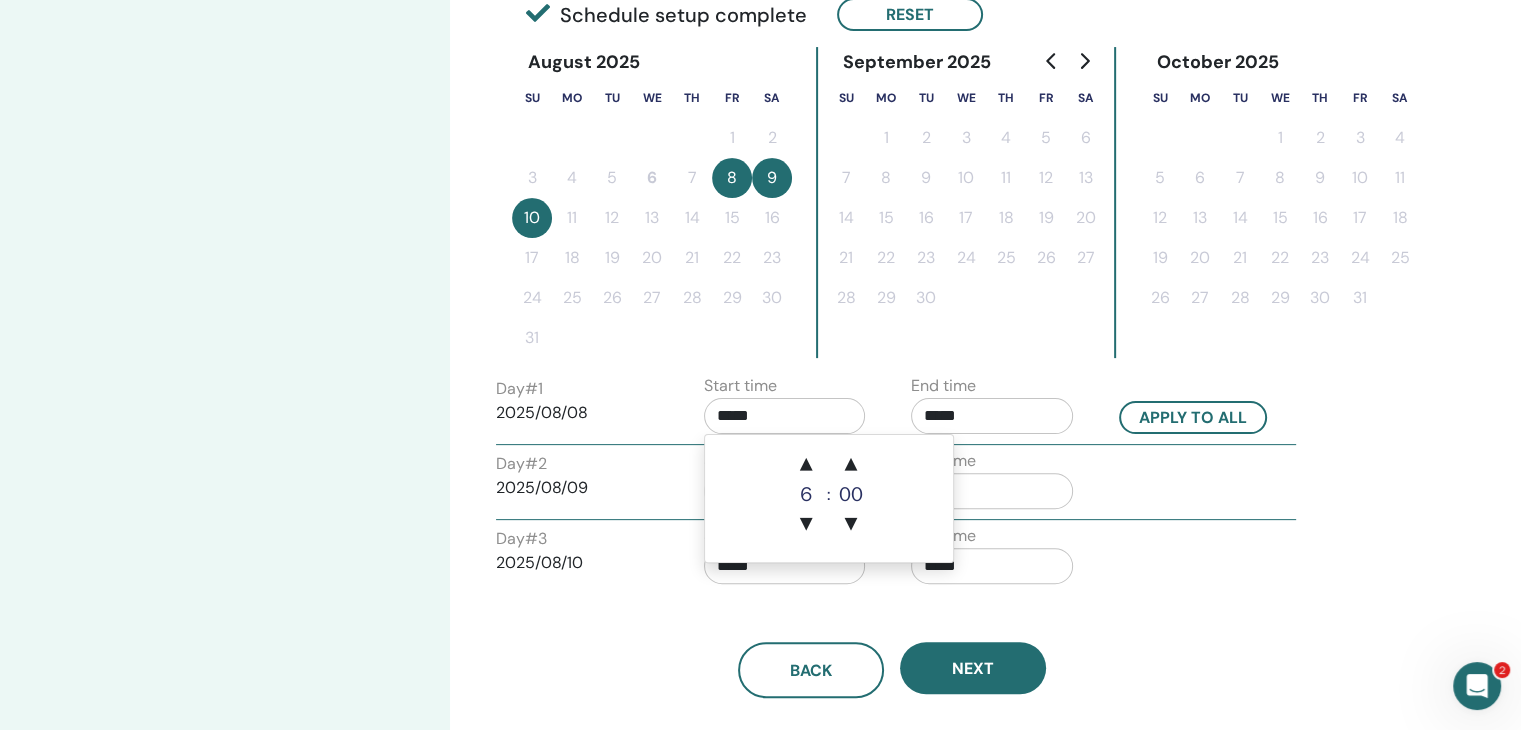 click on "Start time *****" at bounding box center (793, 409) 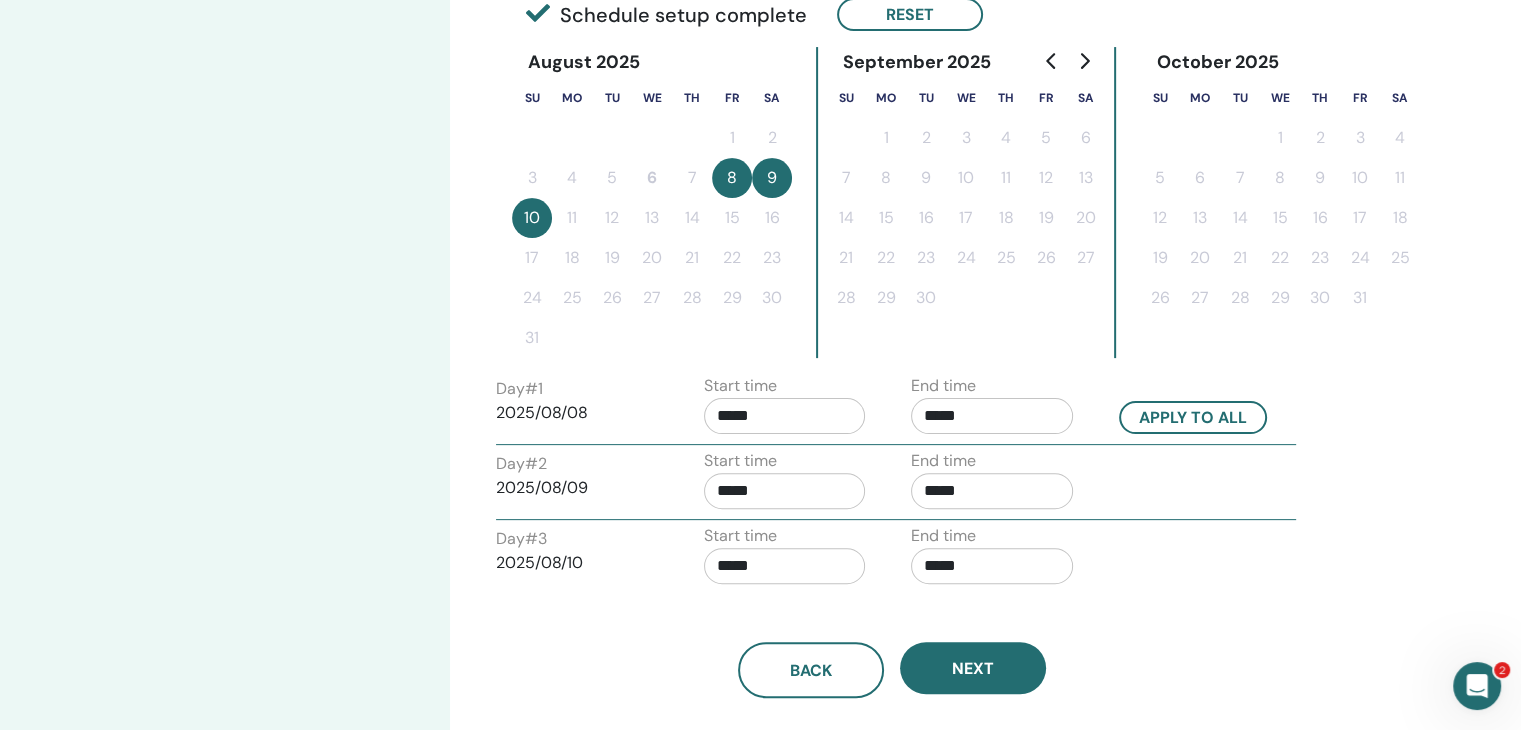 drag, startPoint x: 735, startPoint y: 420, endPoint x: 704, endPoint y: 414, distance: 31.575306 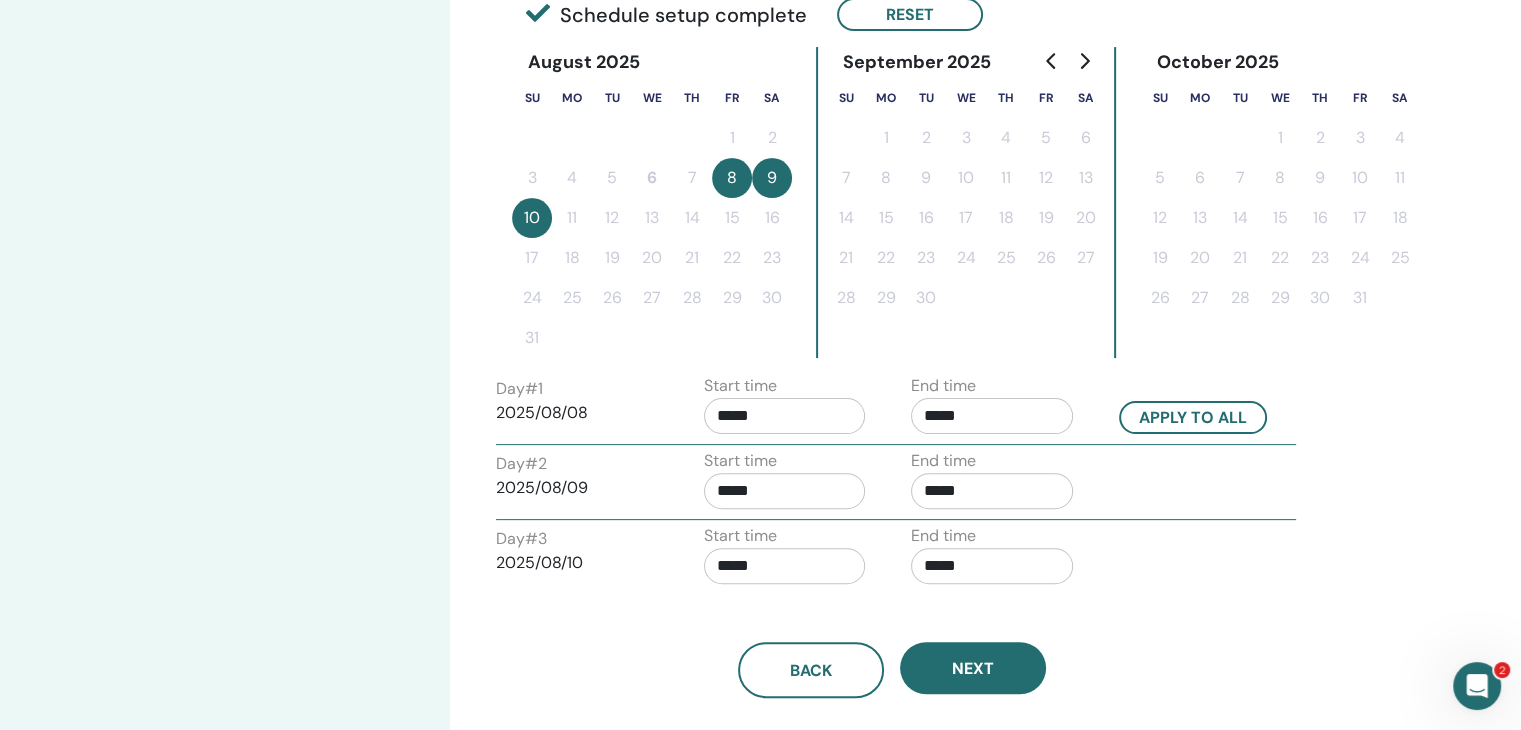 click on "*****" at bounding box center [785, 416] 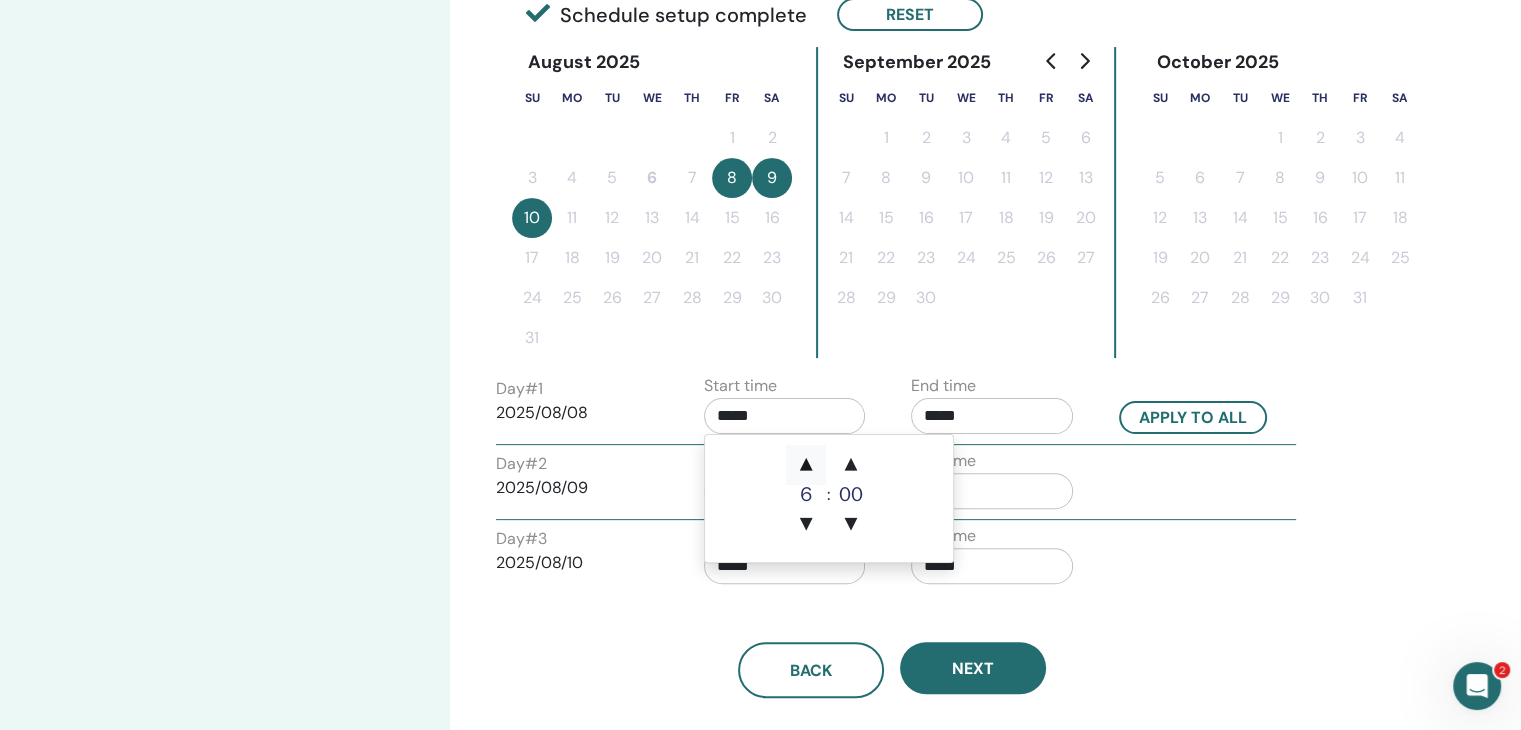 click on "▲" at bounding box center (806, 465) 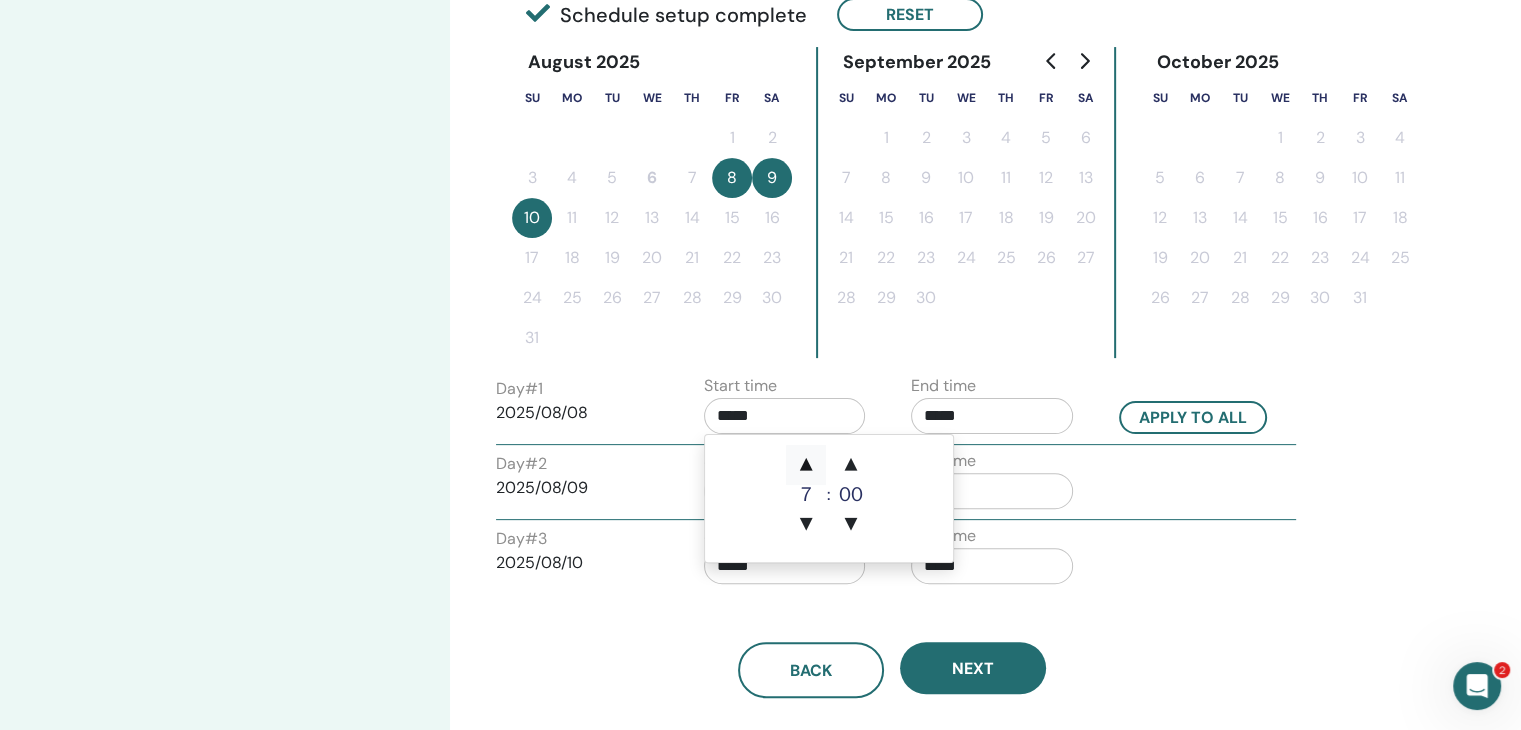 click on "▲" at bounding box center [806, 465] 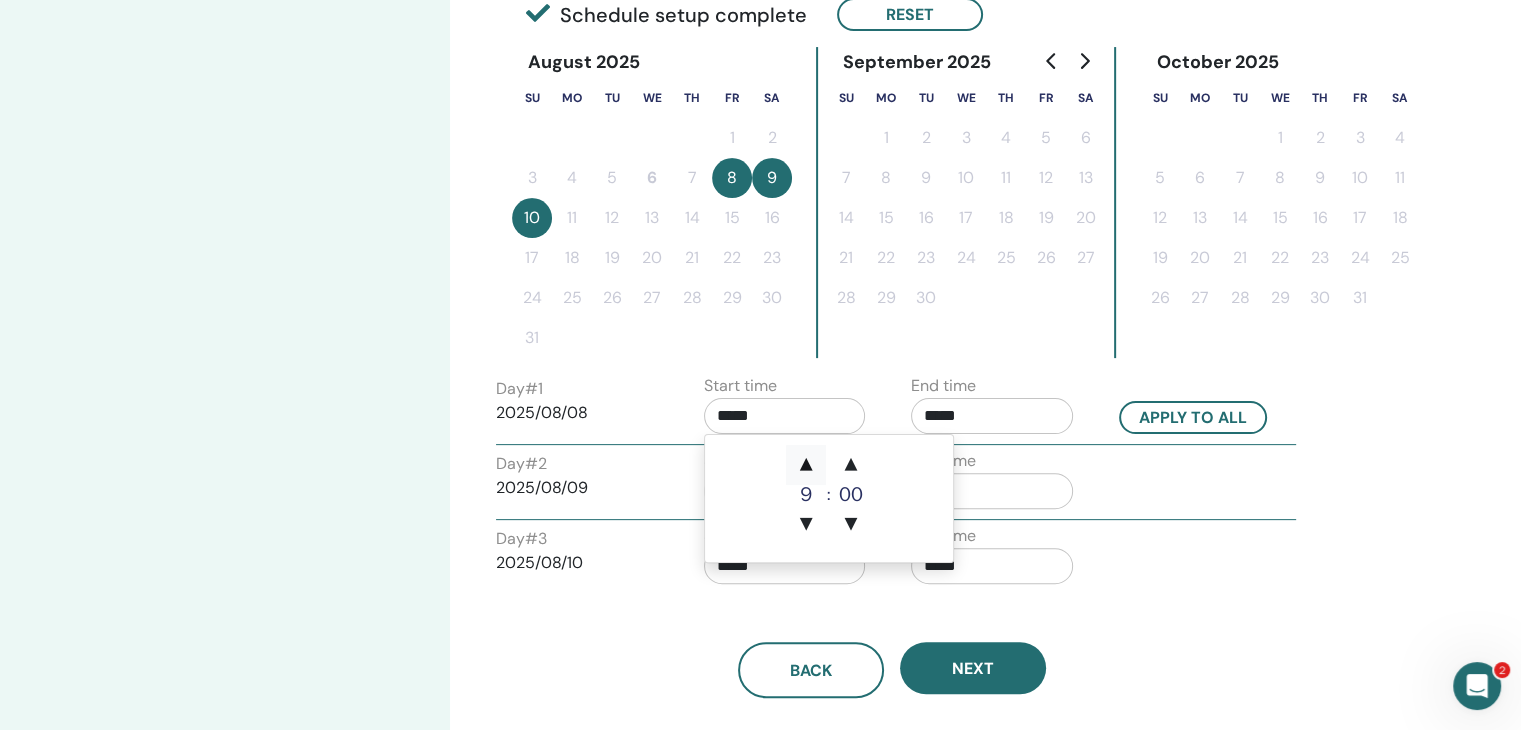 click on "▲" at bounding box center (806, 465) 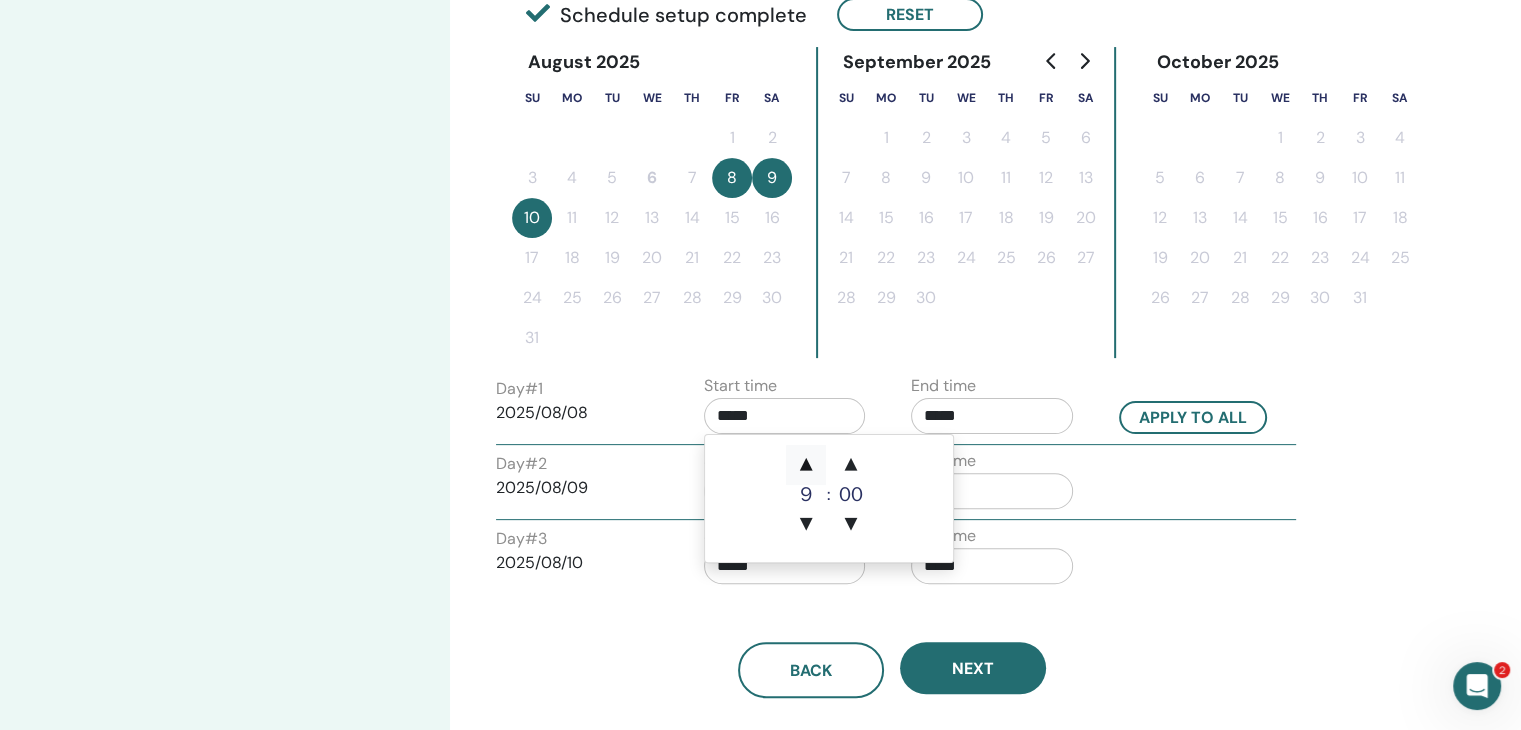 click on "▲" at bounding box center [806, 465] 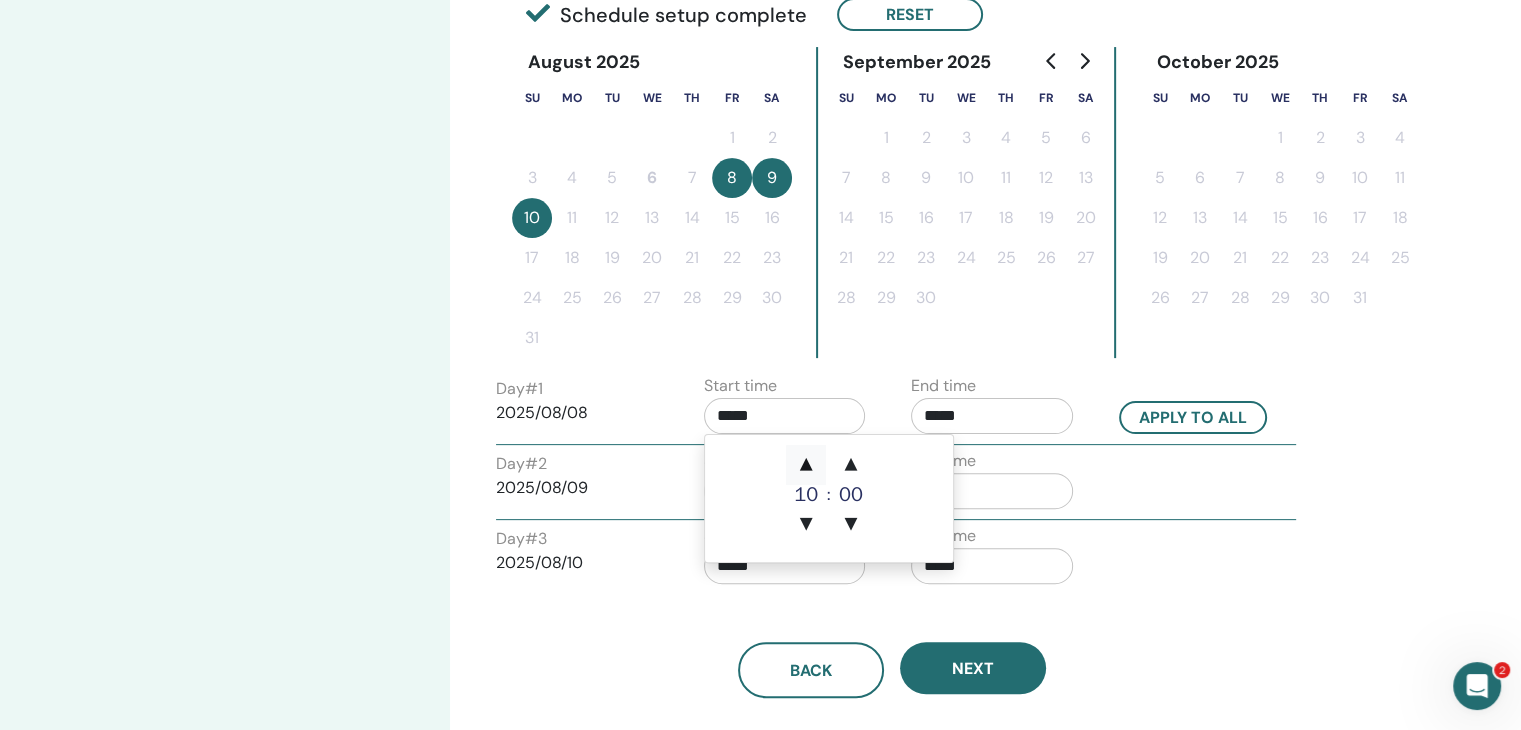 click on "▲" at bounding box center (806, 465) 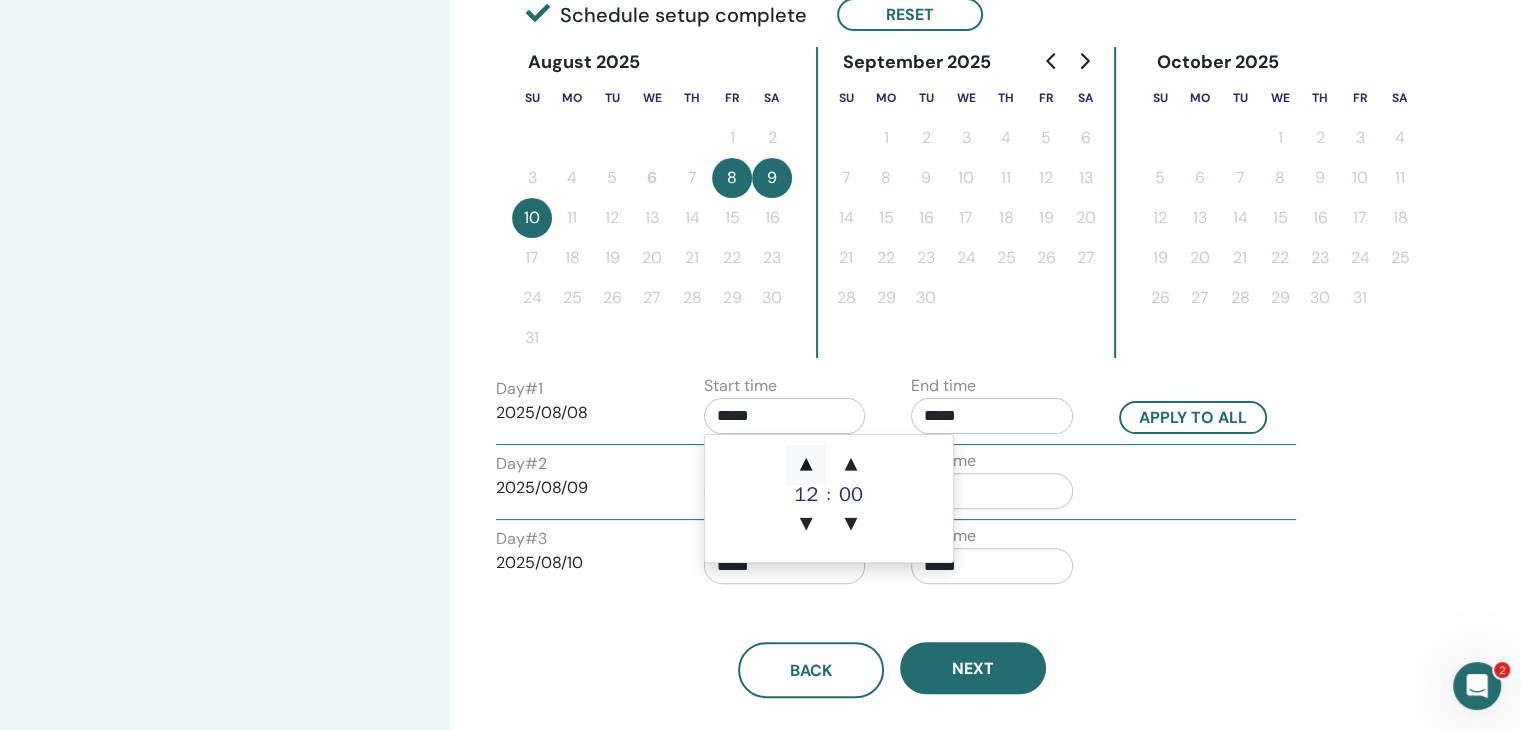 click on "▲" at bounding box center [806, 465] 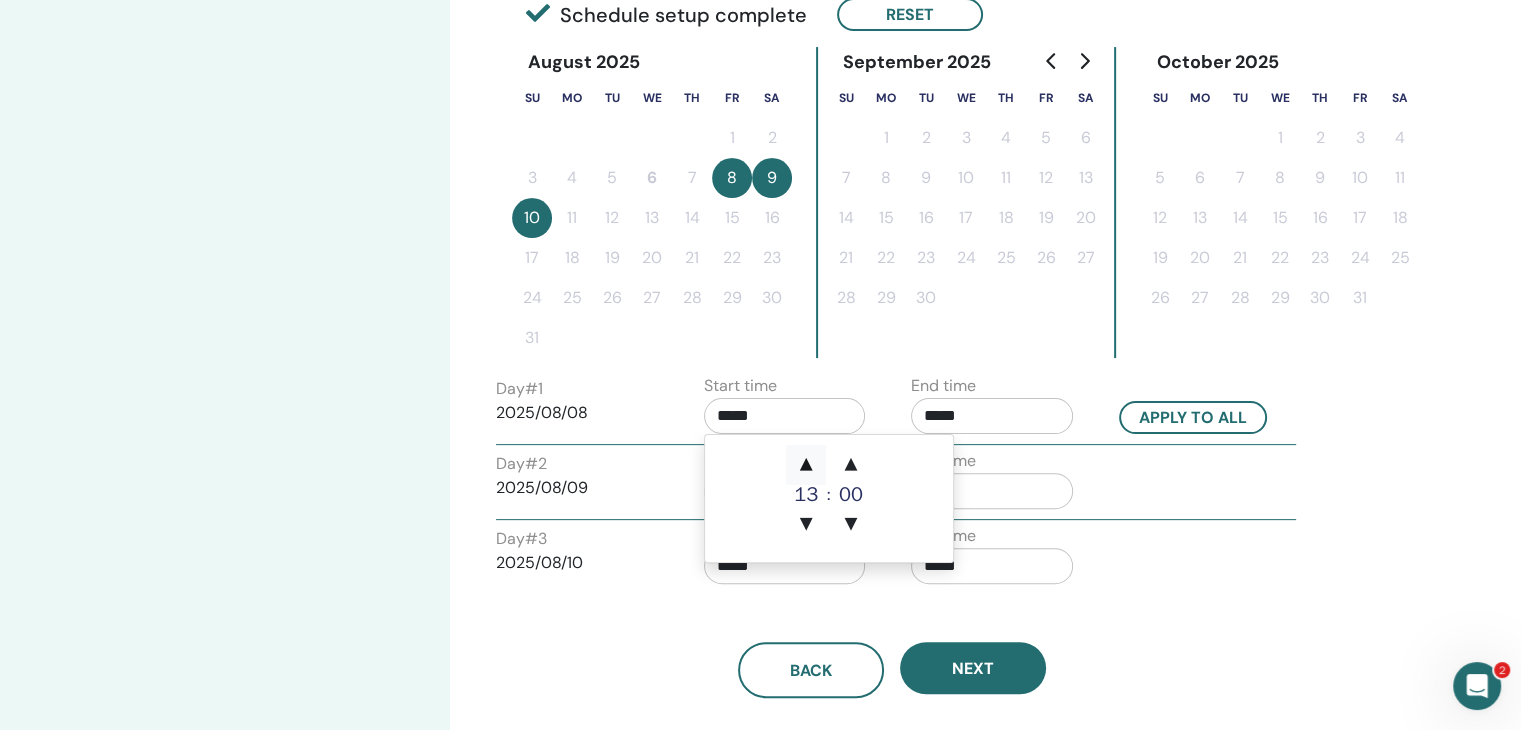 click on "▲" at bounding box center (806, 465) 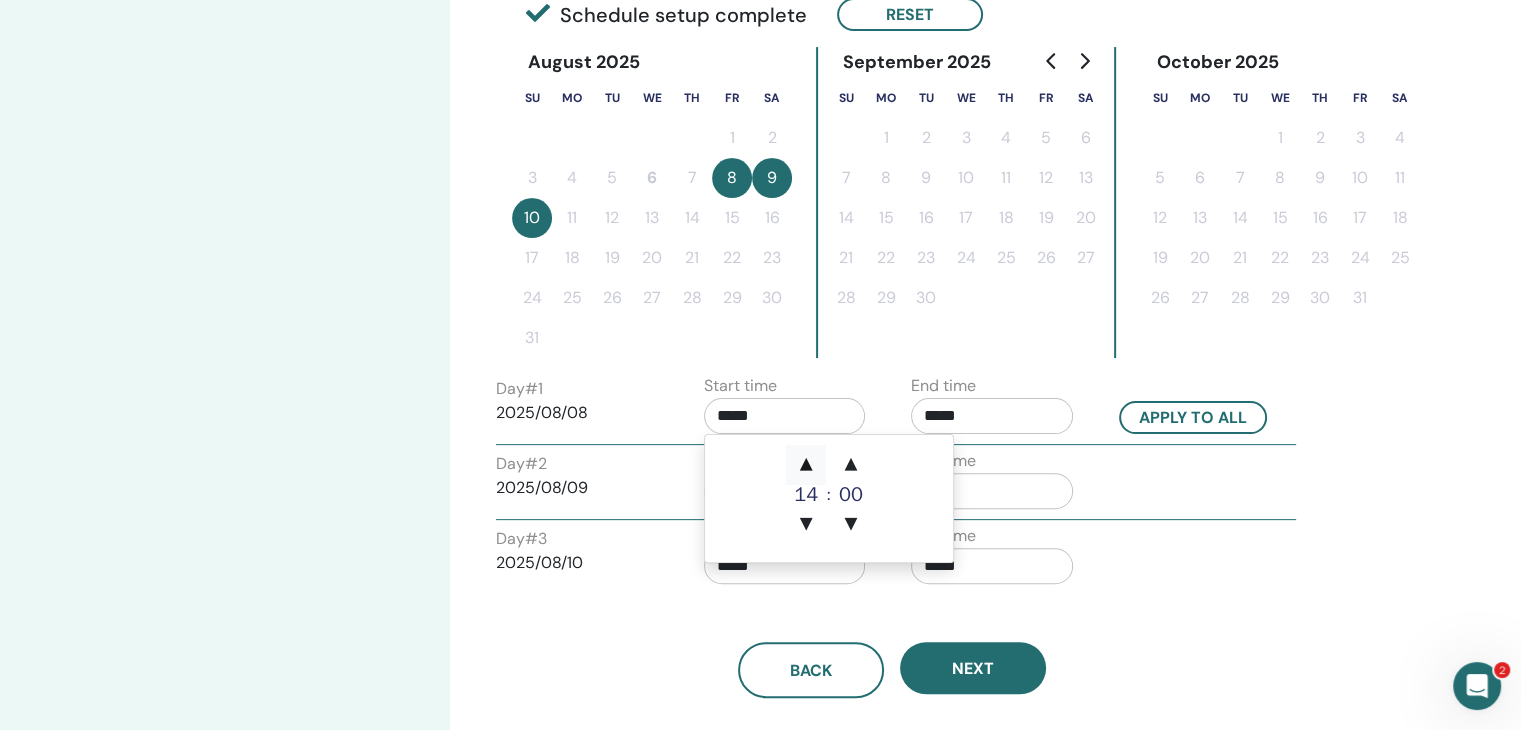 click on "▲" at bounding box center (806, 465) 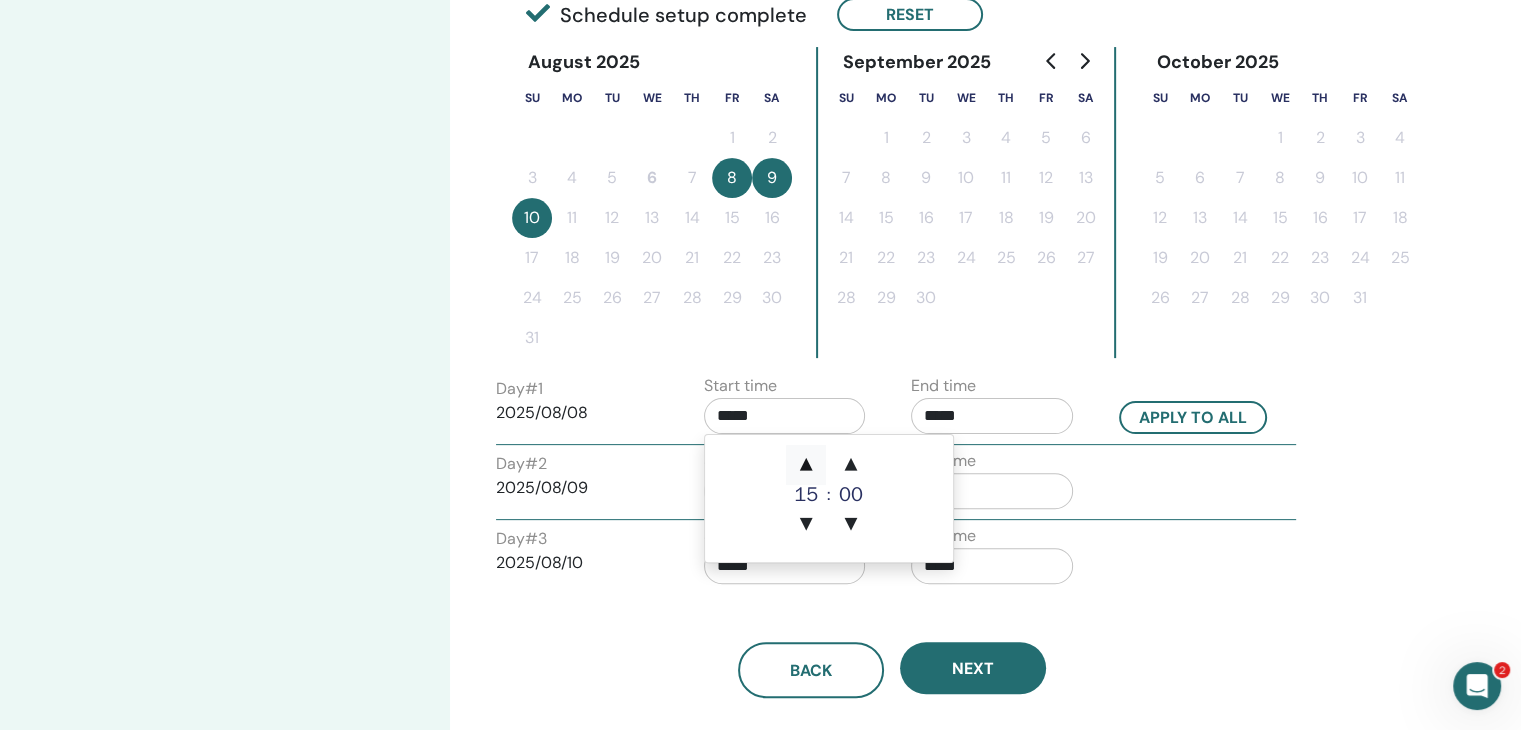 click on "▲" at bounding box center [806, 465] 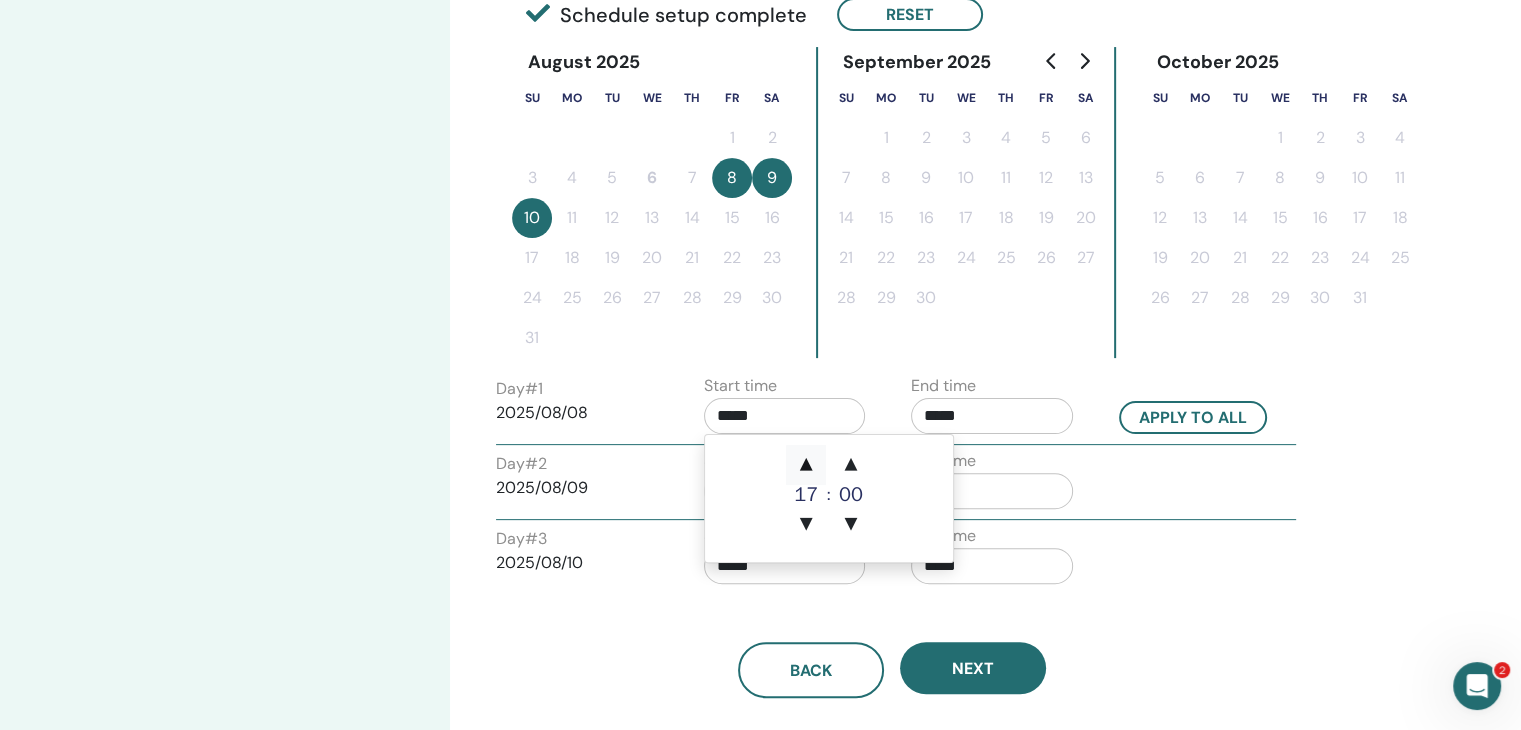click on "▲" at bounding box center [806, 465] 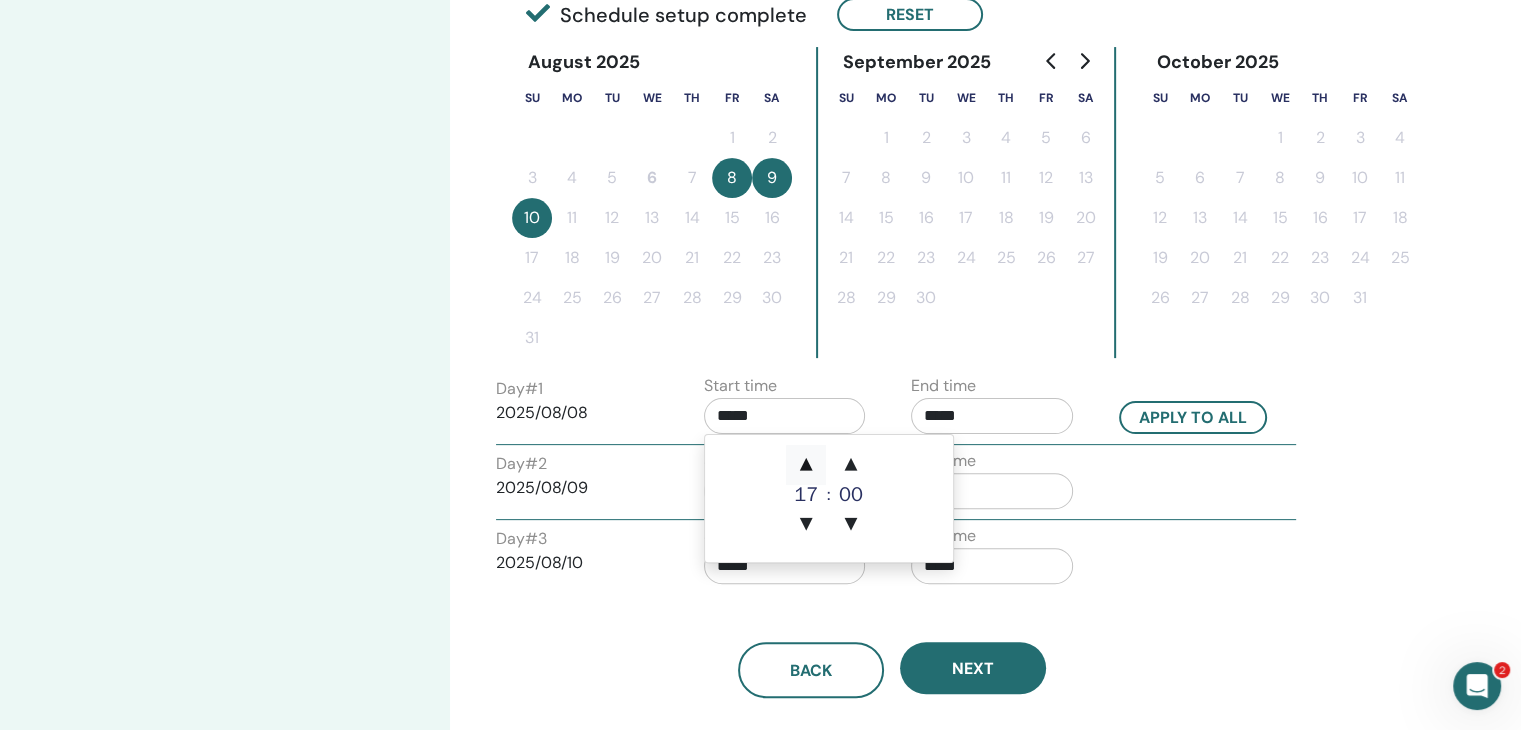 click on "▲" at bounding box center [806, 465] 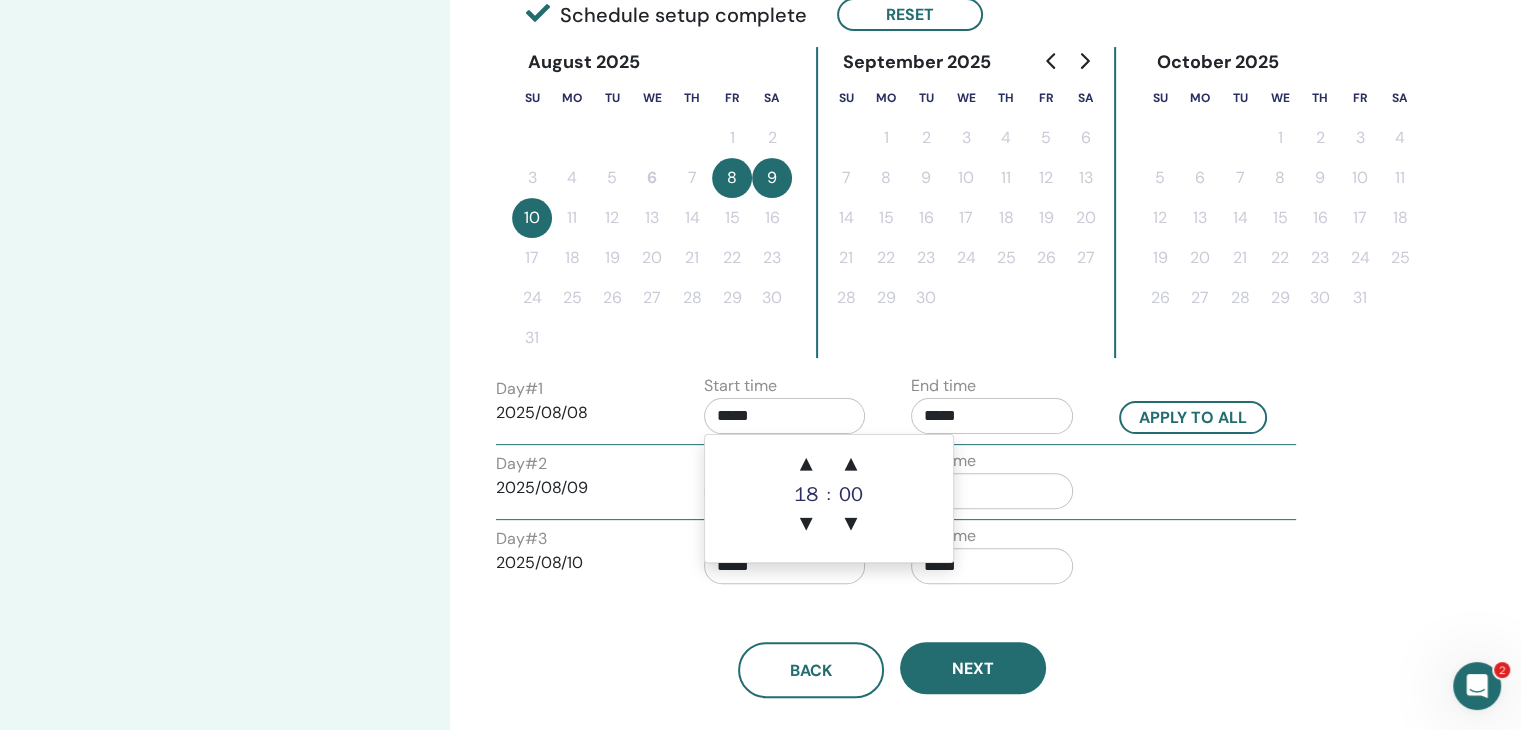 click on "18" at bounding box center (806, 495) 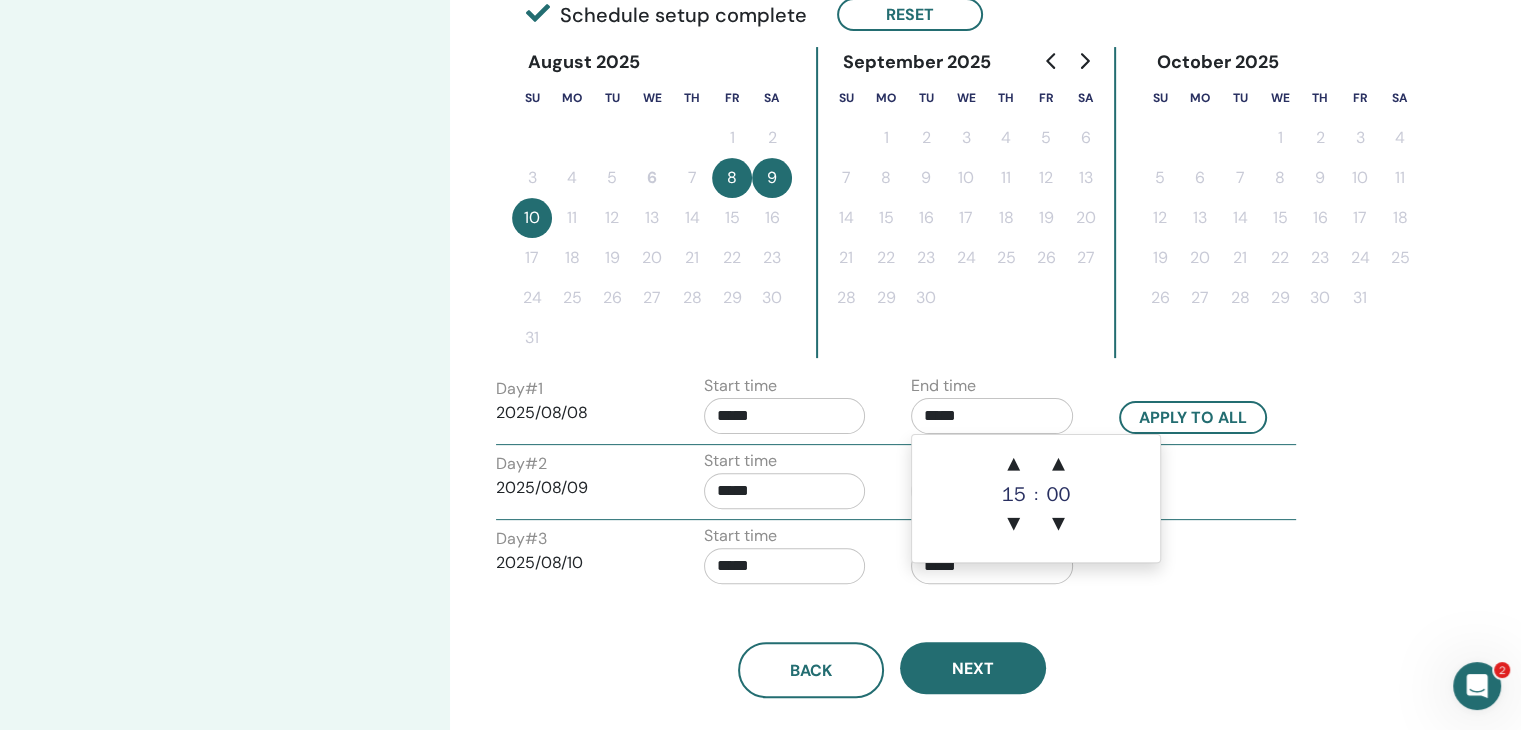 click on "*****" at bounding box center [992, 416] 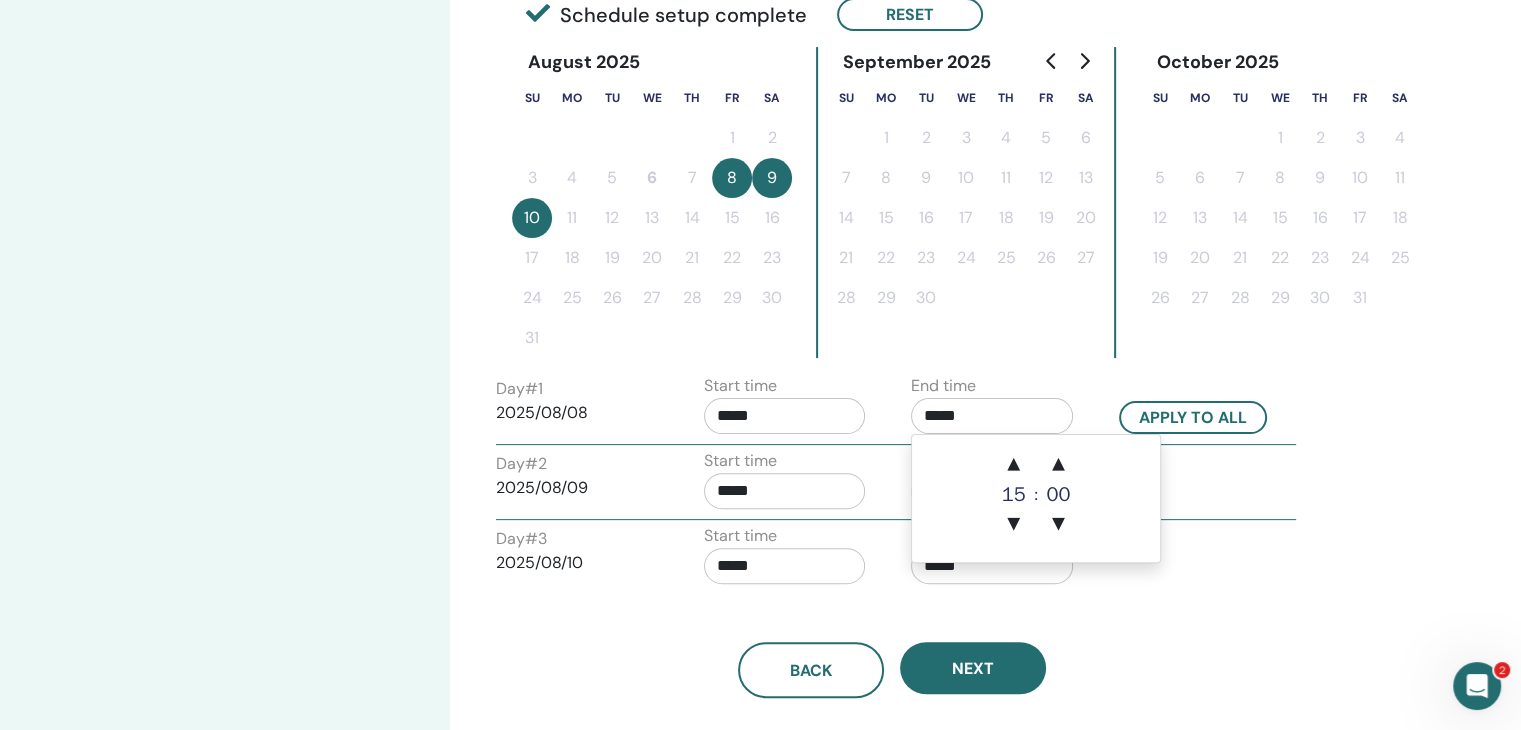 click on "*****" at bounding box center [785, 416] 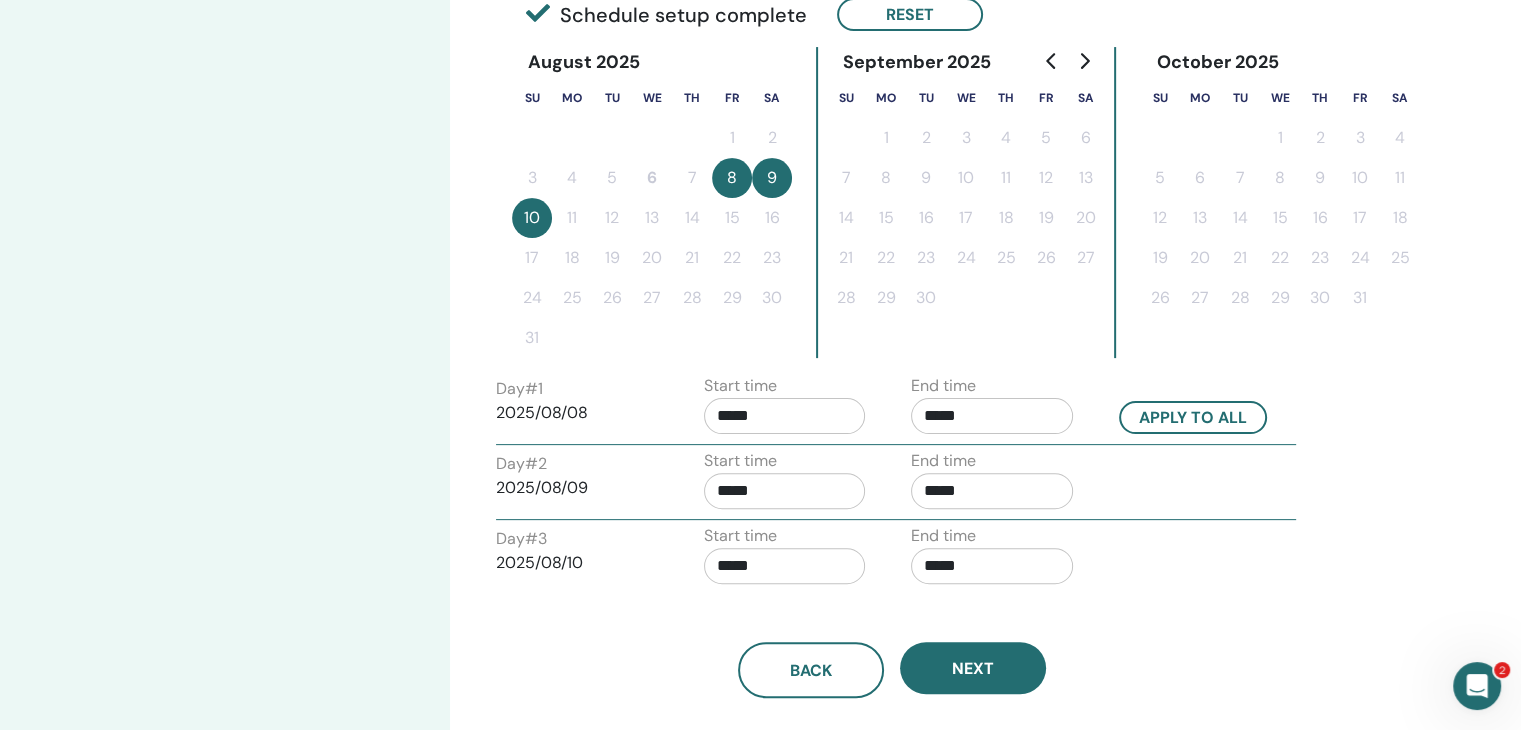 click on "*****" at bounding box center [785, 416] 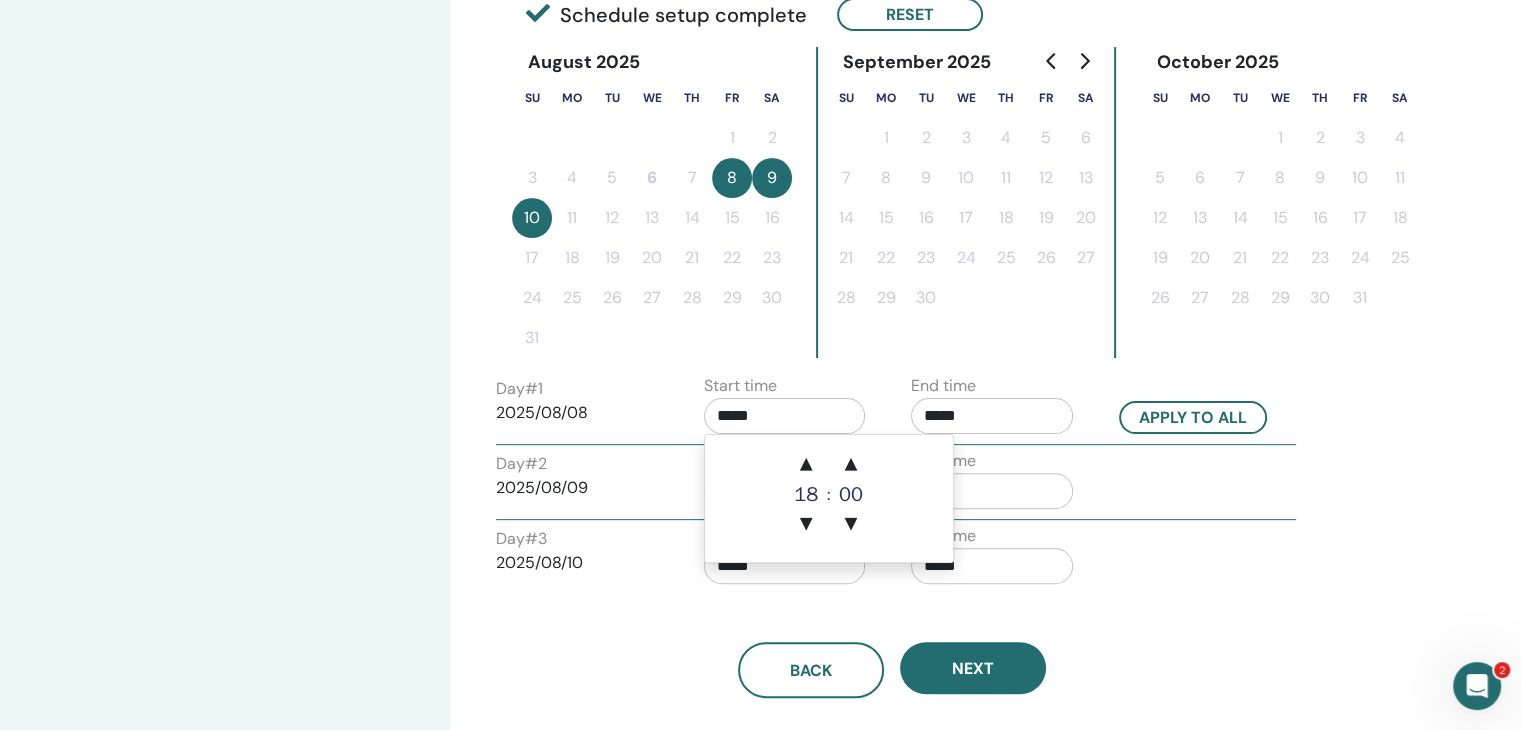 type on "*****" 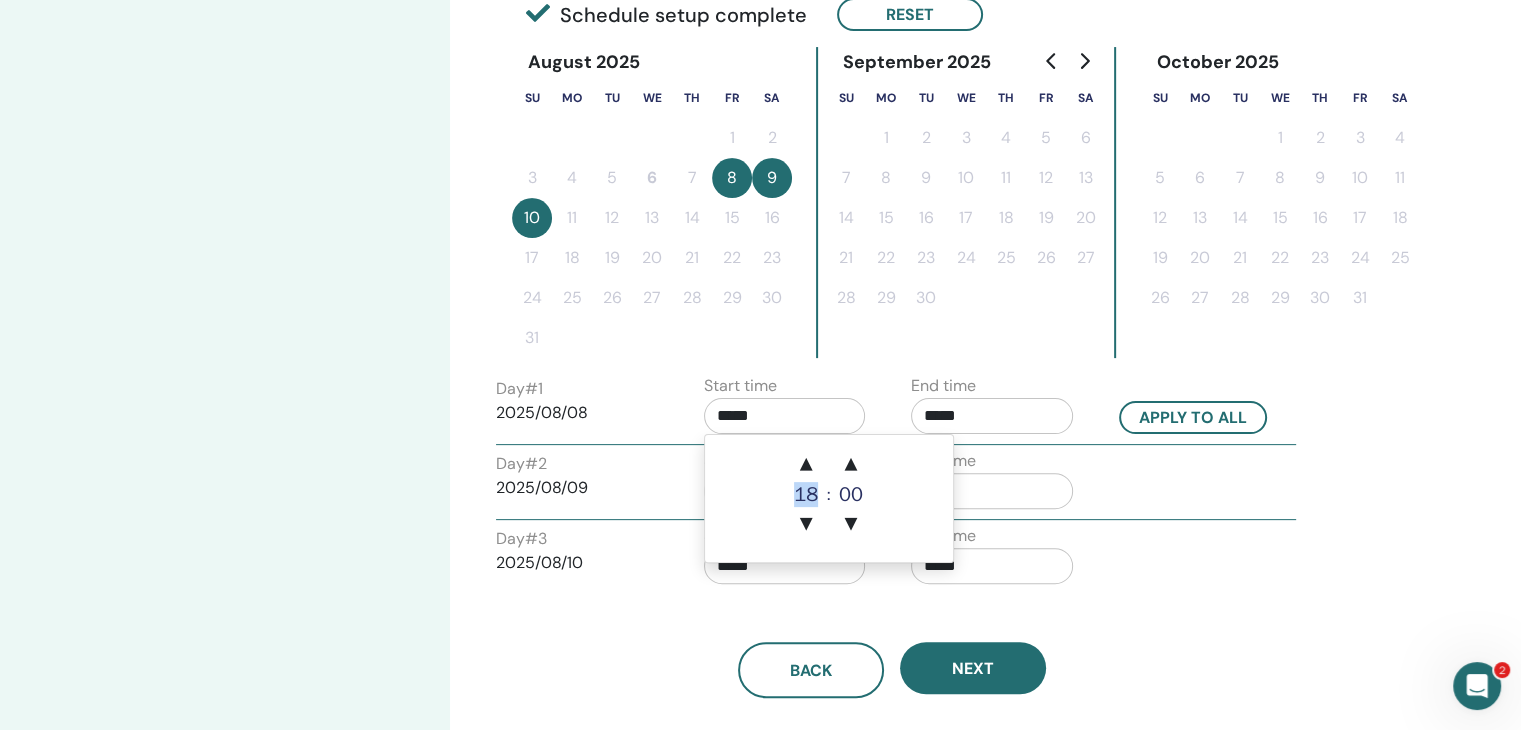 click on "18" at bounding box center (806, 495) 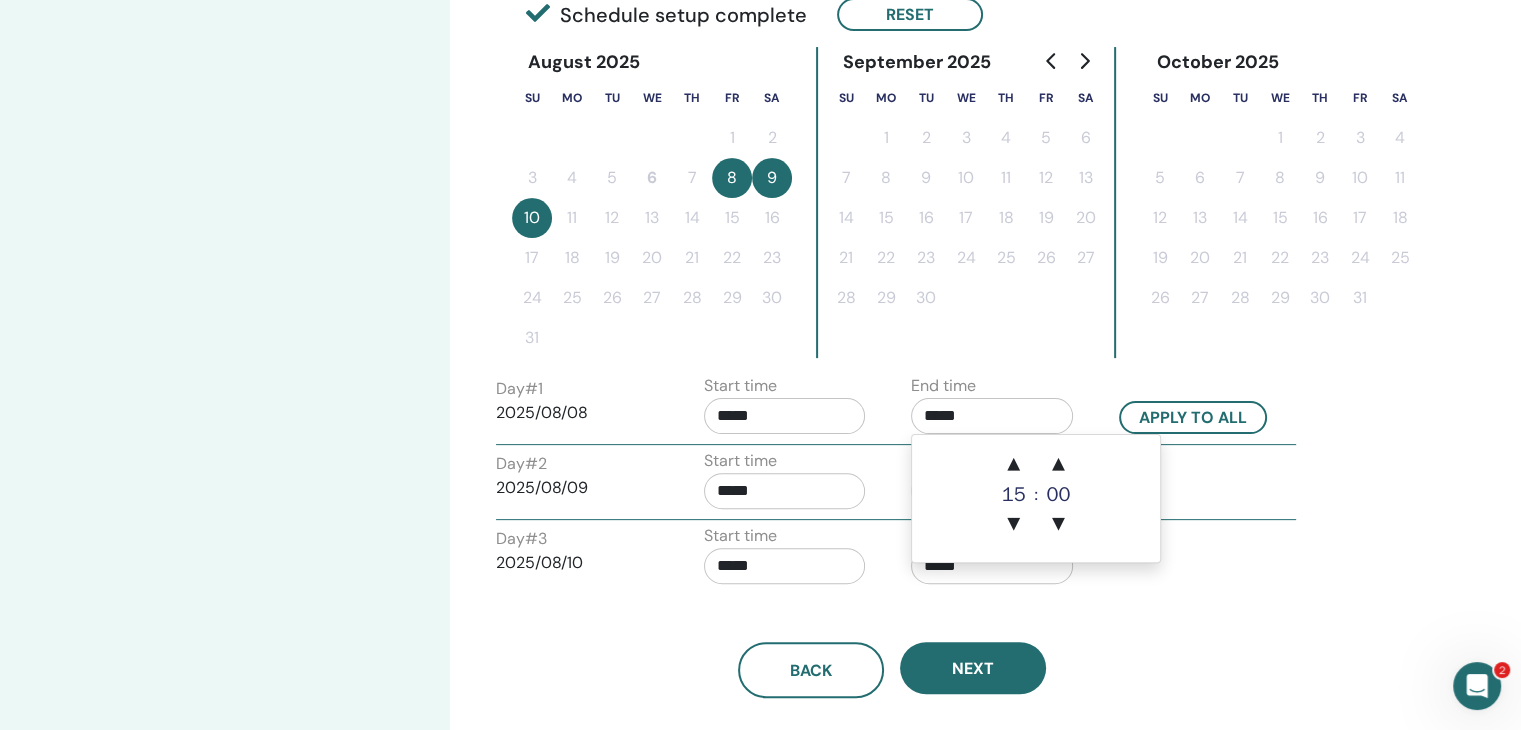 click on "*****" at bounding box center (992, 416) 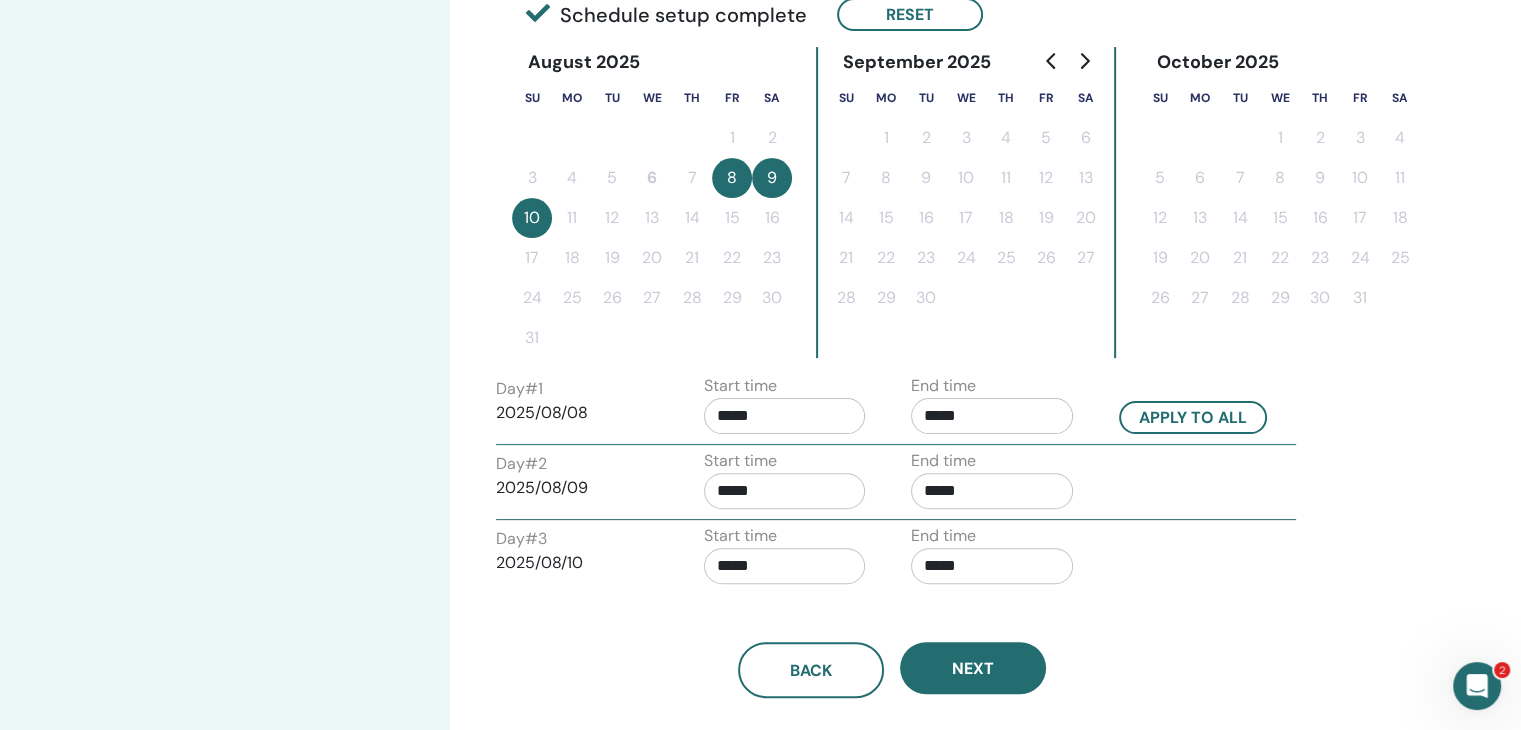 drag, startPoint x: 936, startPoint y: 413, endPoint x: 908, endPoint y: 412, distance: 28.01785 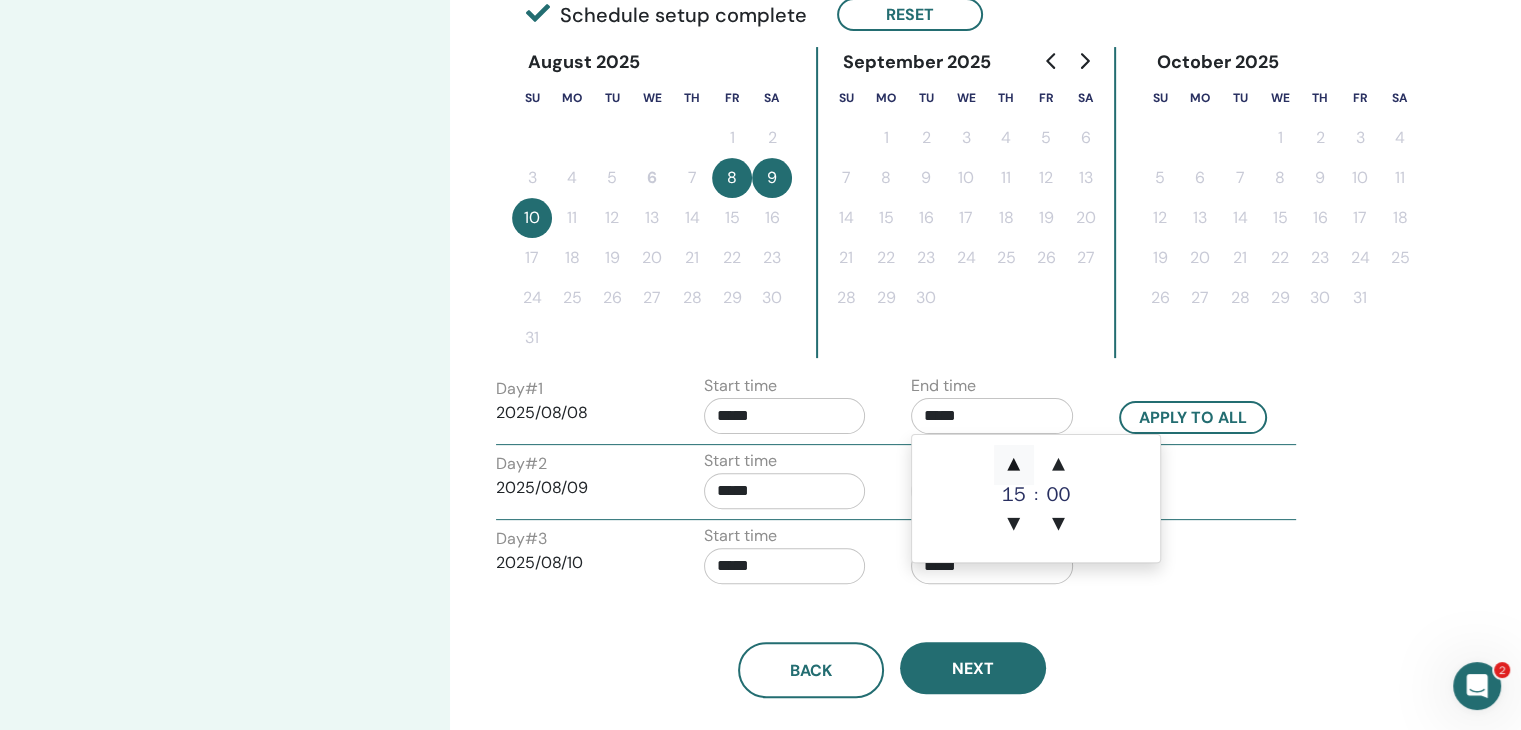 click on "▲" at bounding box center (1014, 465) 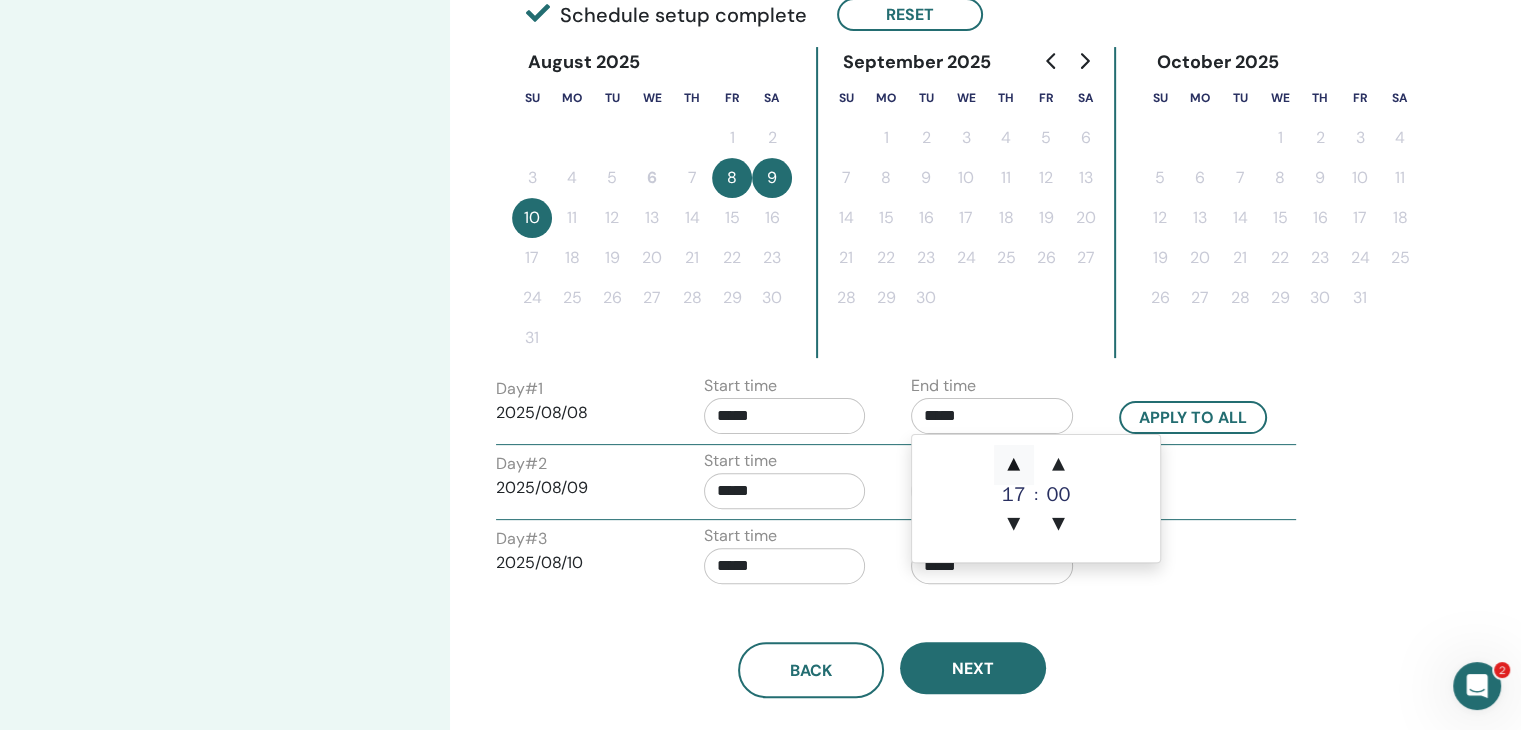 click on "▲" at bounding box center [1014, 465] 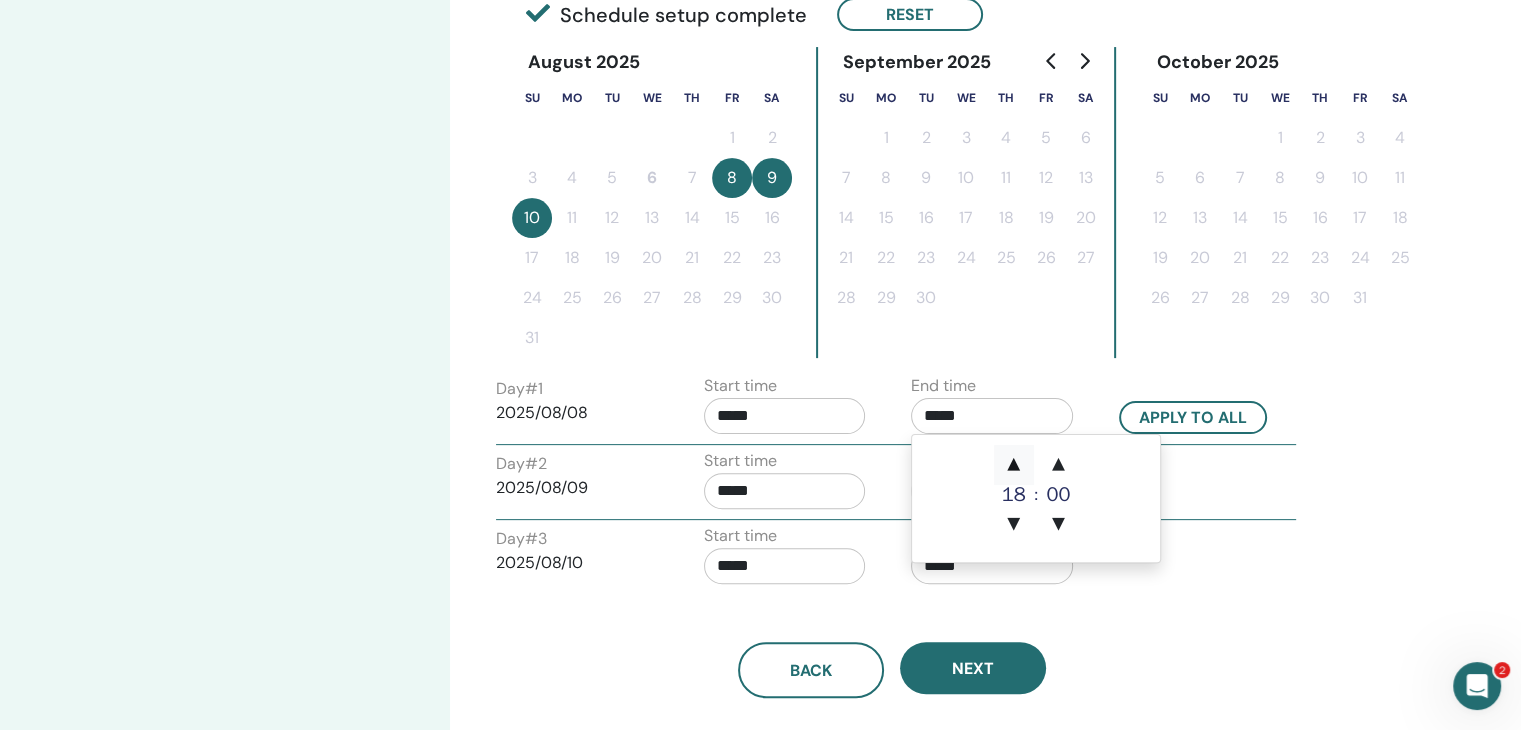 click on "▲" at bounding box center [1014, 465] 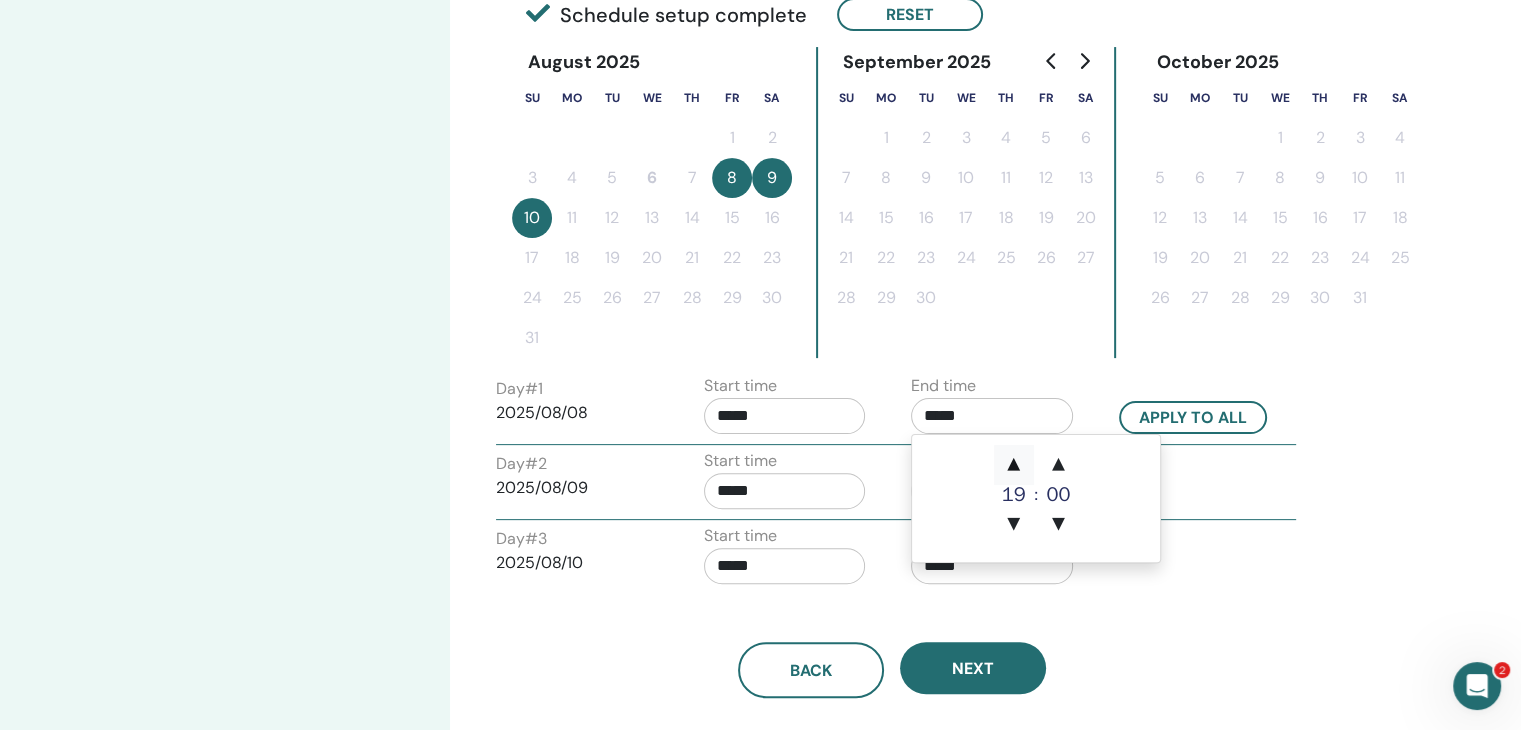 click on "▲" at bounding box center (1014, 465) 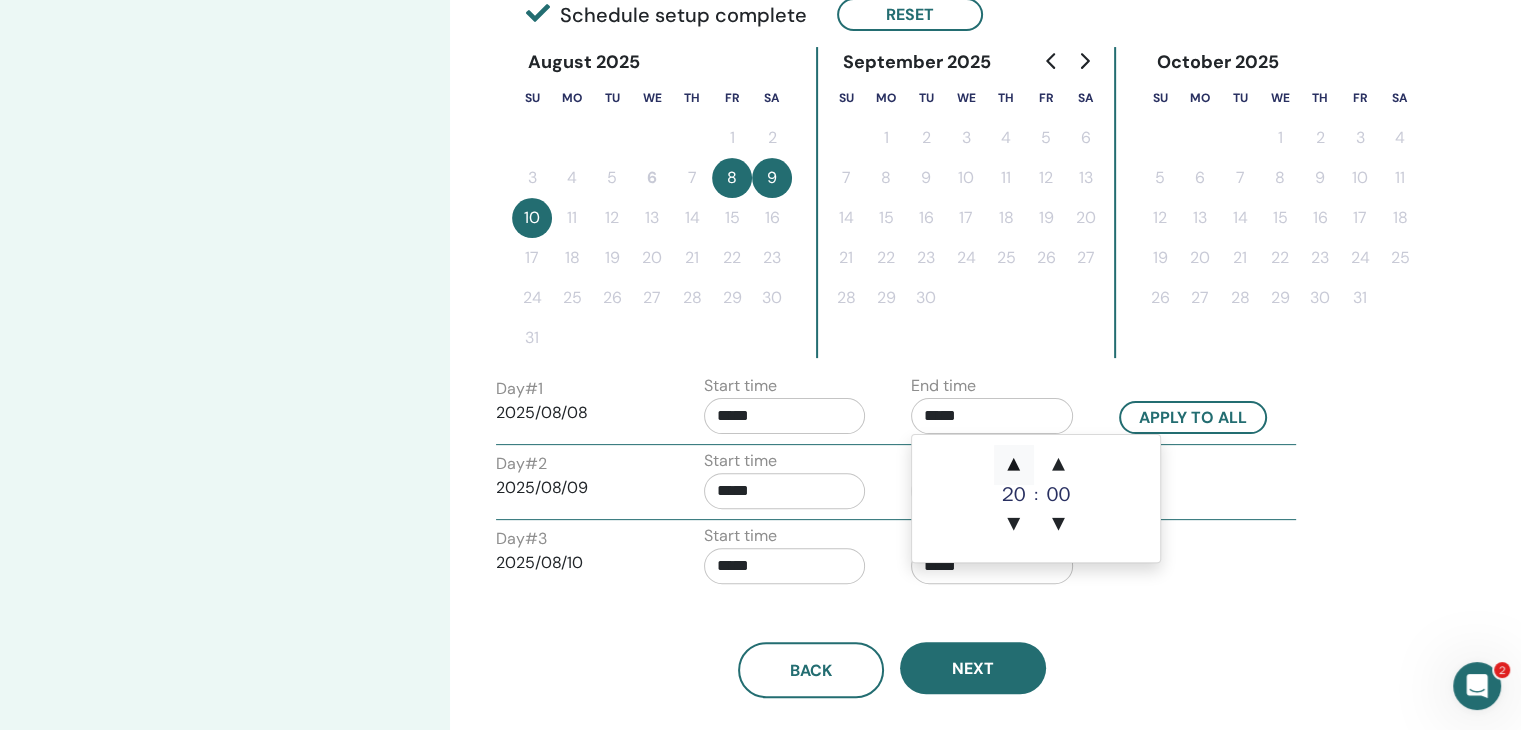click on "▲" at bounding box center [1014, 465] 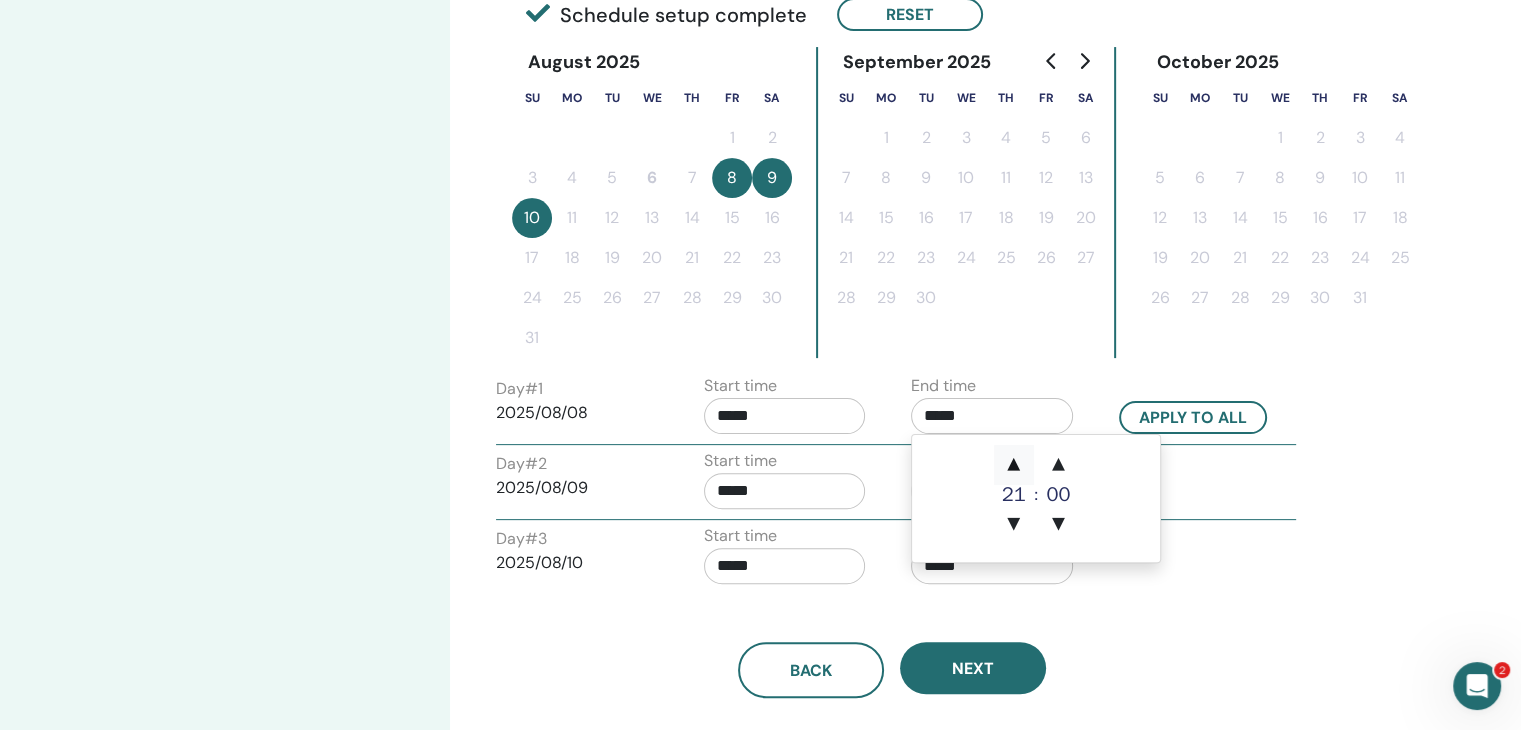 click on "▲" at bounding box center [1014, 465] 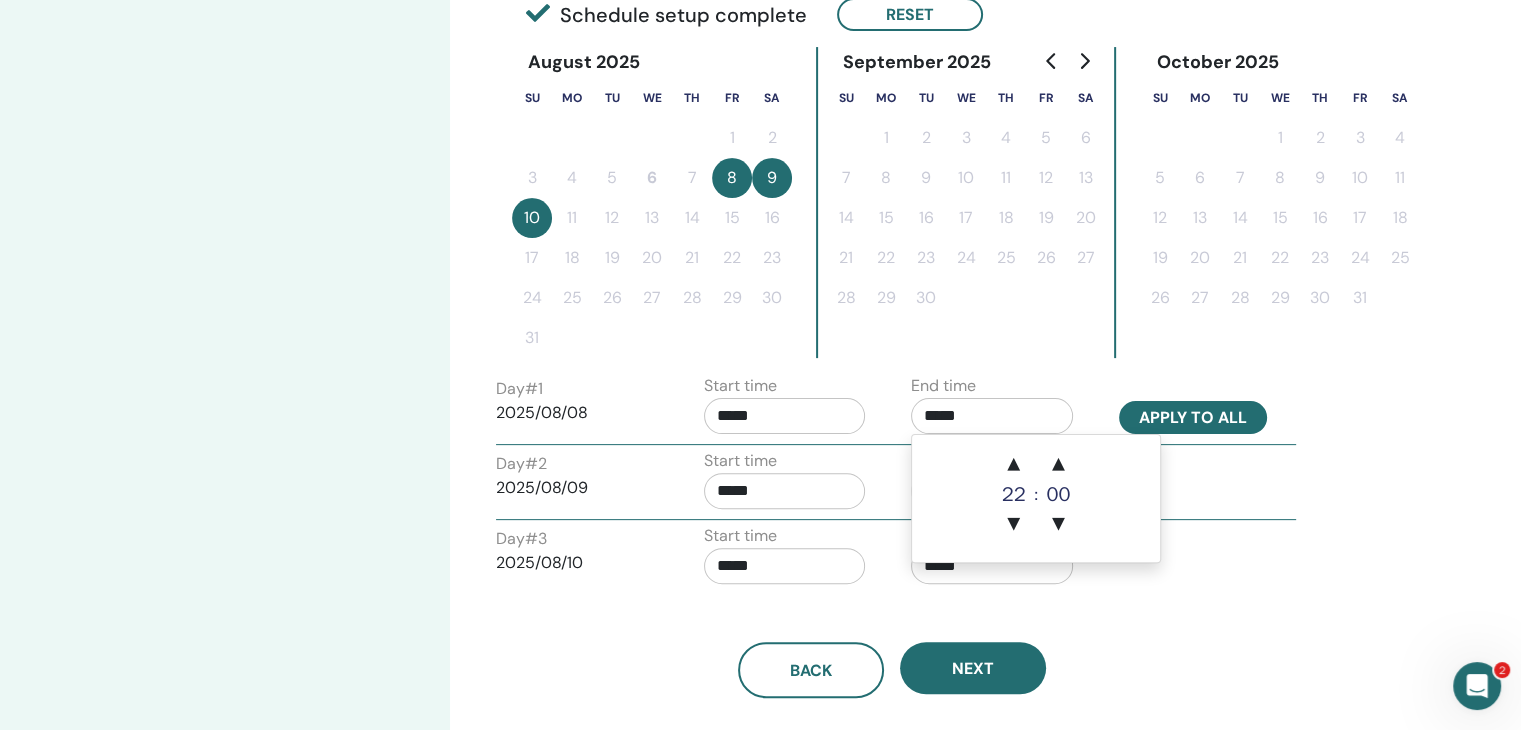 click on "Apply to all" at bounding box center (1193, 417) 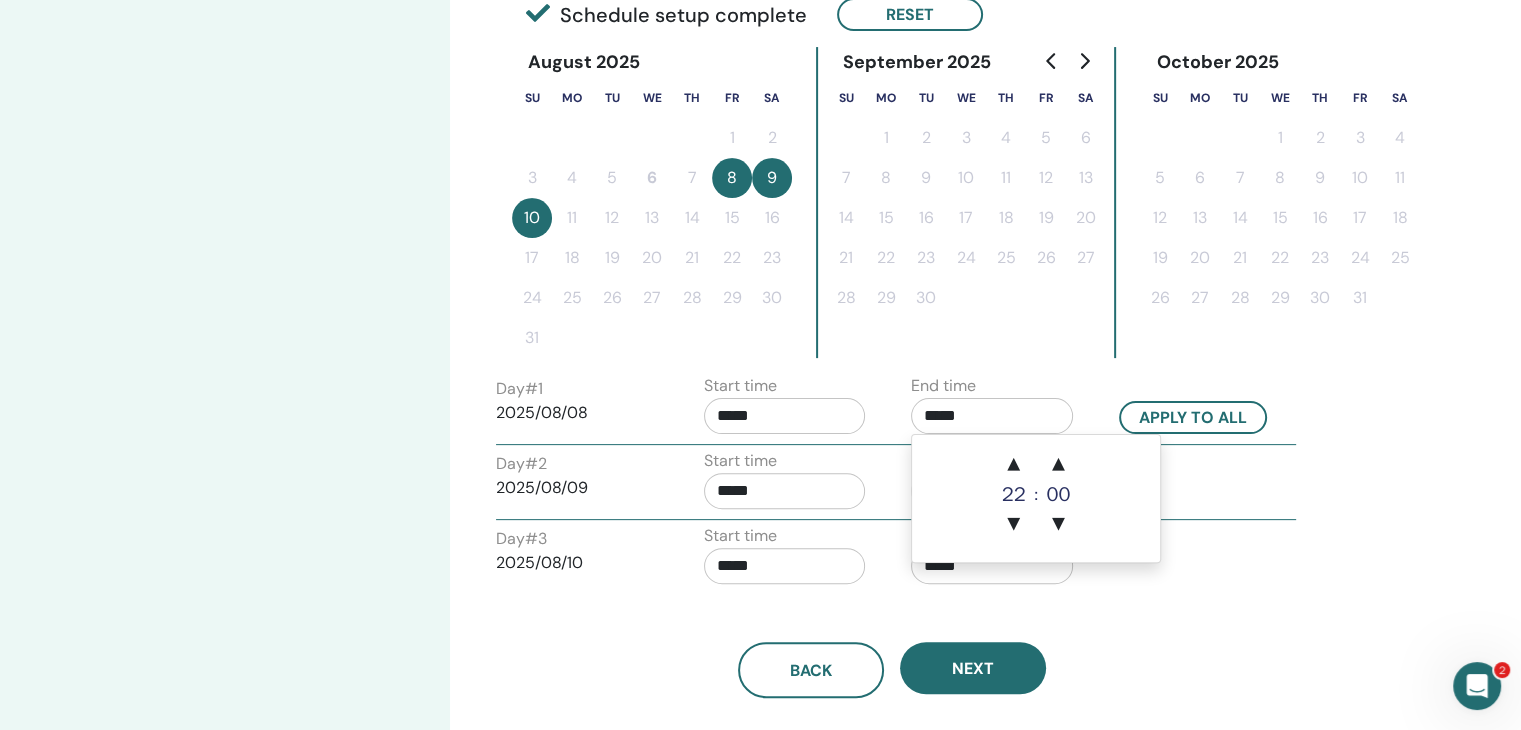 type on "*****" 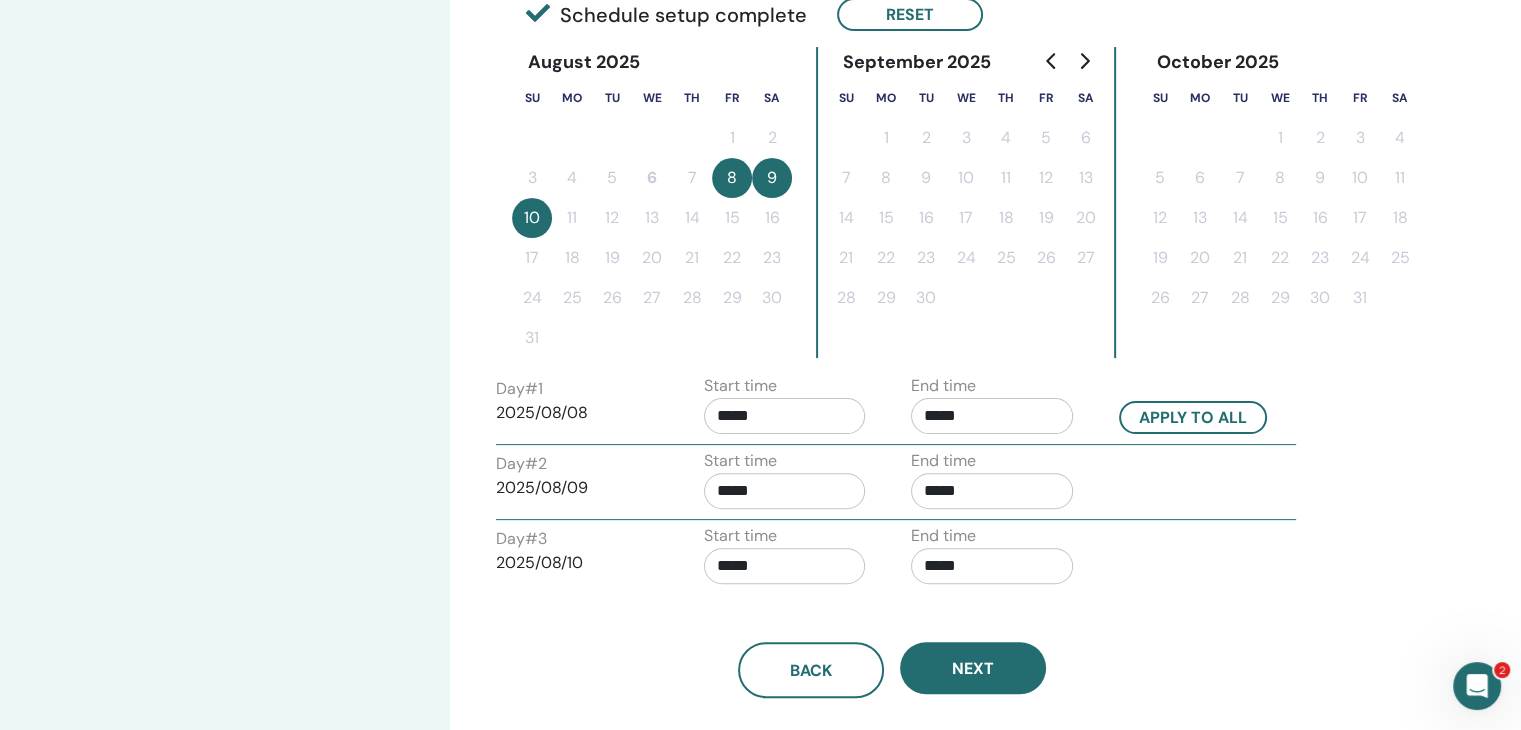 click on "*****" at bounding box center [785, 491] 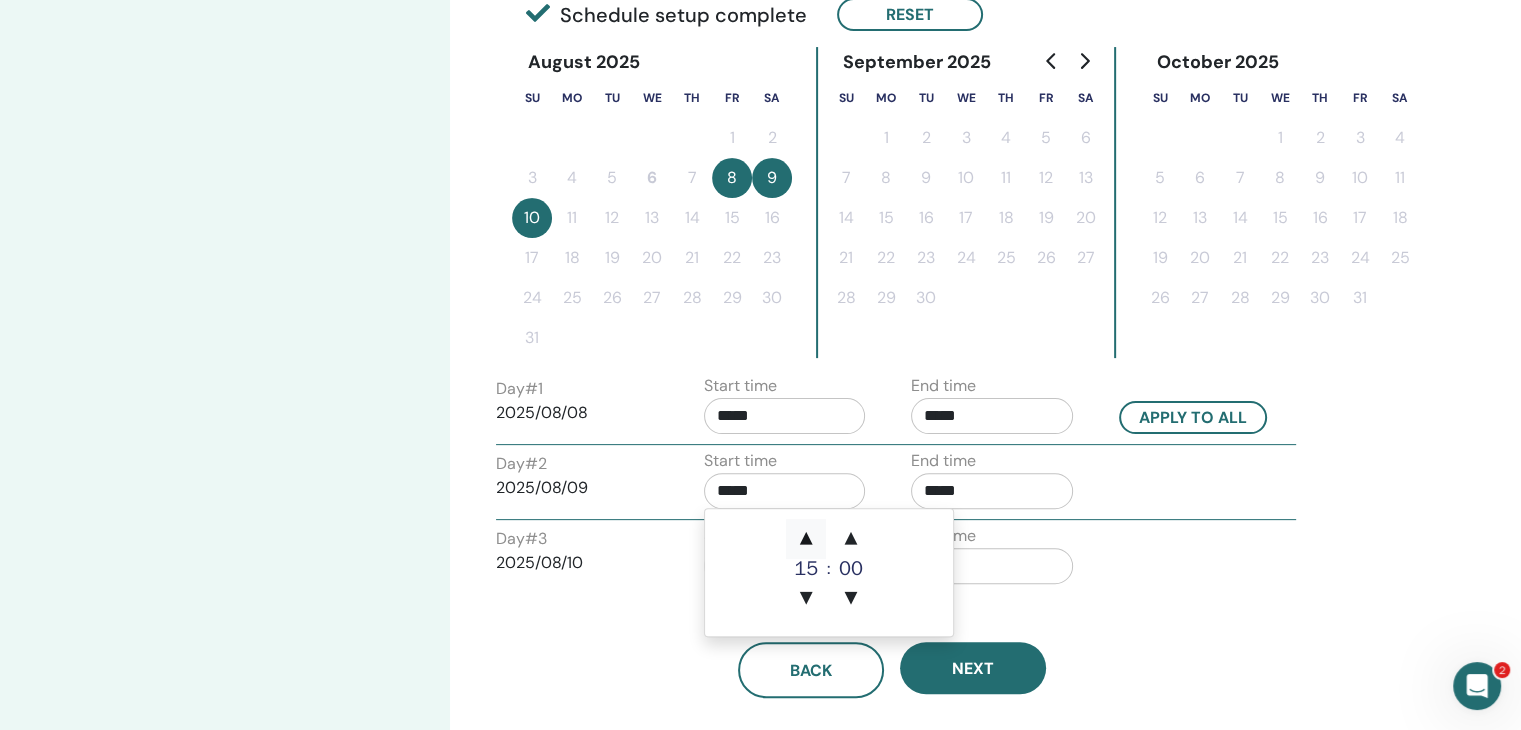 click on "▲" at bounding box center [806, 539] 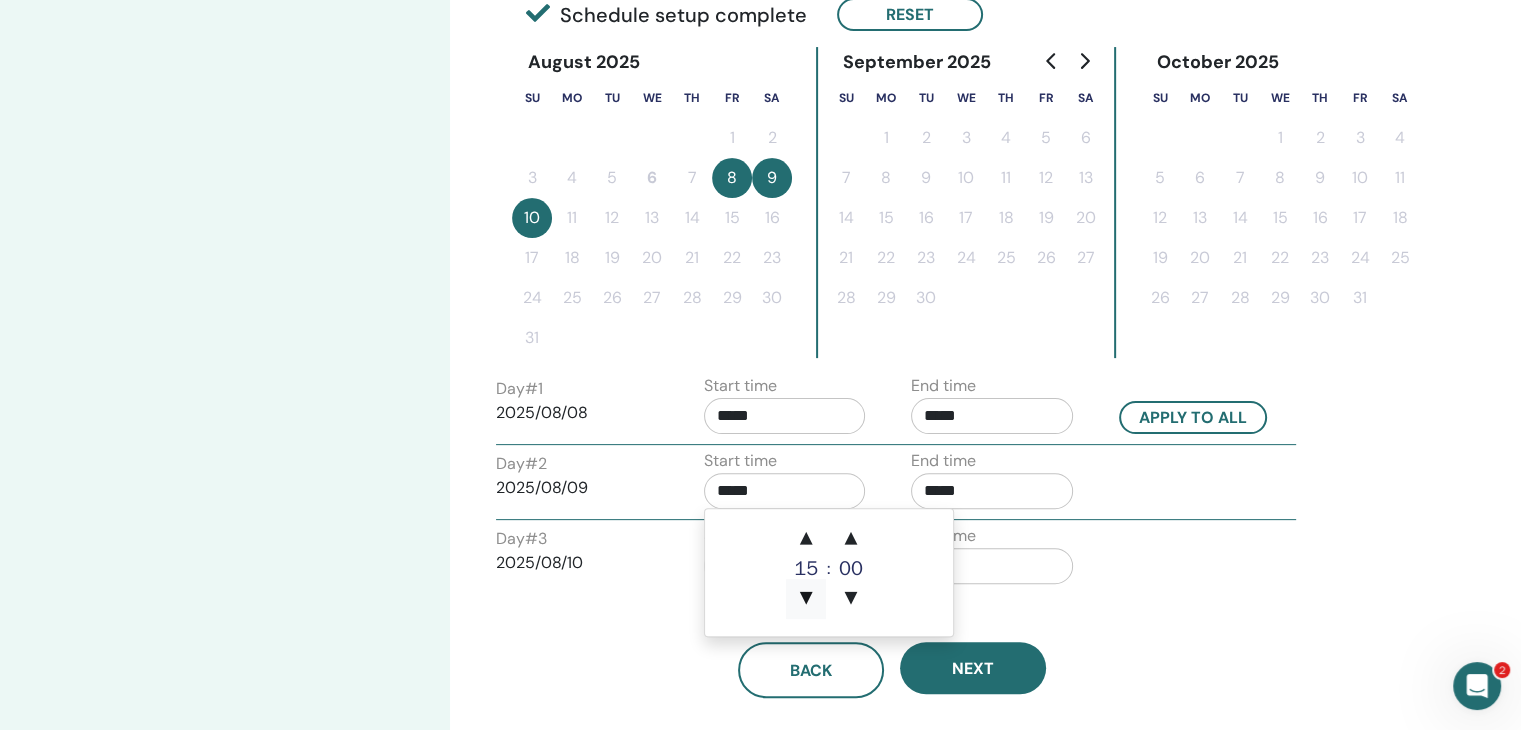 click on "▼" at bounding box center (806, 599) 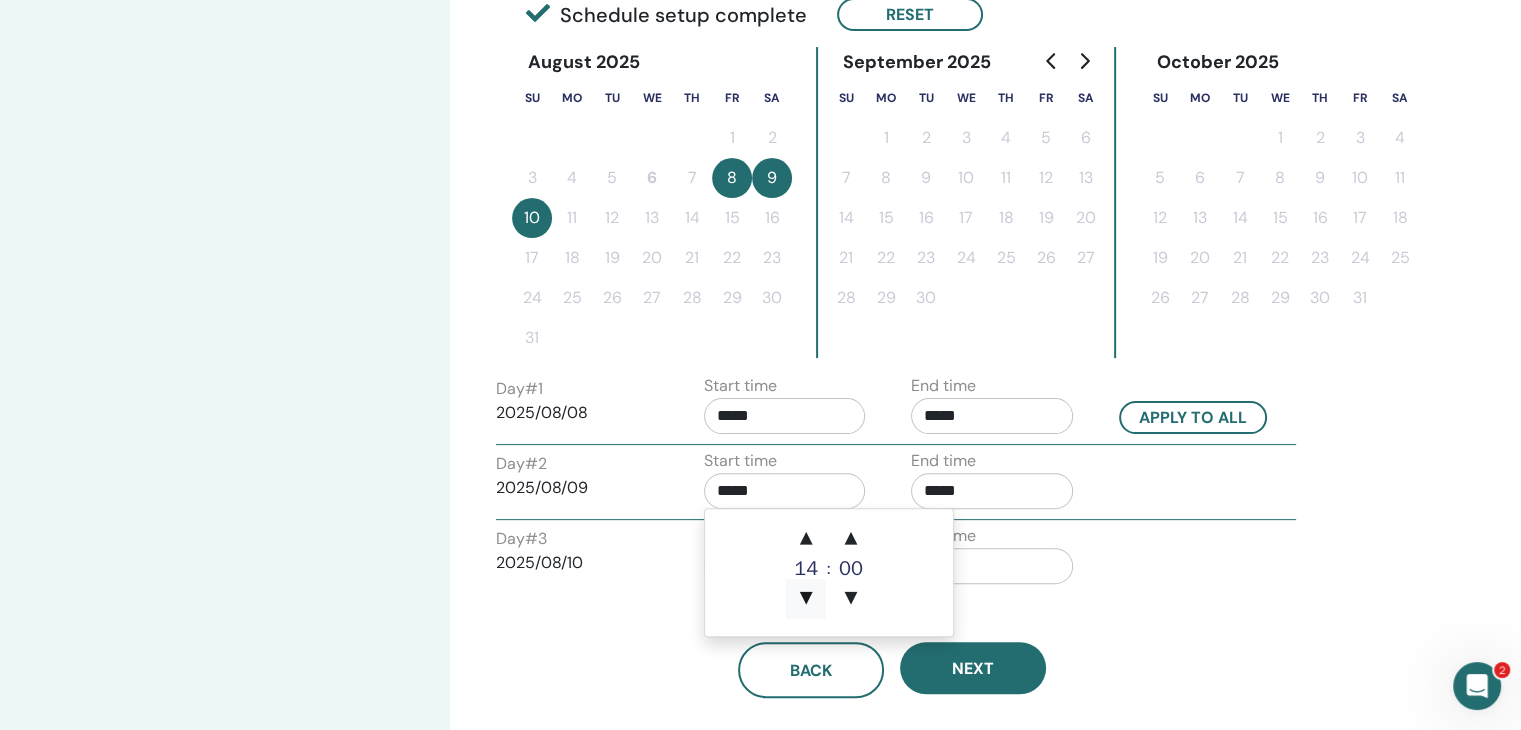 click on "▼" at bounding box center (806, 599) 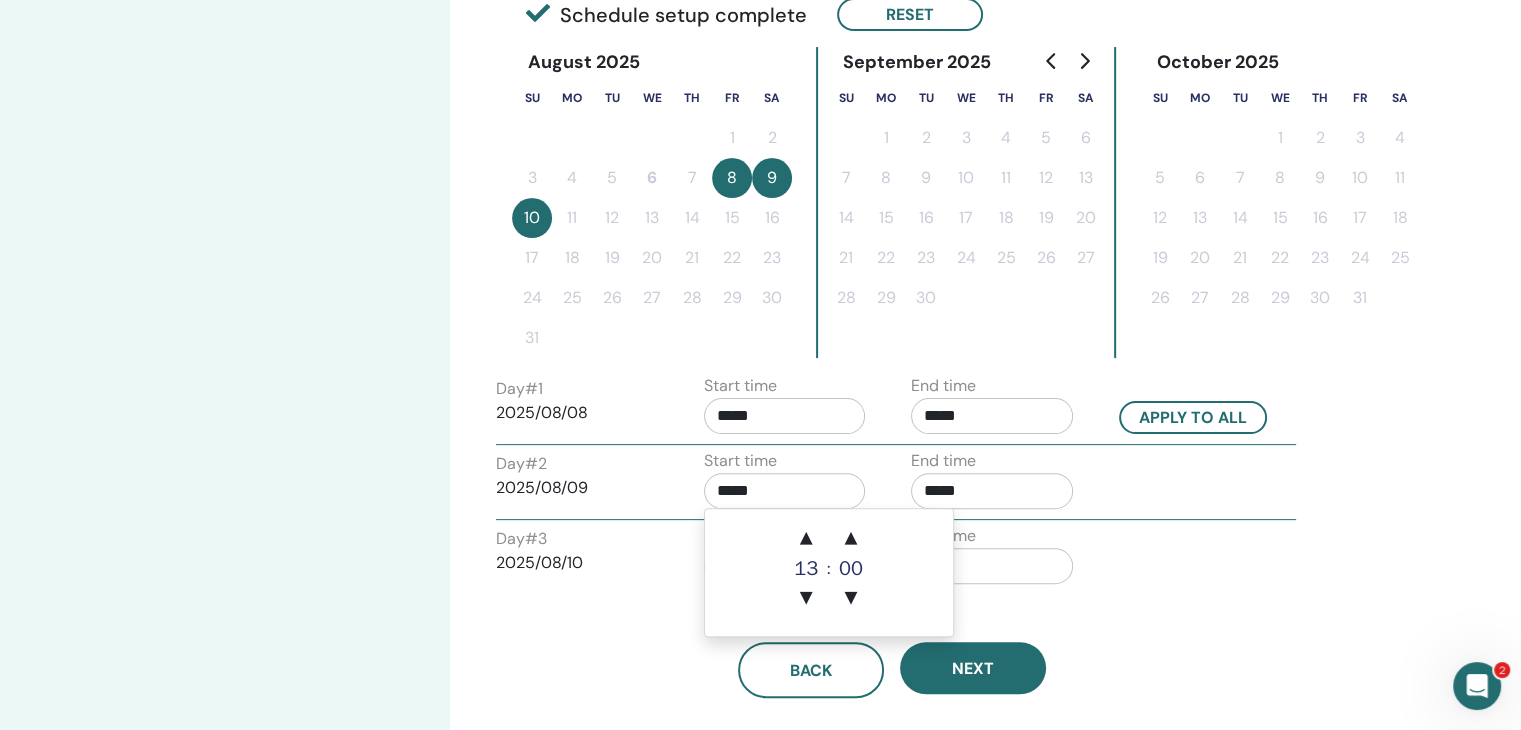 click on "*****" at bounding box center (992, 491) 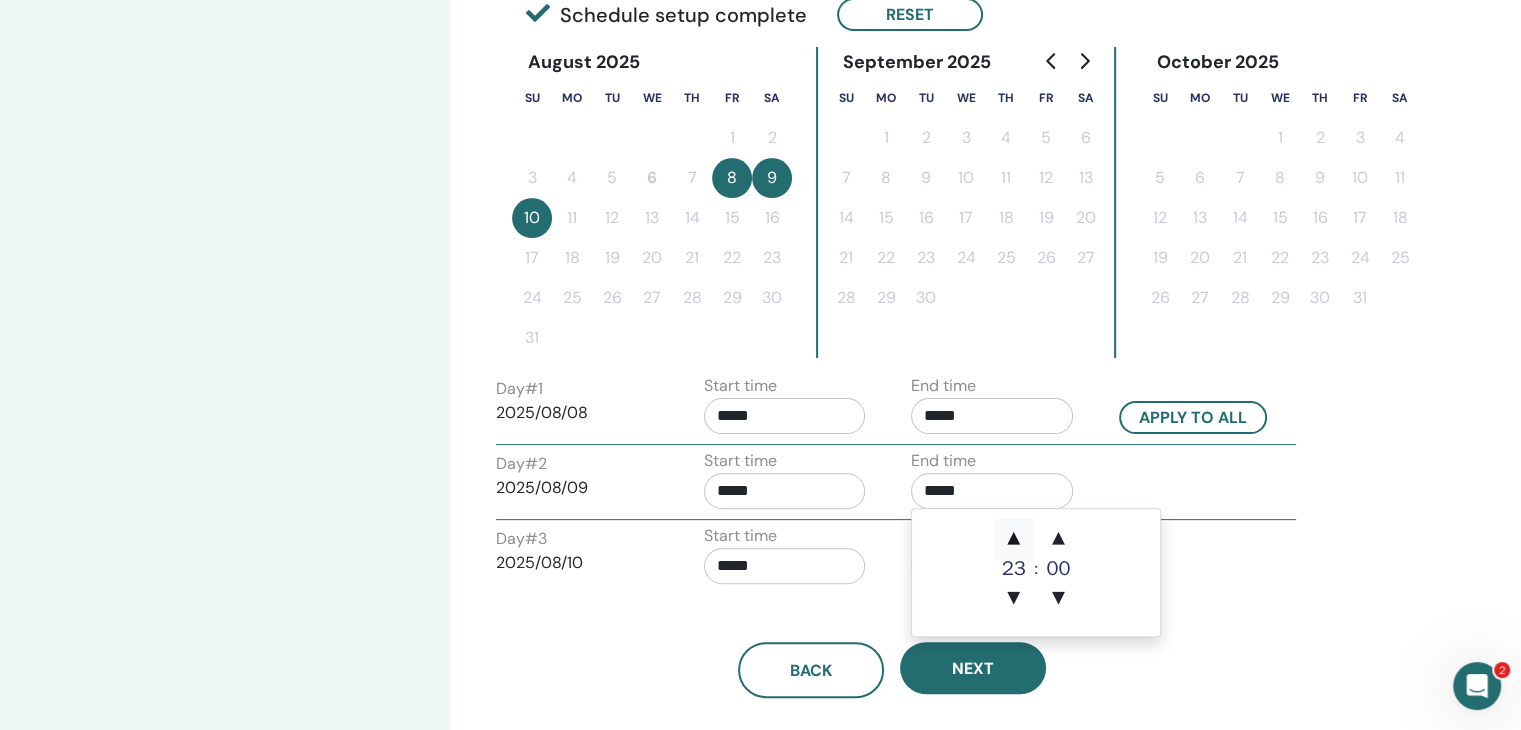 click on "▲" at bounding box center (1014, 539) 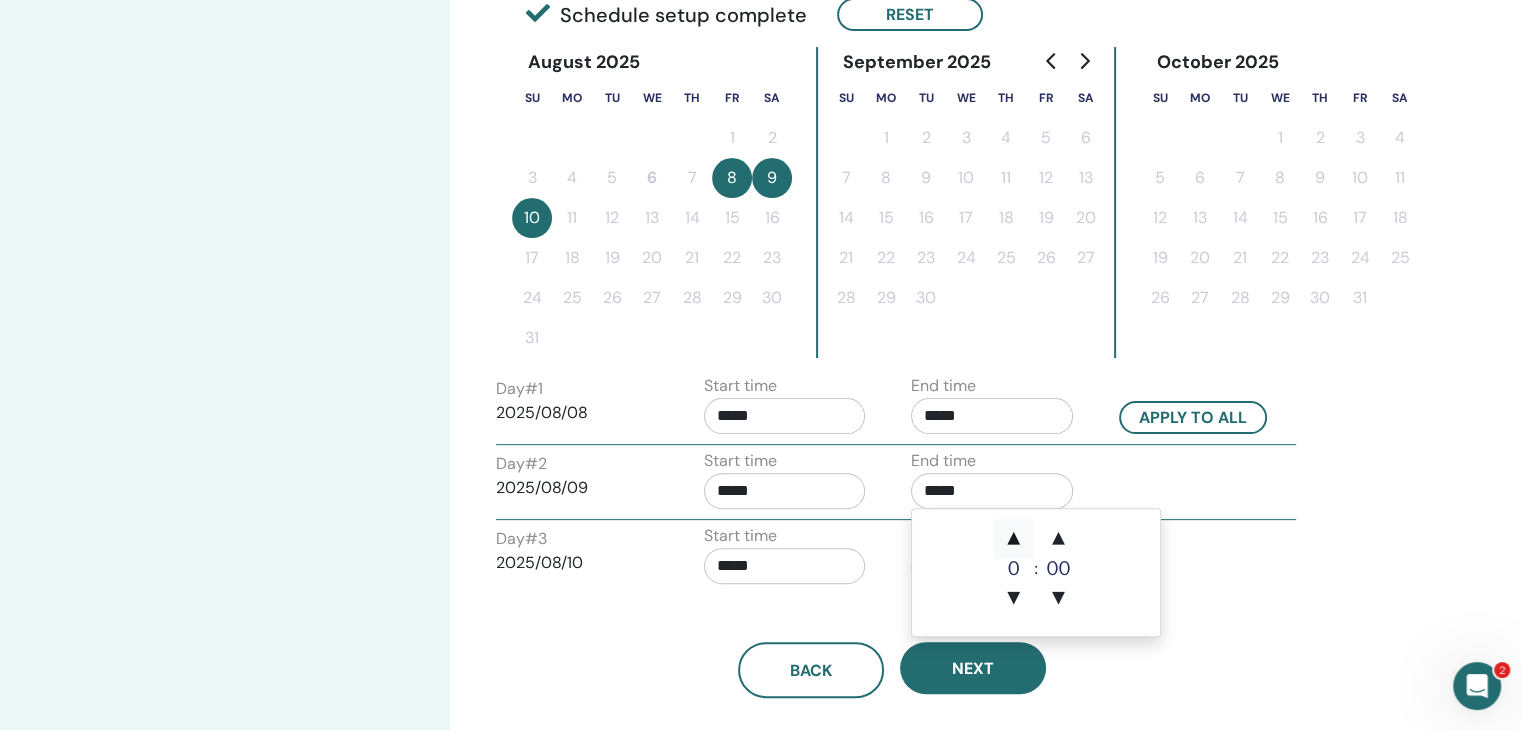 click on "▲" at bounding box center [1014, 539] 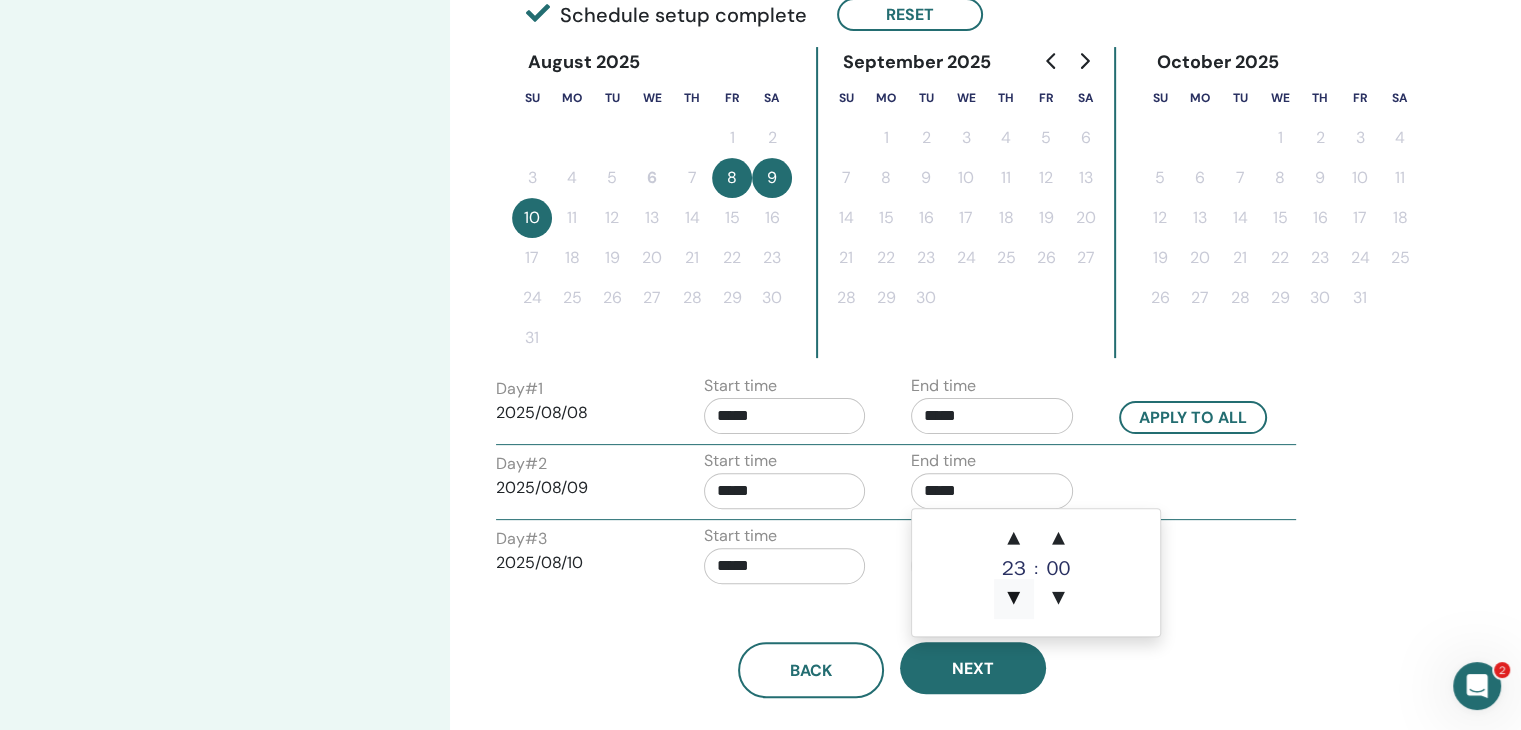 click on "▼" at bounding box center (1014, 599) 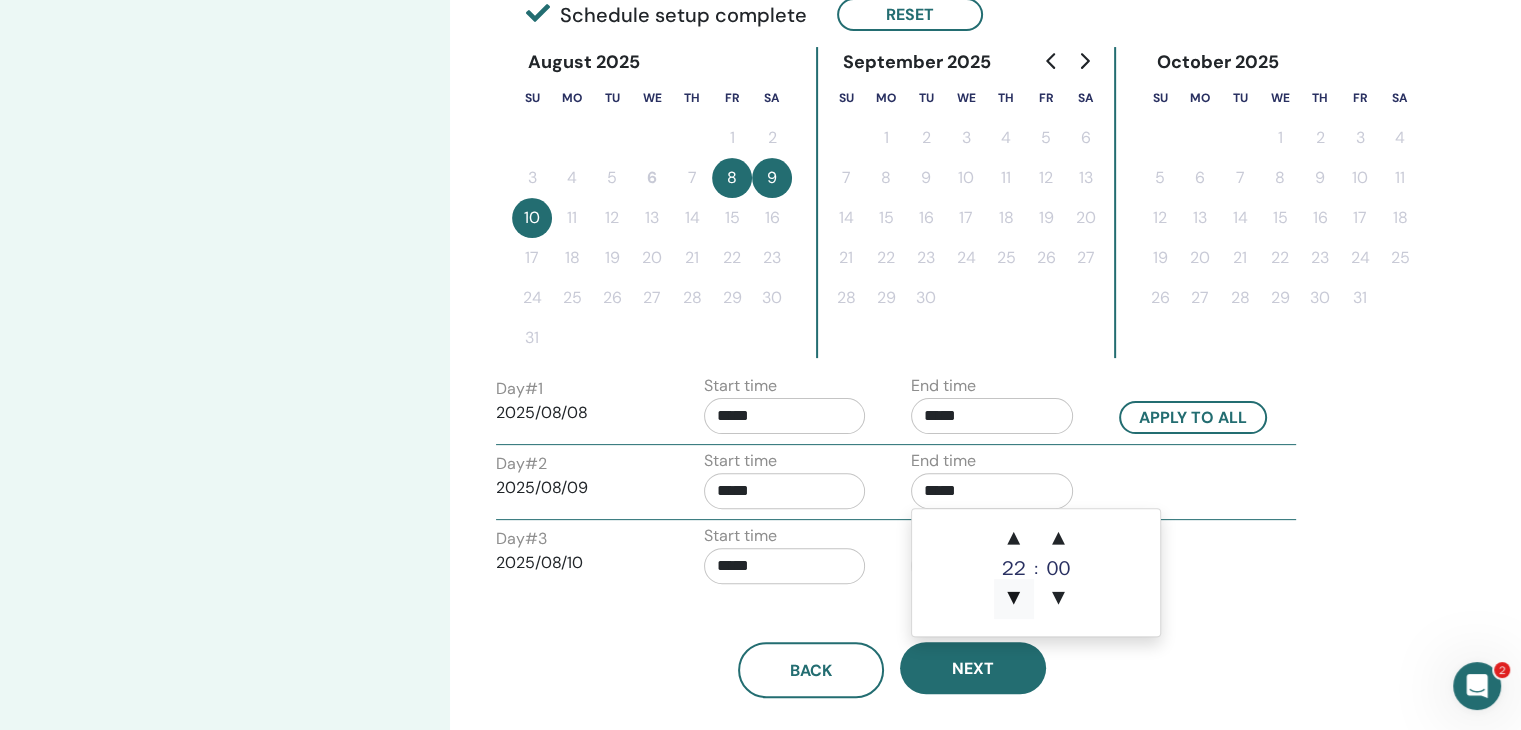 click on "▼" at bounding box center (1014, 599) 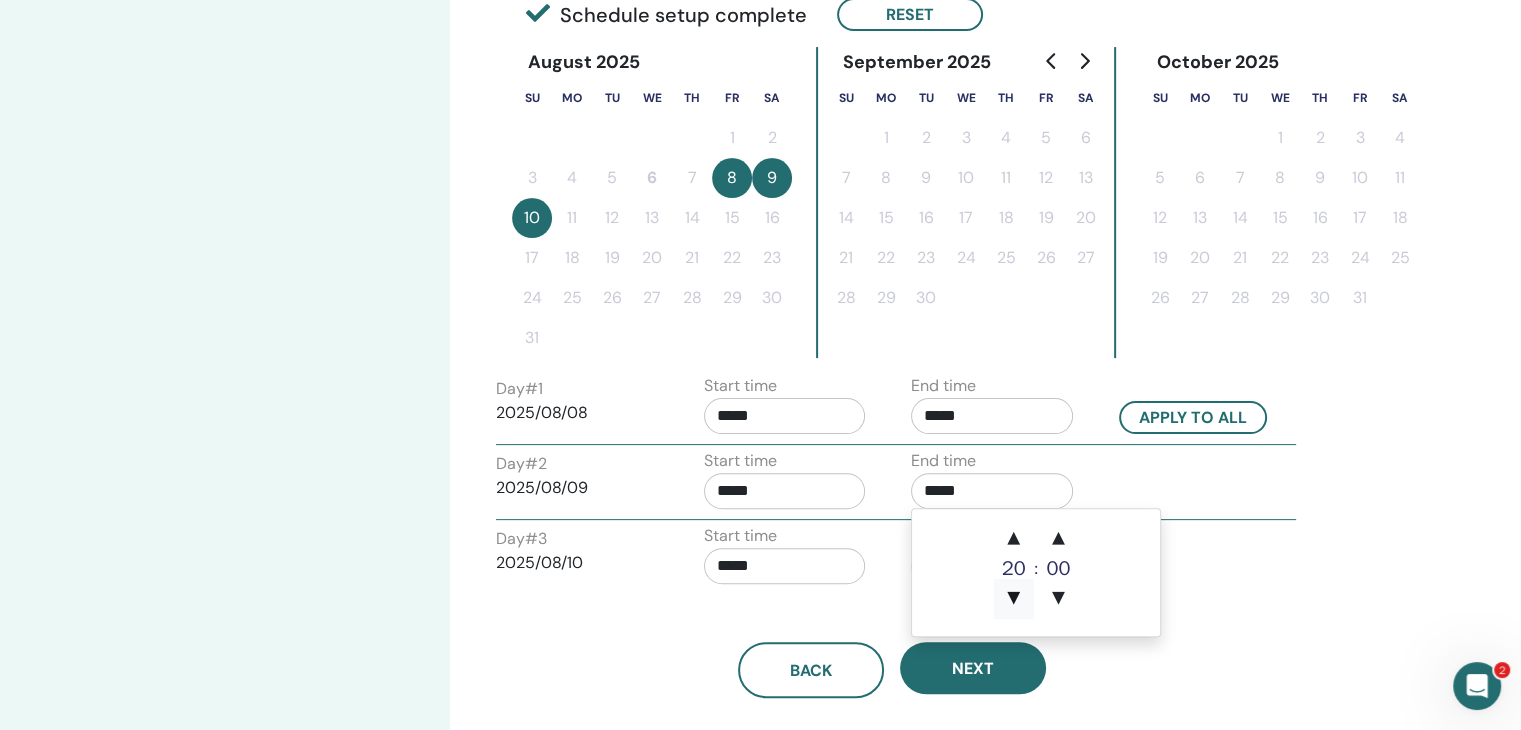 click on "▼" at bounding box center [1014, 599] 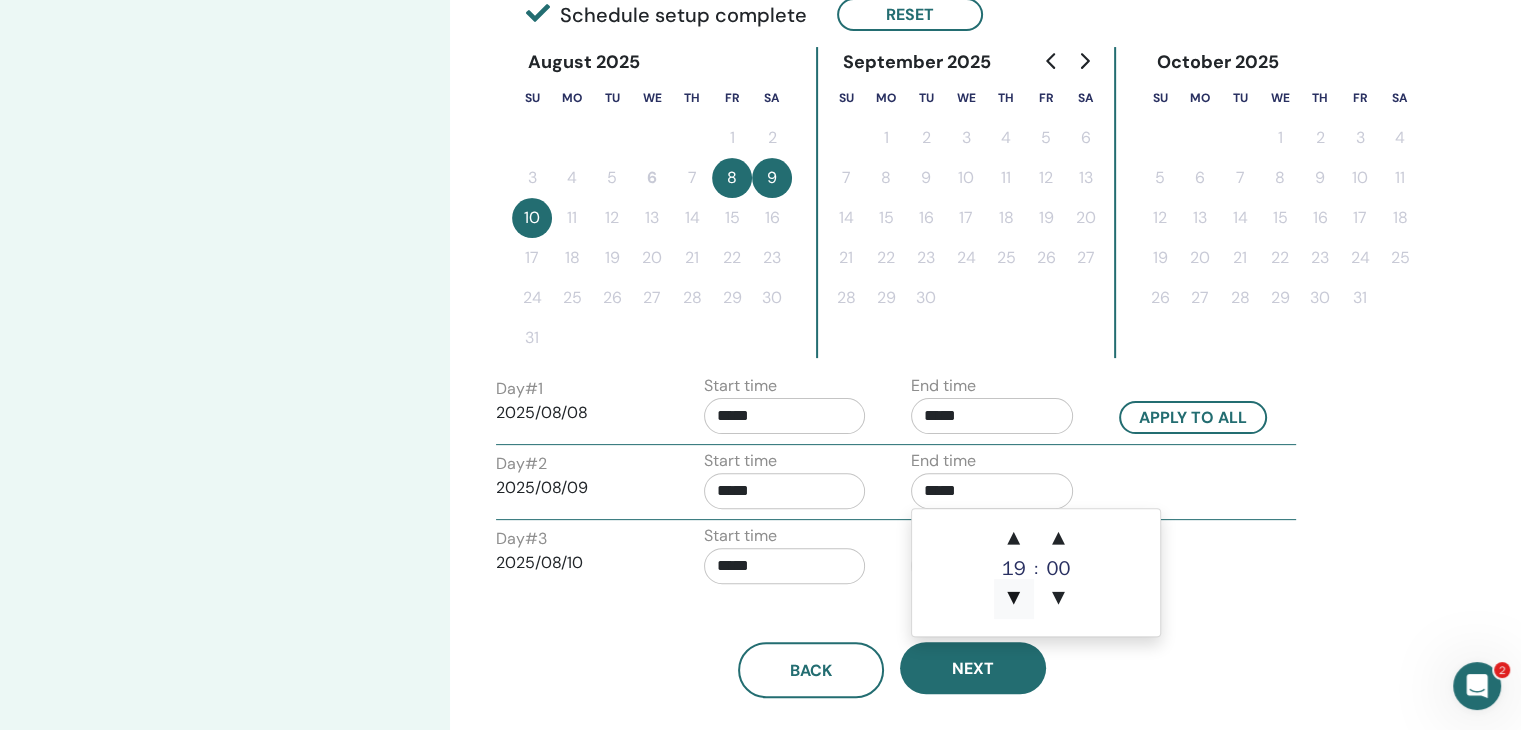 click on "▼" at bounding box center [1014, 599] 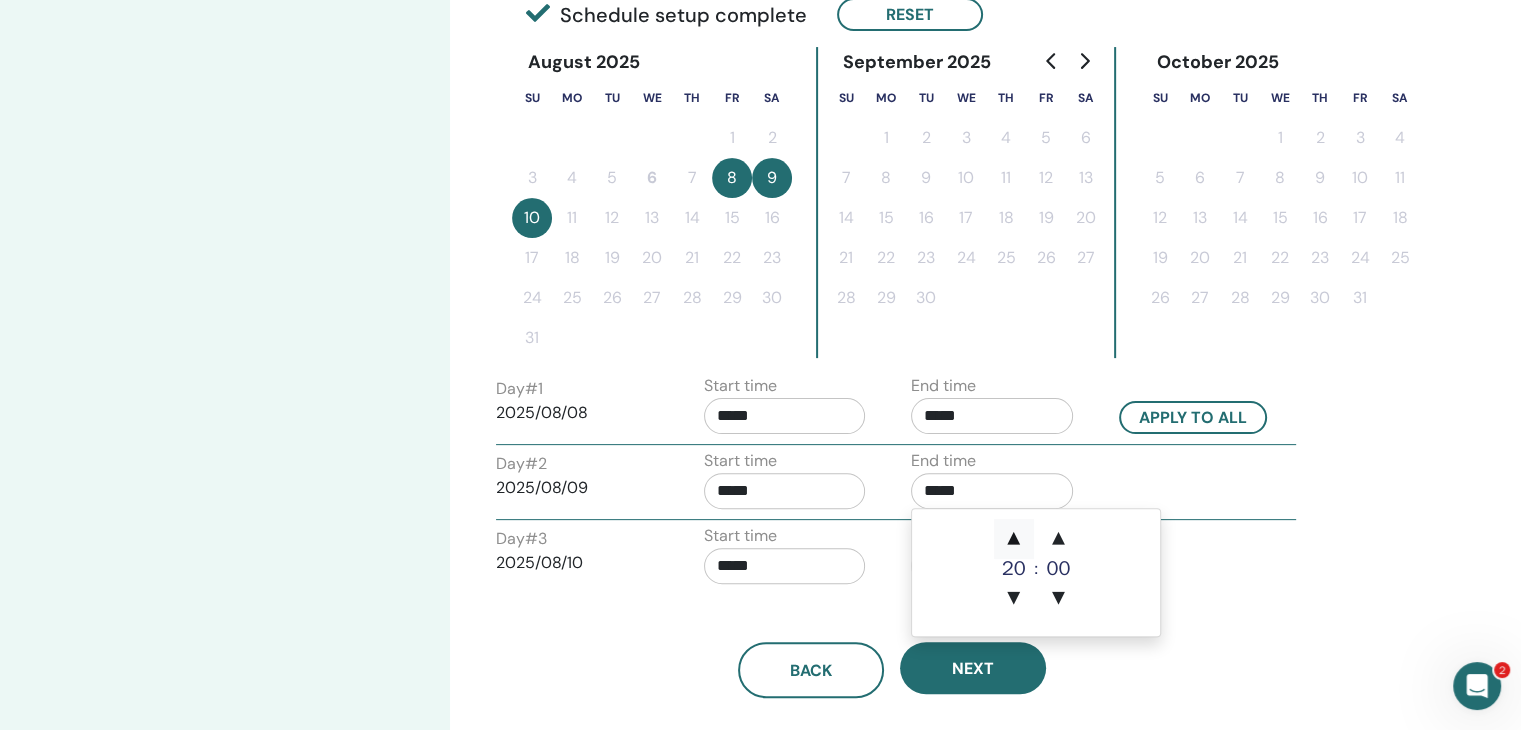 click on "▲" at bounding box center [1014, 539] 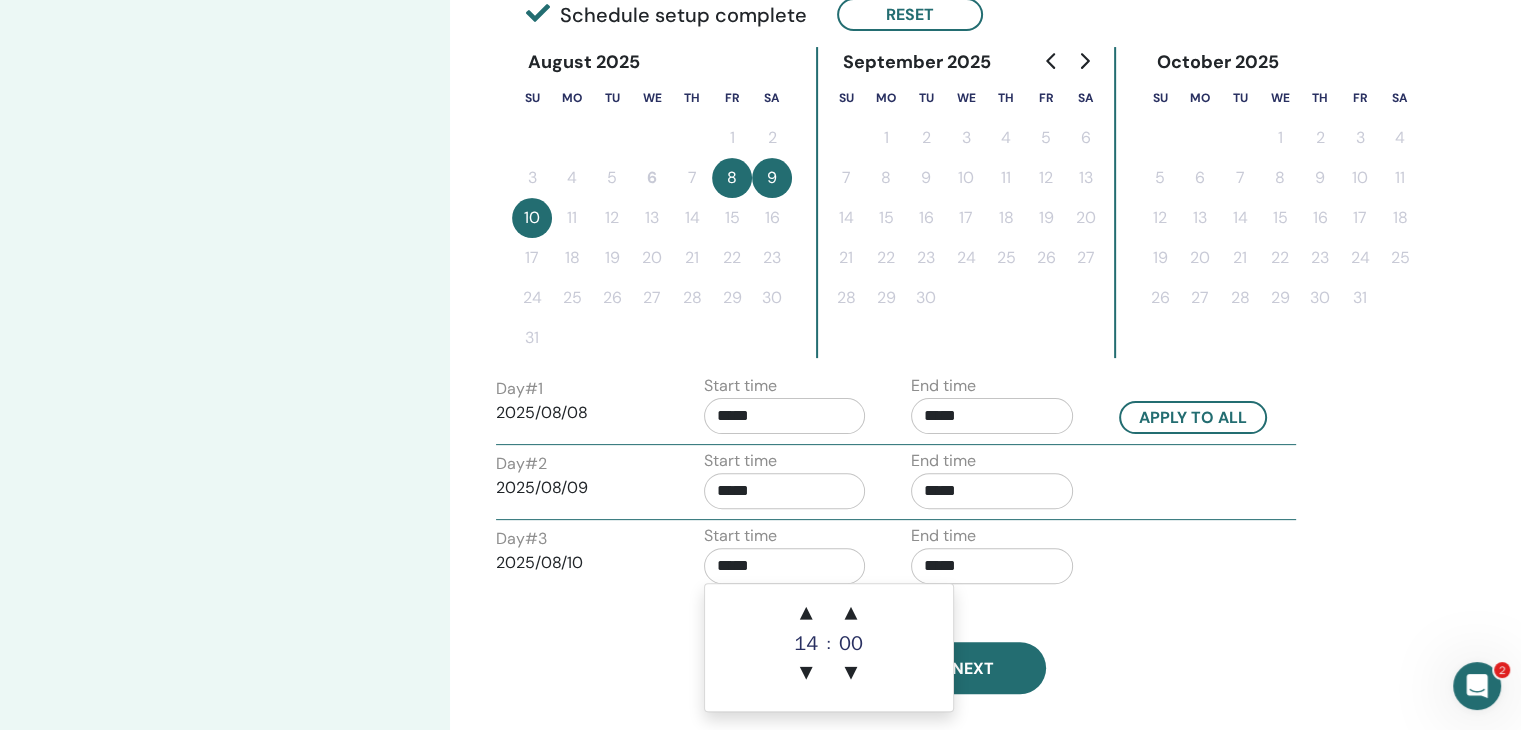 click on "*****" at bounding box center [785, 566] 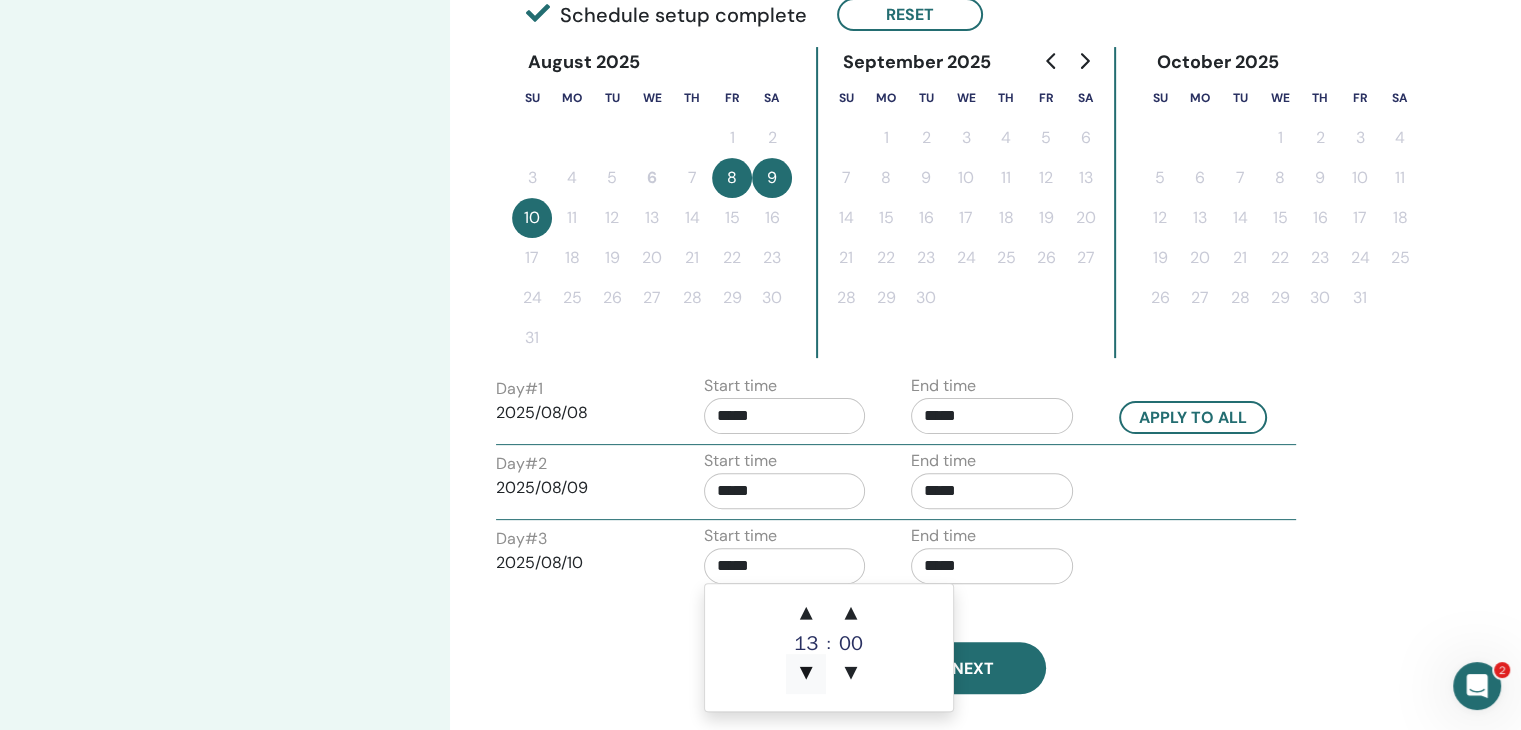 click on "▼" at bounding box center (806, 674) 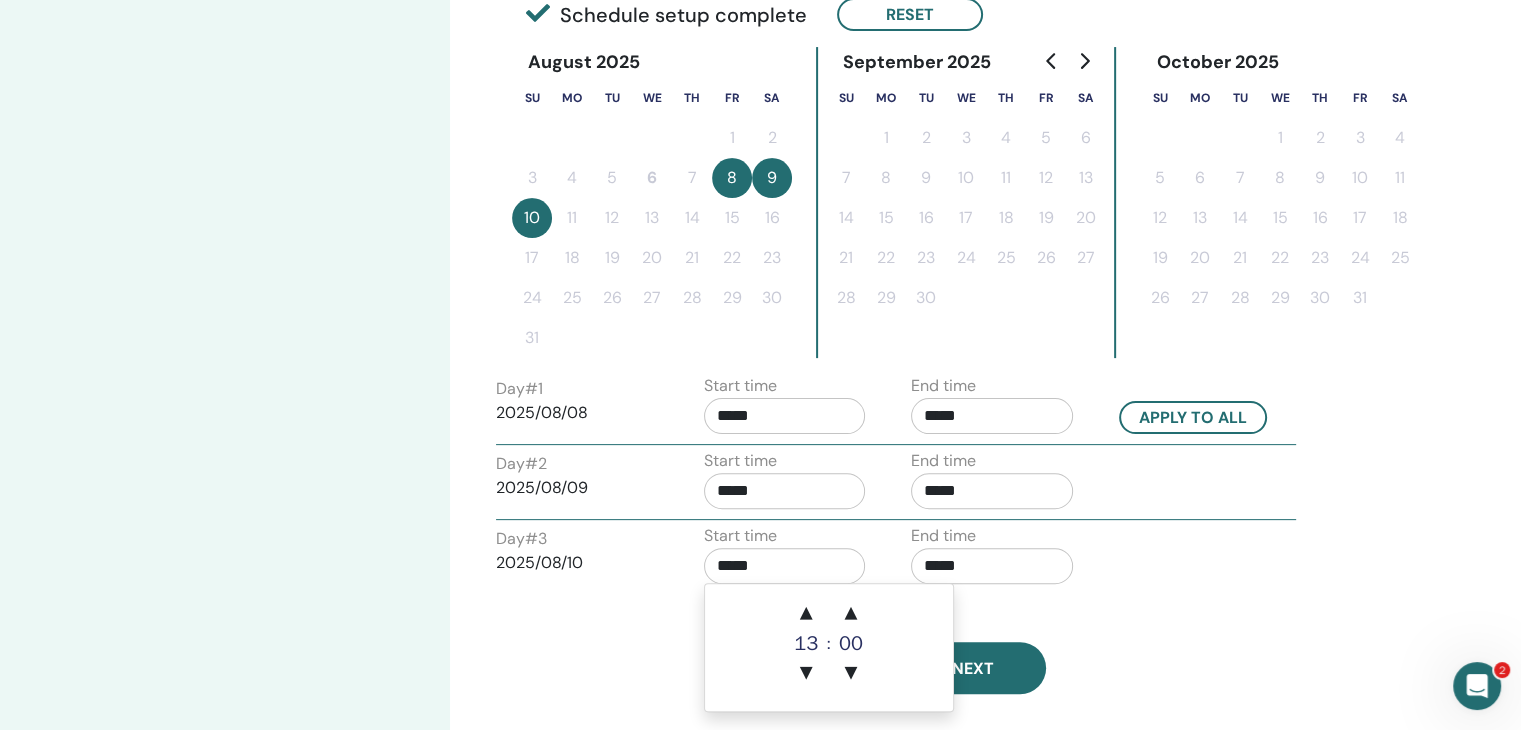 click on "*****" at bounding box center (992, 566) 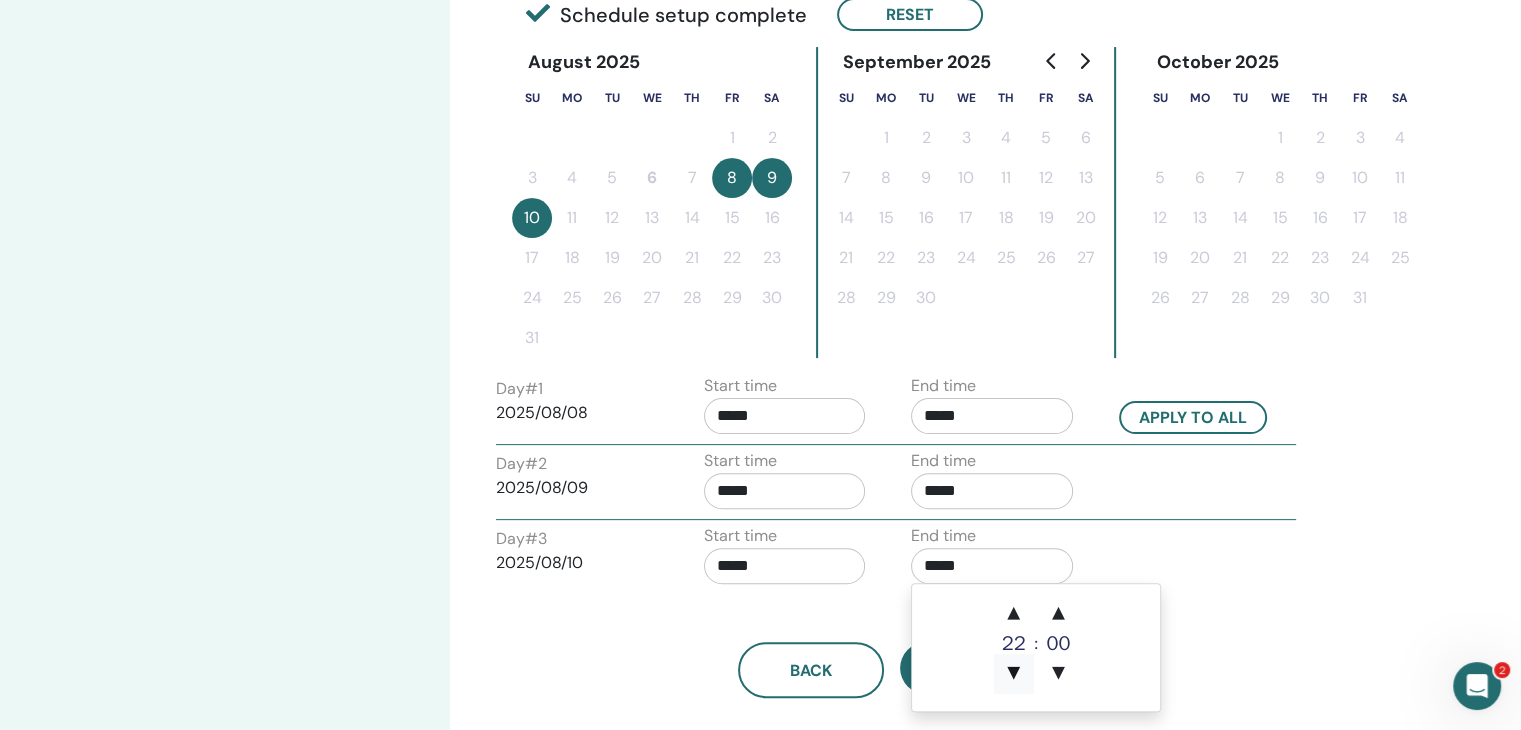 click on "▼" at bounding box center (1014, 674) 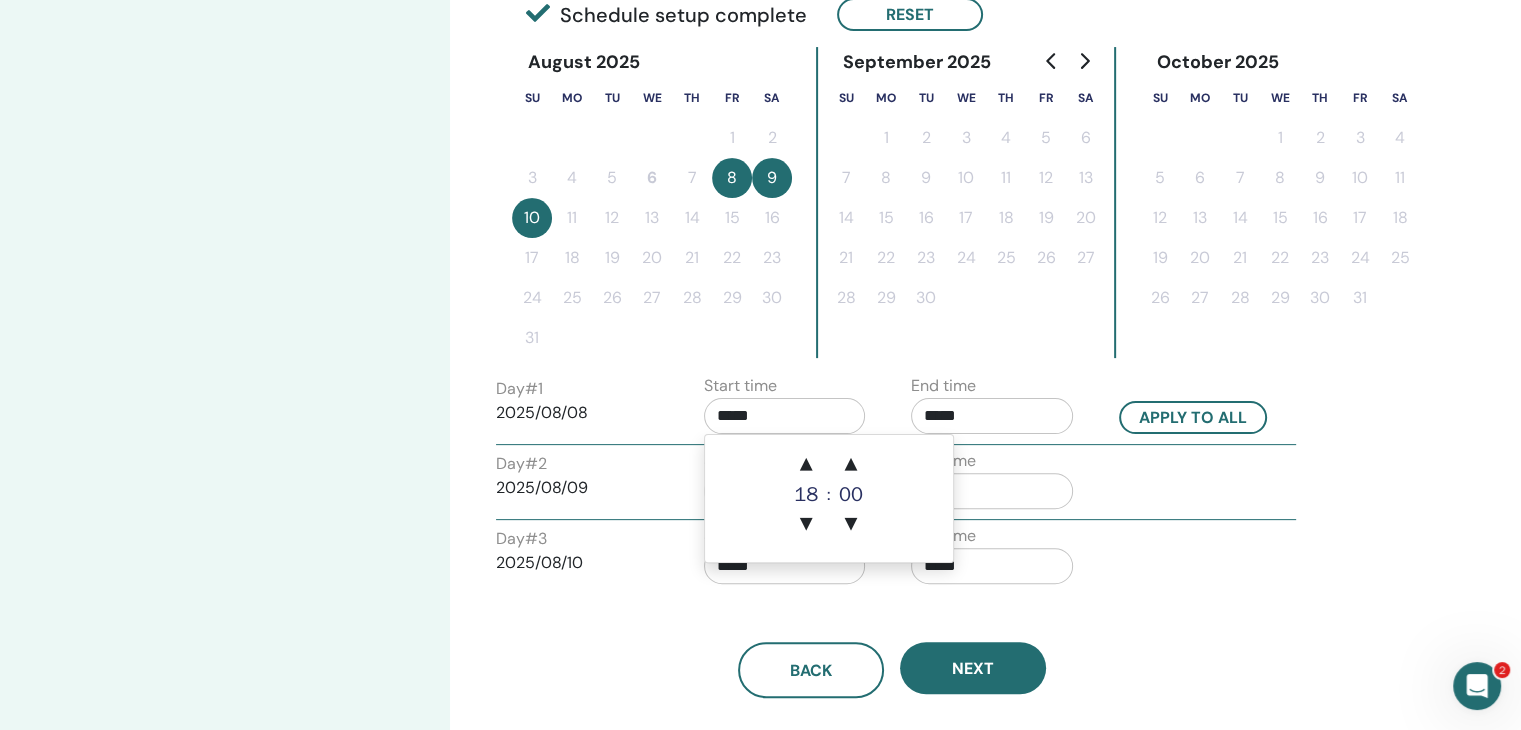 click on "*****" at bounding box center [785, 416] 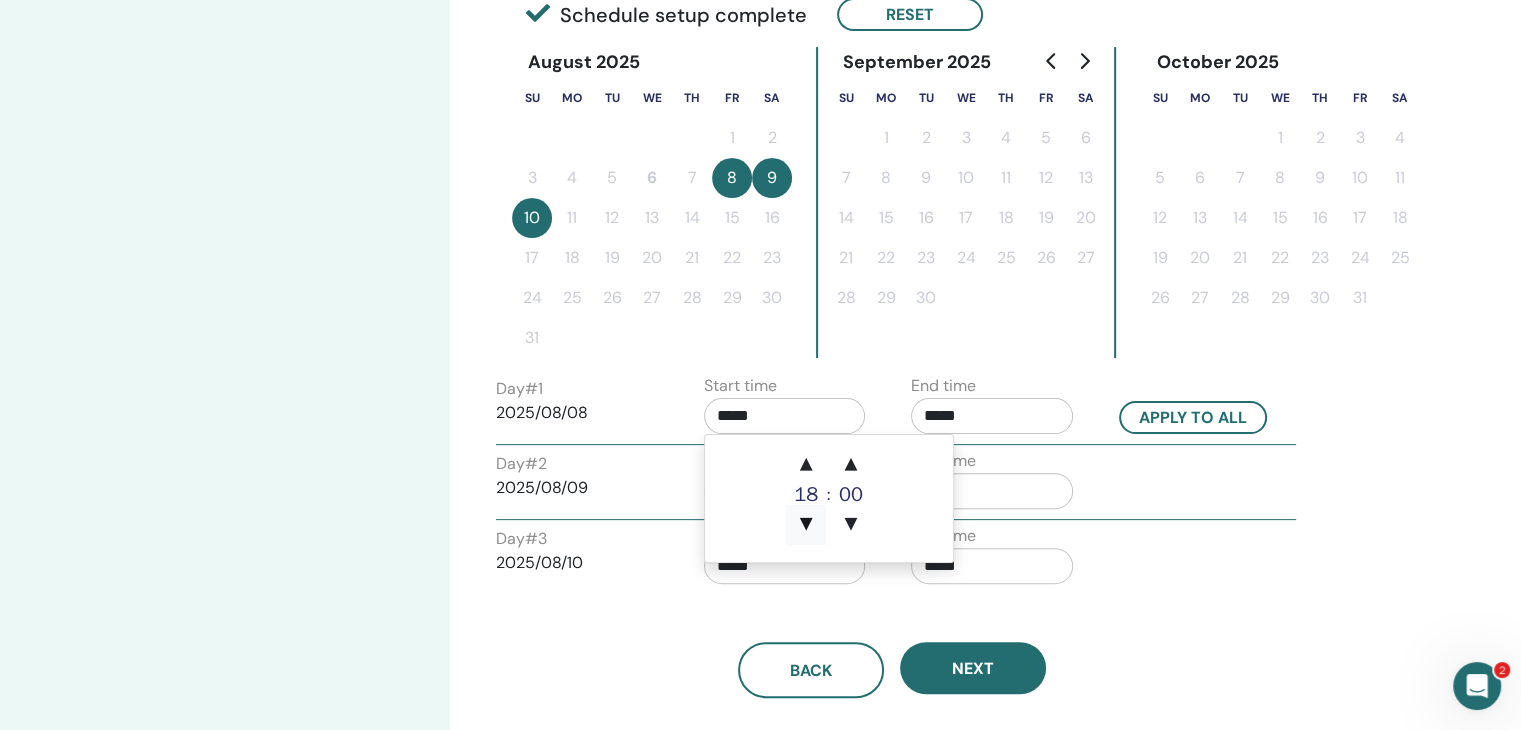 click on "▼" at bounding box center (806, 525) 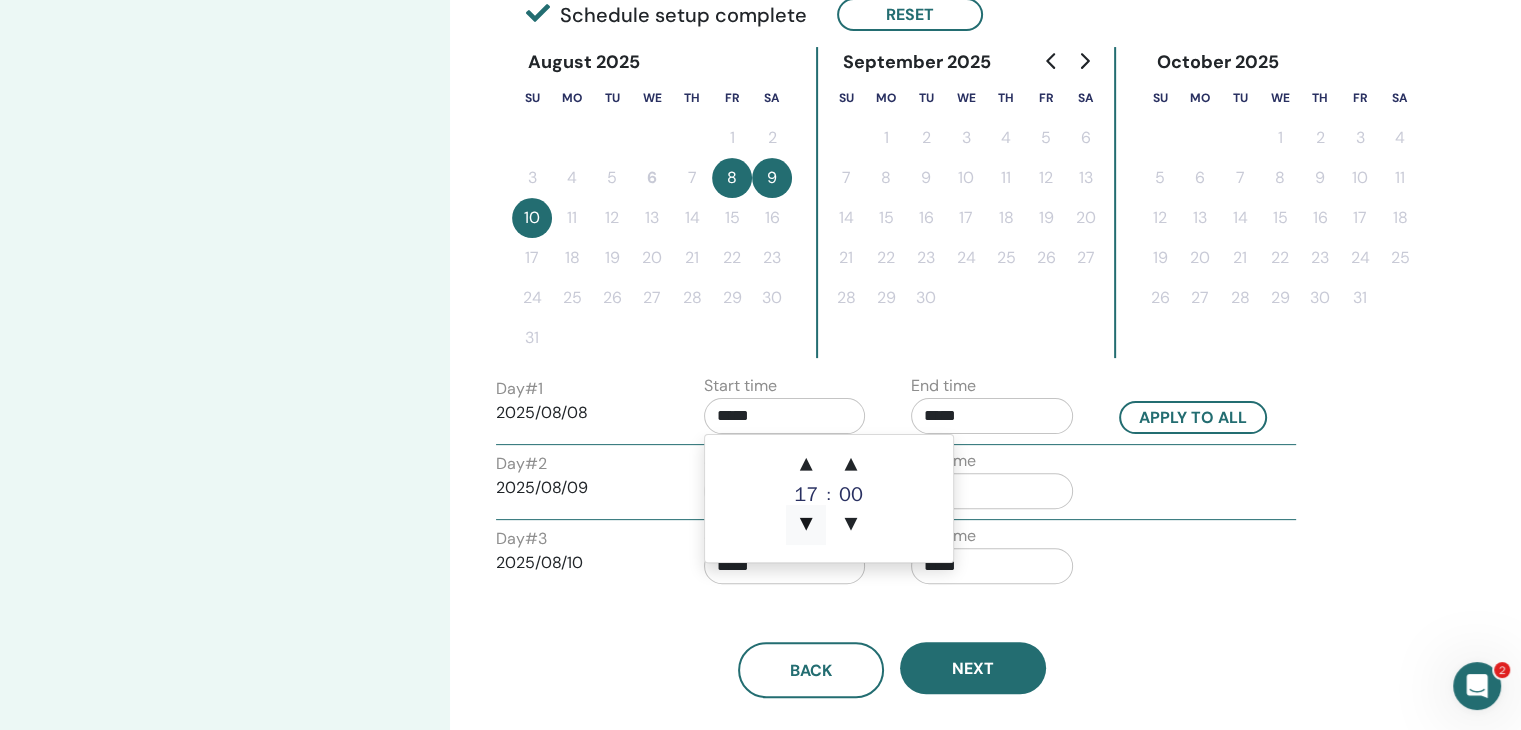 click on "▼" at bounding box center (806, 525) 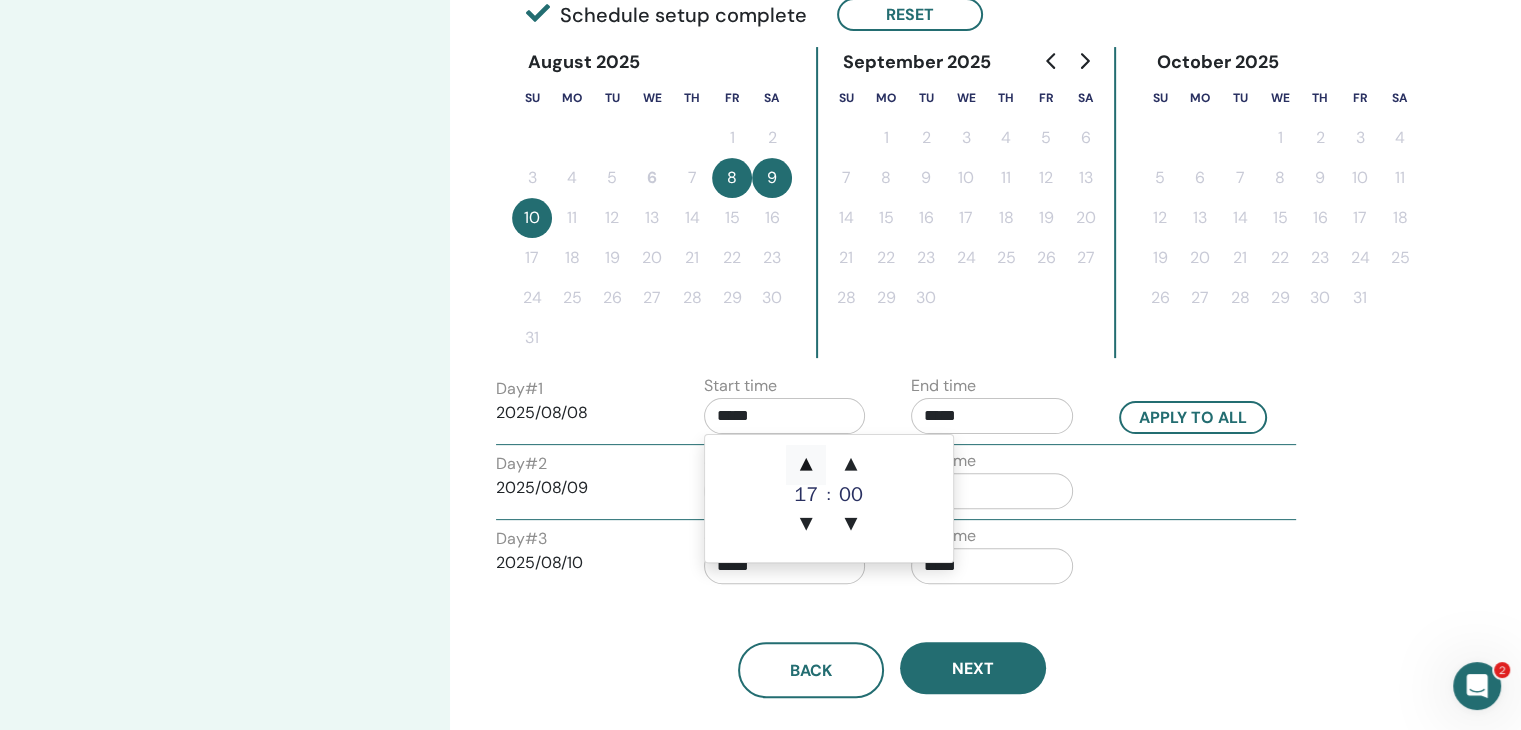 click on "▲" at bounding box center (806, 465) 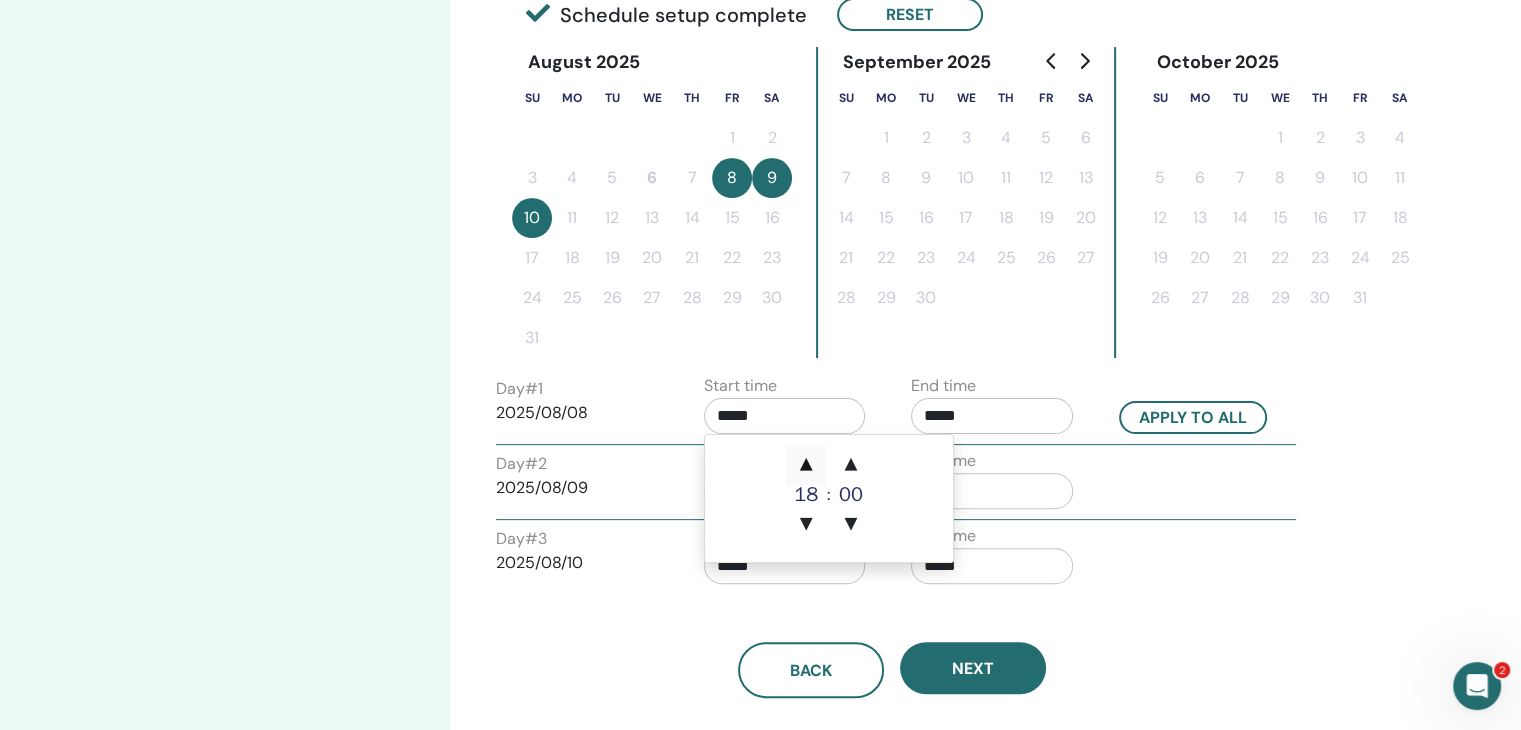 click on "▲" at bounding box center (806, 465) 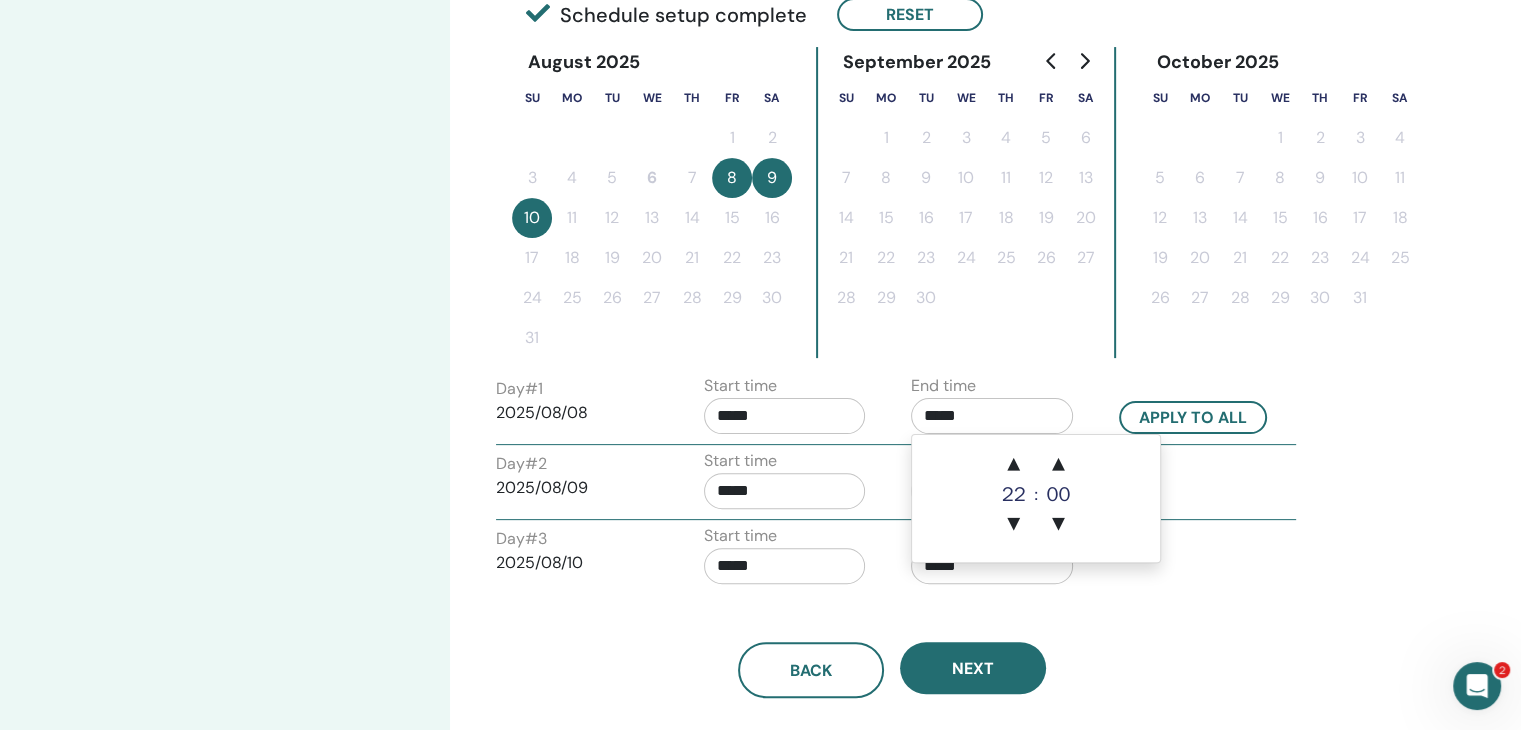 click on "*****" at bounding box center [992, 416] 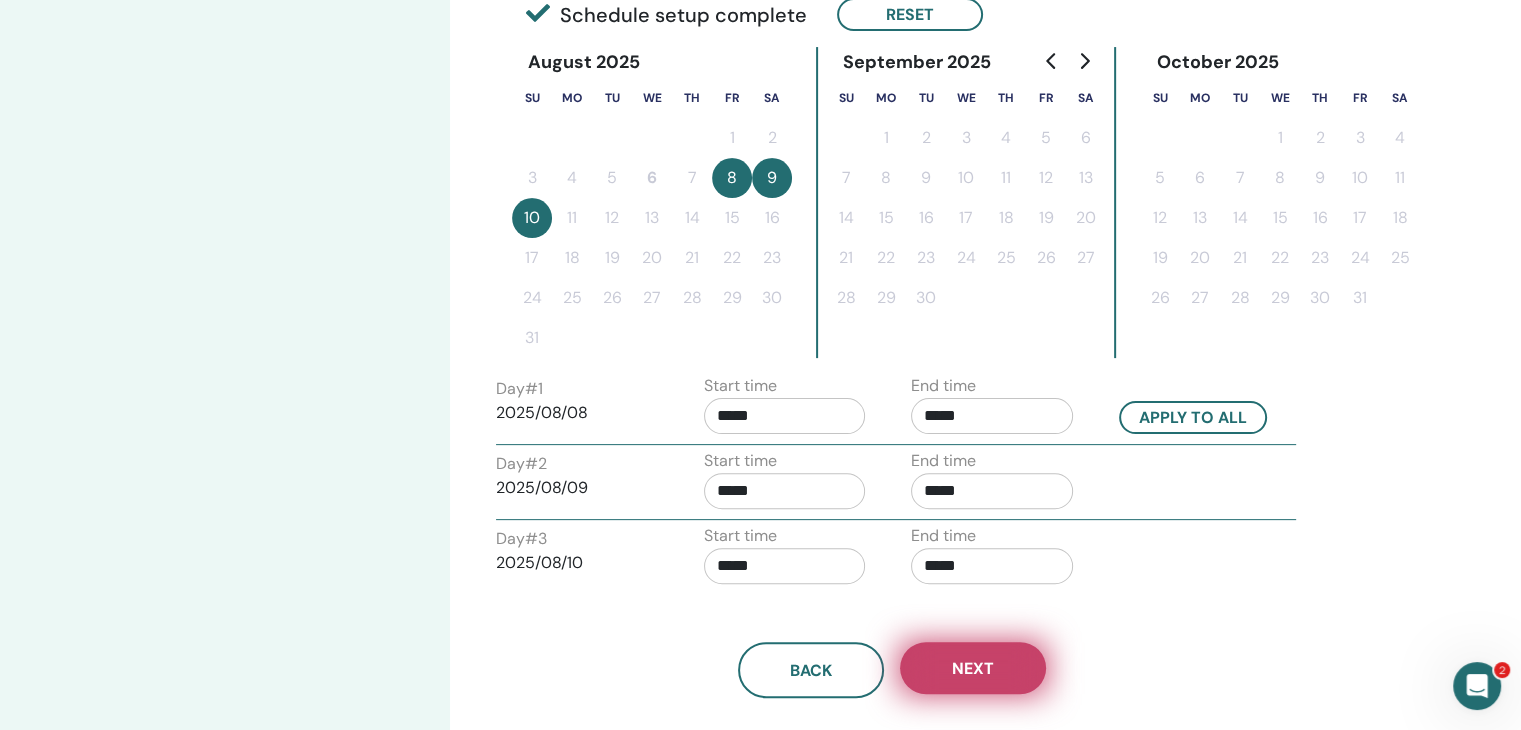 click on "Next" at bounding box center [973, 668] 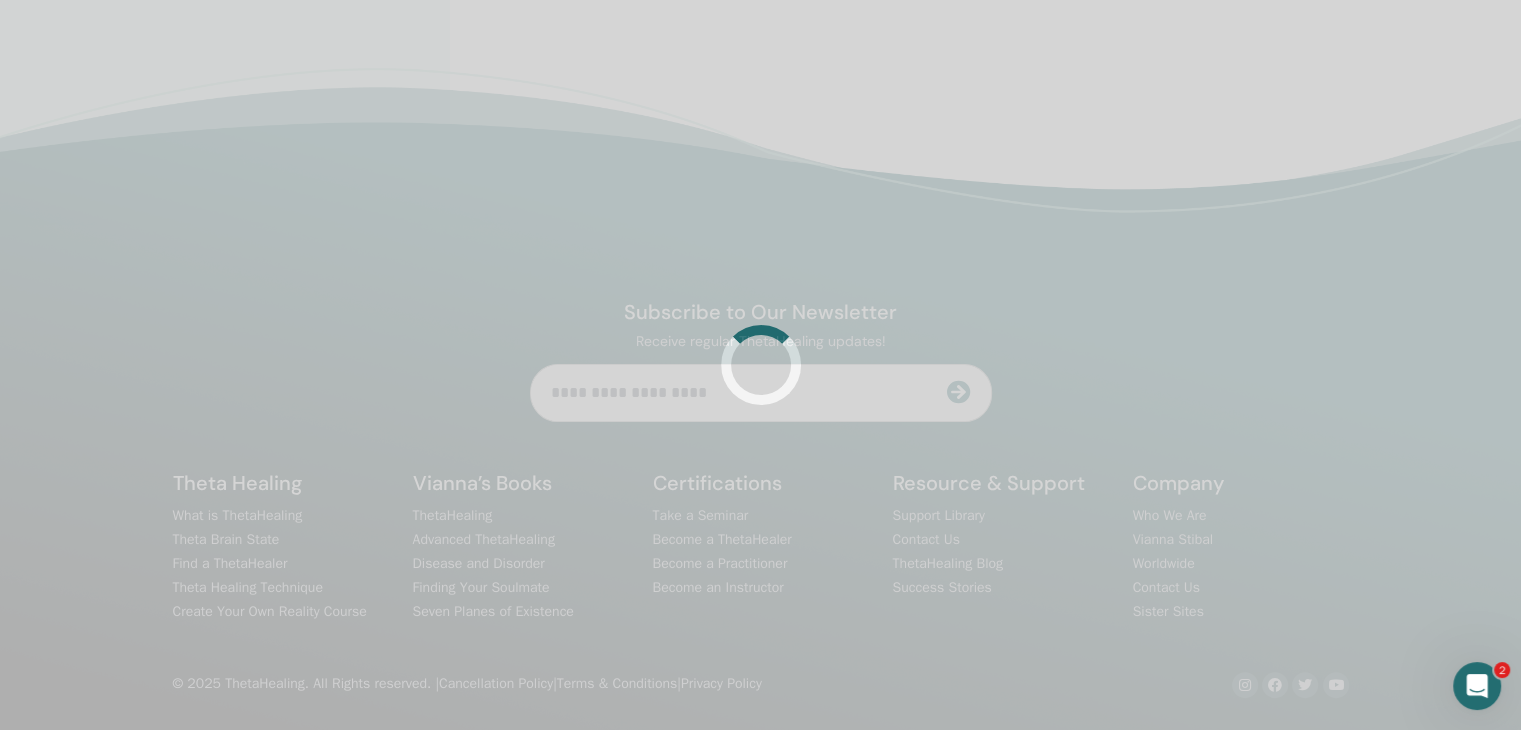 scroll, scrollTop: 500, scrollLeft: 0, axis: vertical 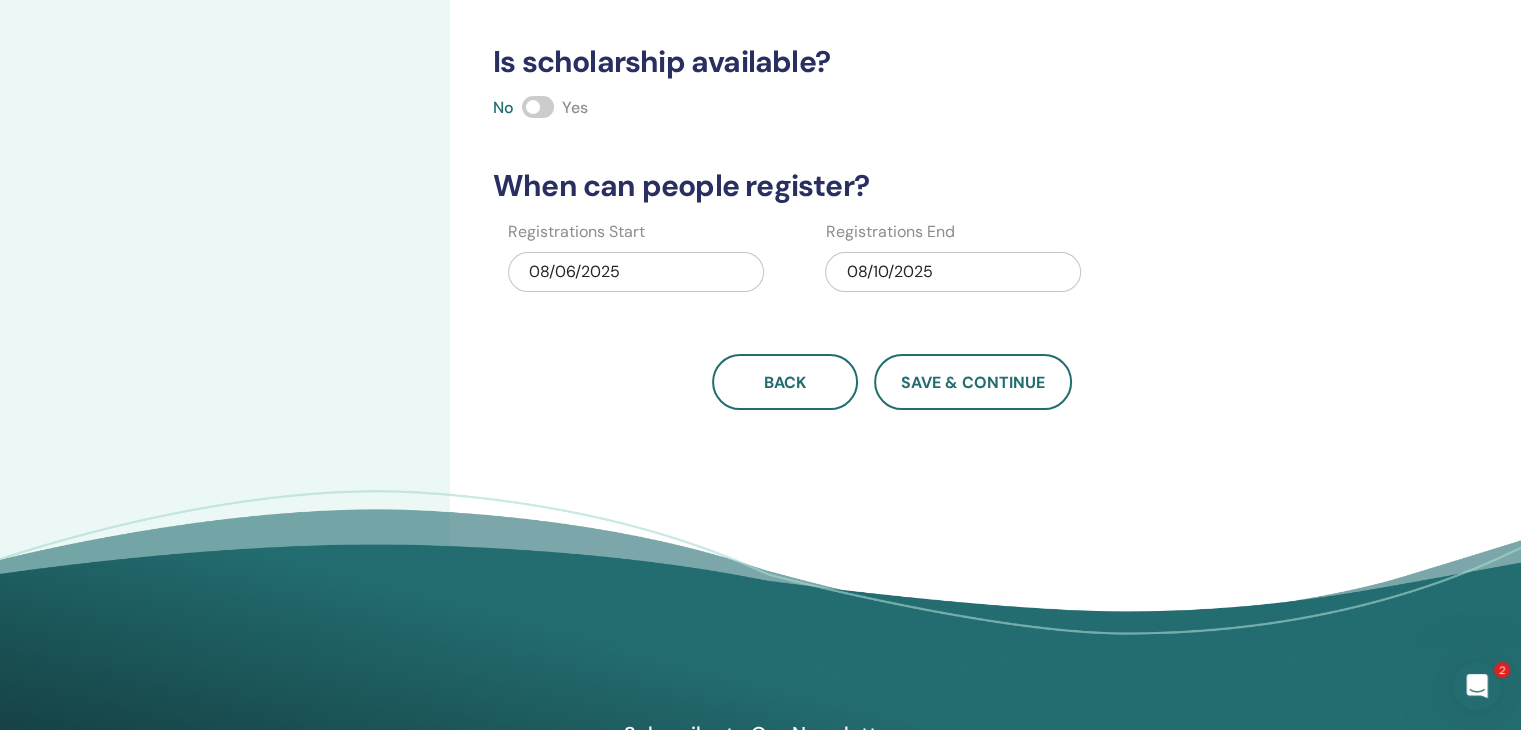 click on "08/06/2025" at bounding box center [636, 272] 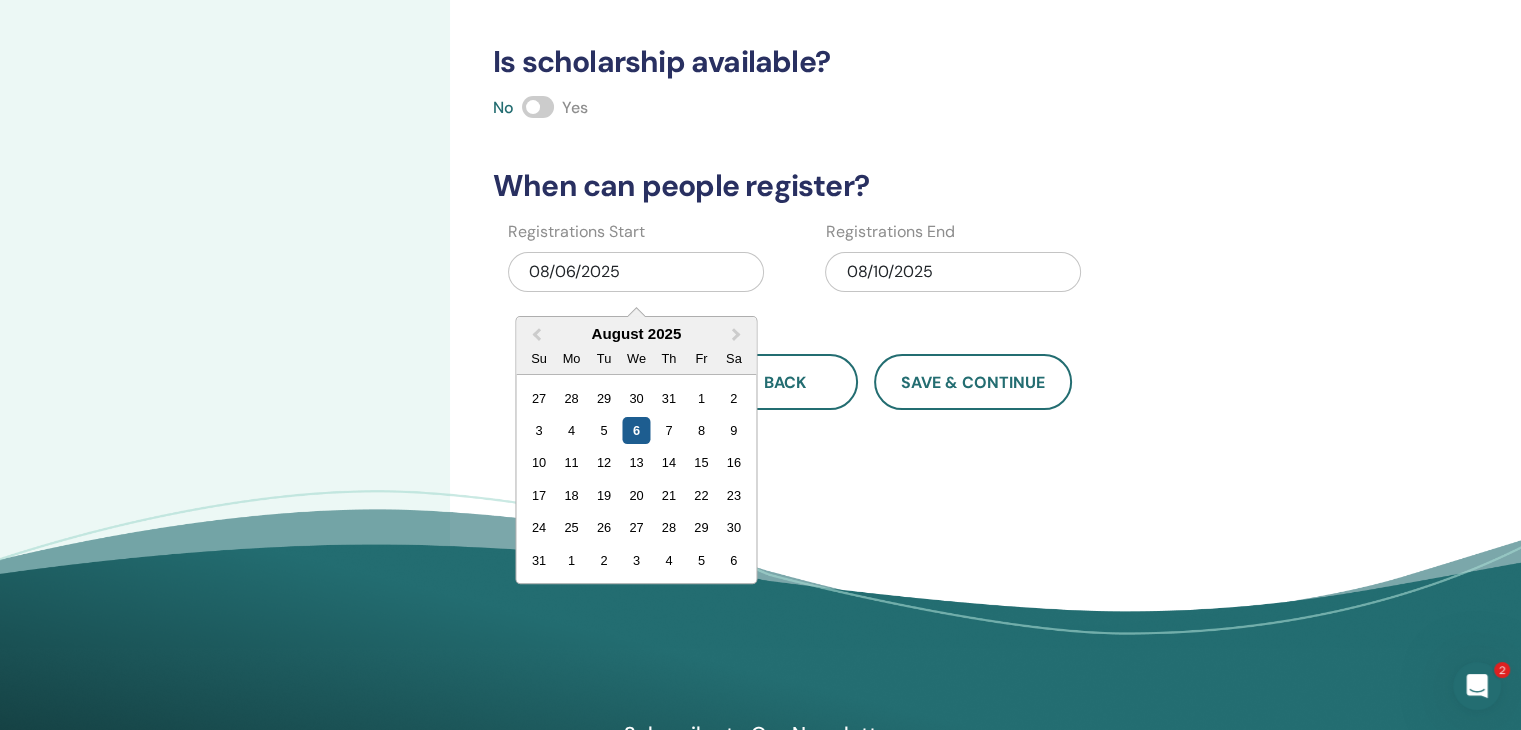 click on "6" at bounding box center (636, 430) 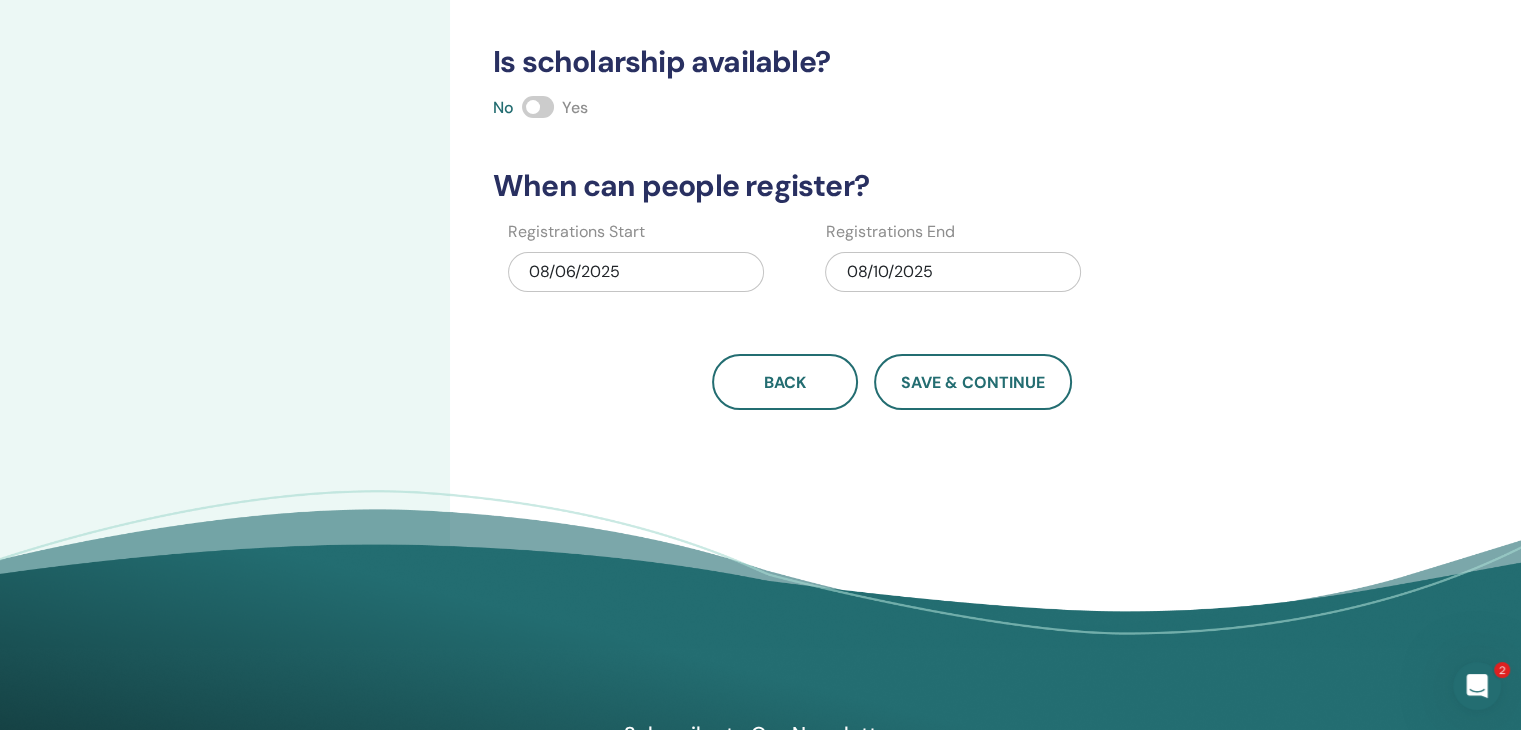 click on "08/10/2025" at bounding box center (953, 272) 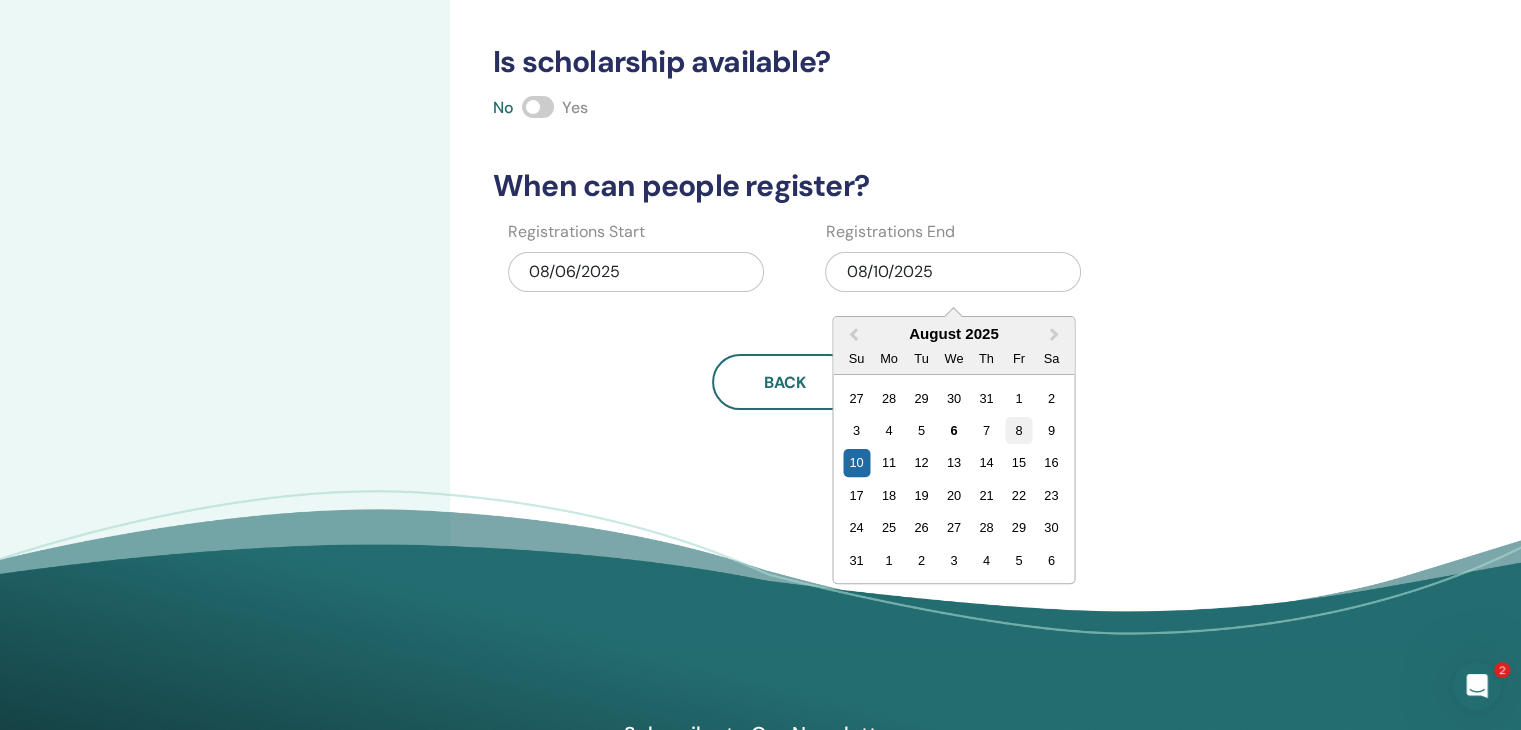 click on "8" at bounding box center (1018, 430) 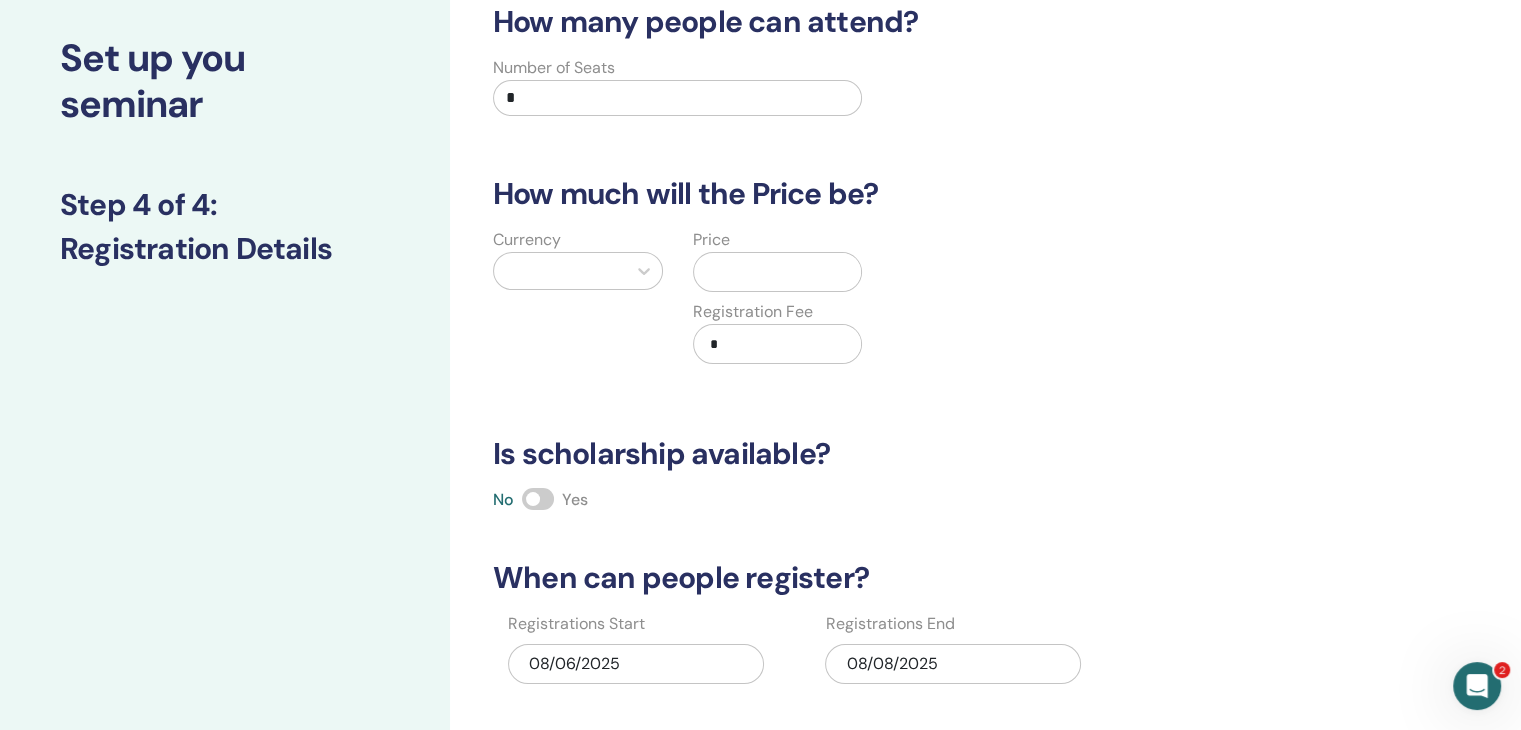 scroll, scrollTop: 0, scrollLeft: 0, axis: both 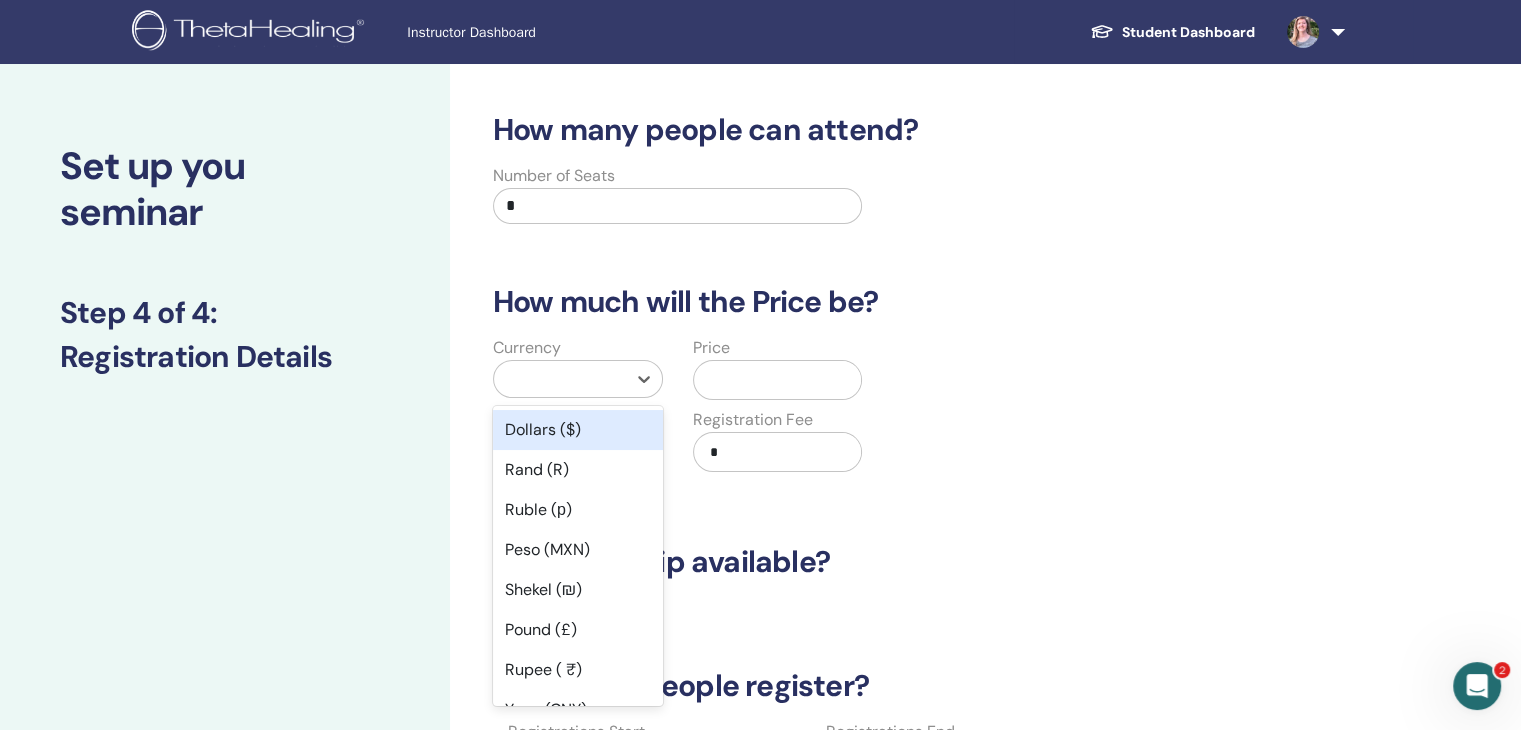 click at bounding box center [560, 379] 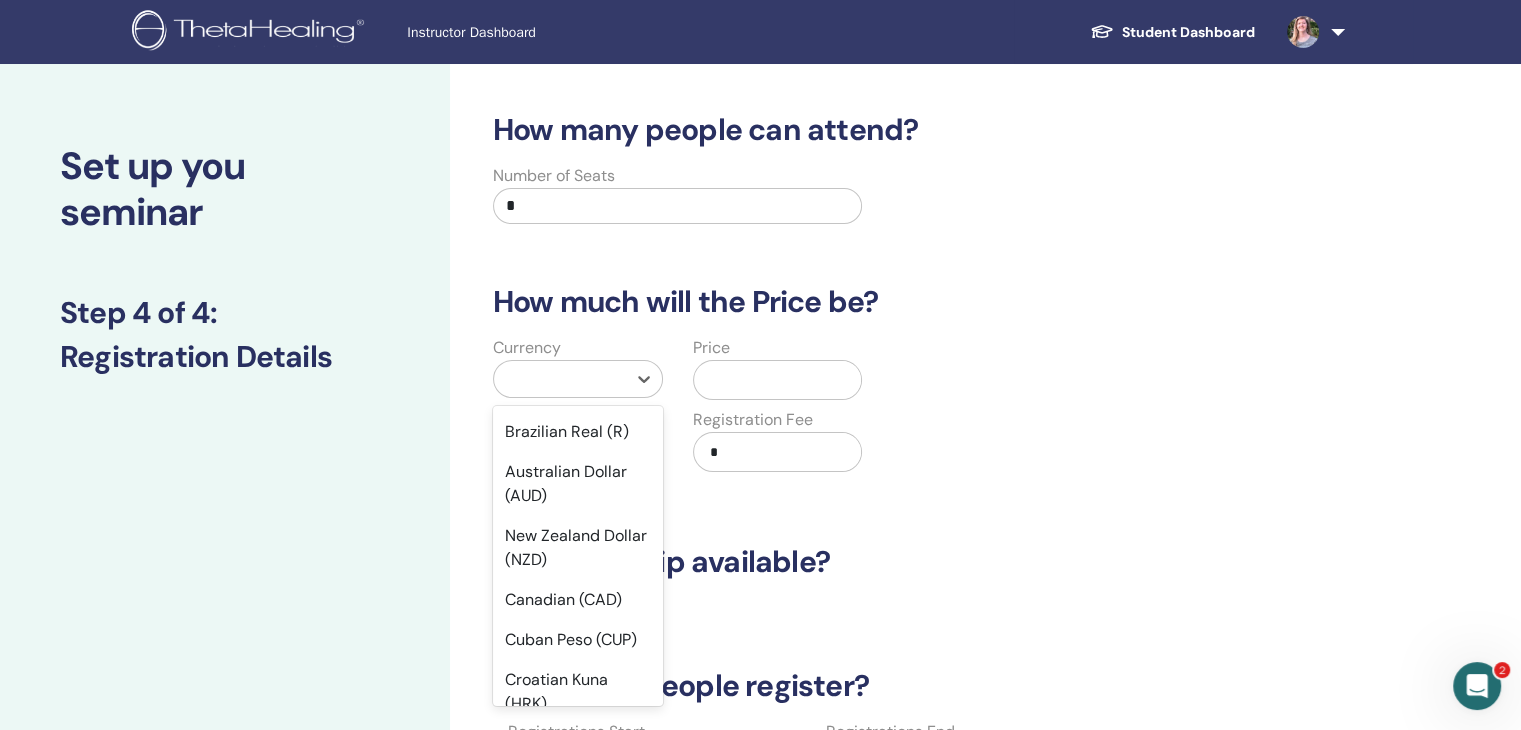 scroll, scrollTop: 400, scrollLeft: 0, axis: vertical 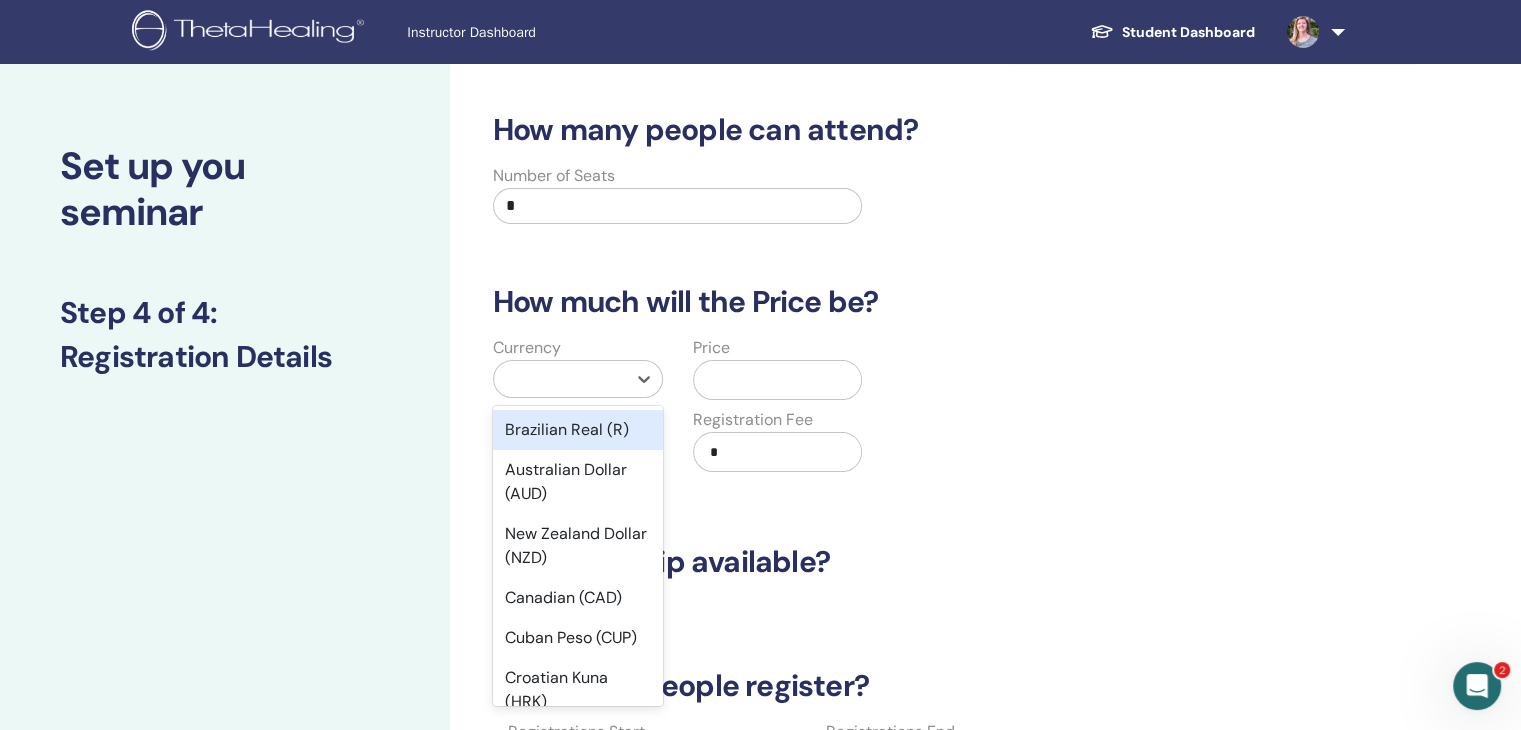 click on "Brazilian Real (R)" at bounding box center [578, 430] 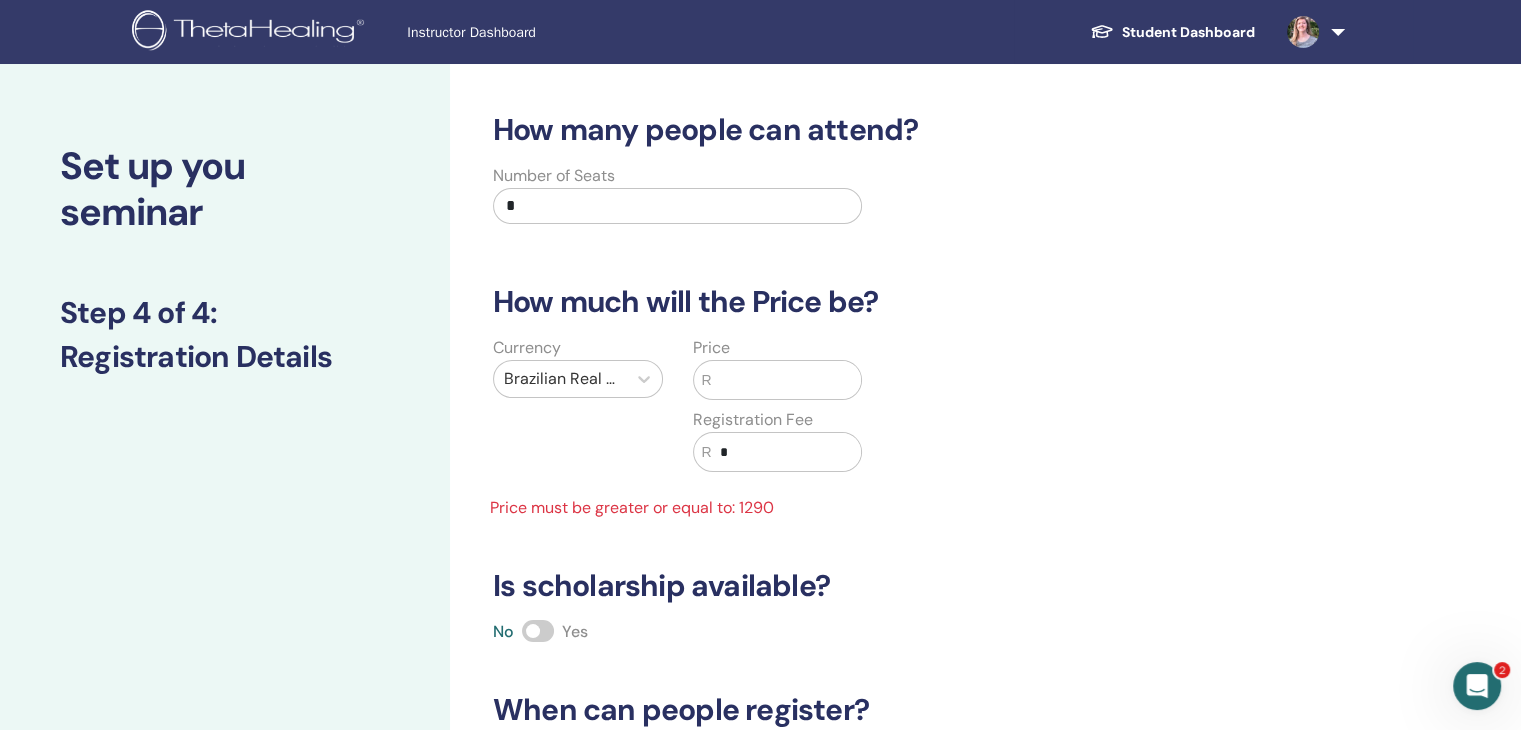 click at bounding box center [786, 380] 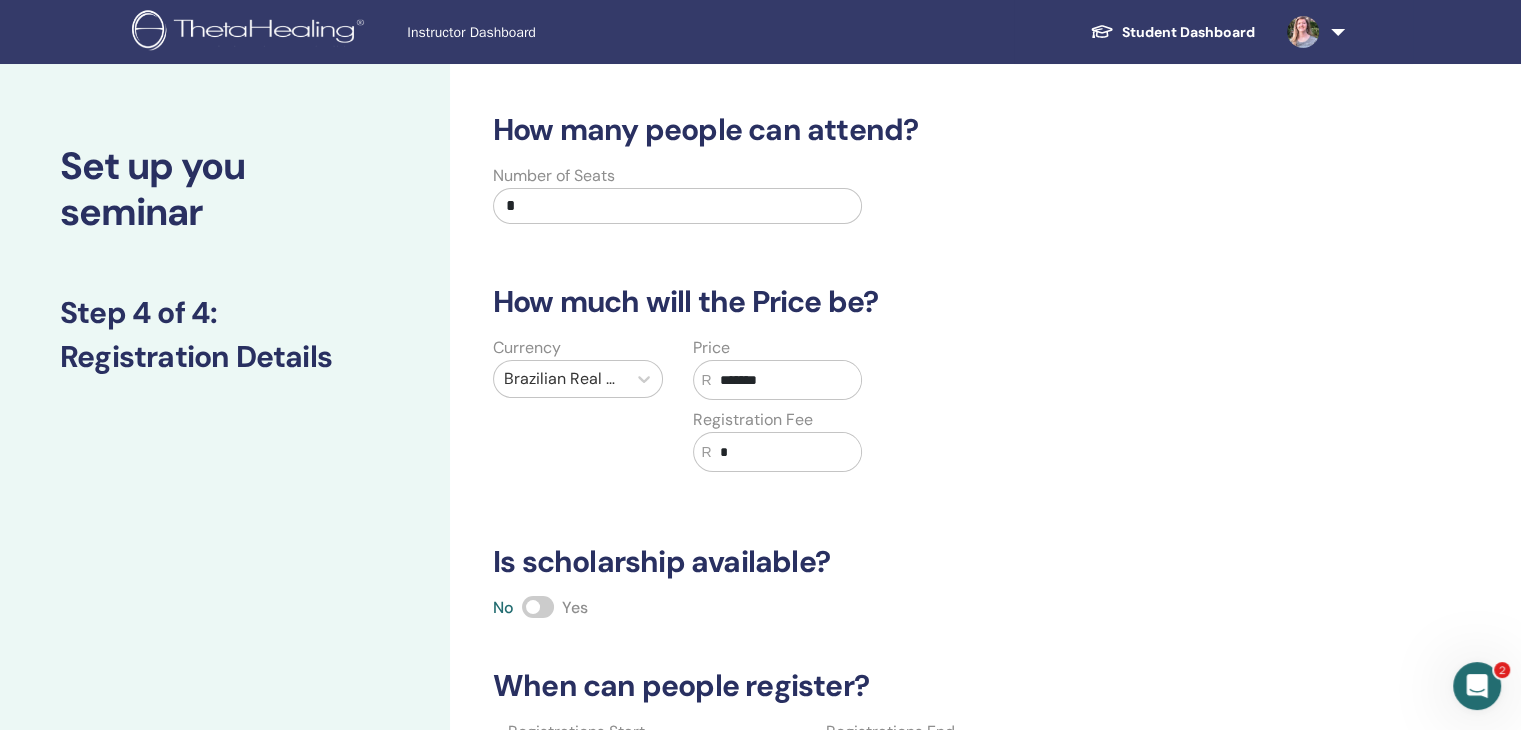 type on "*******" 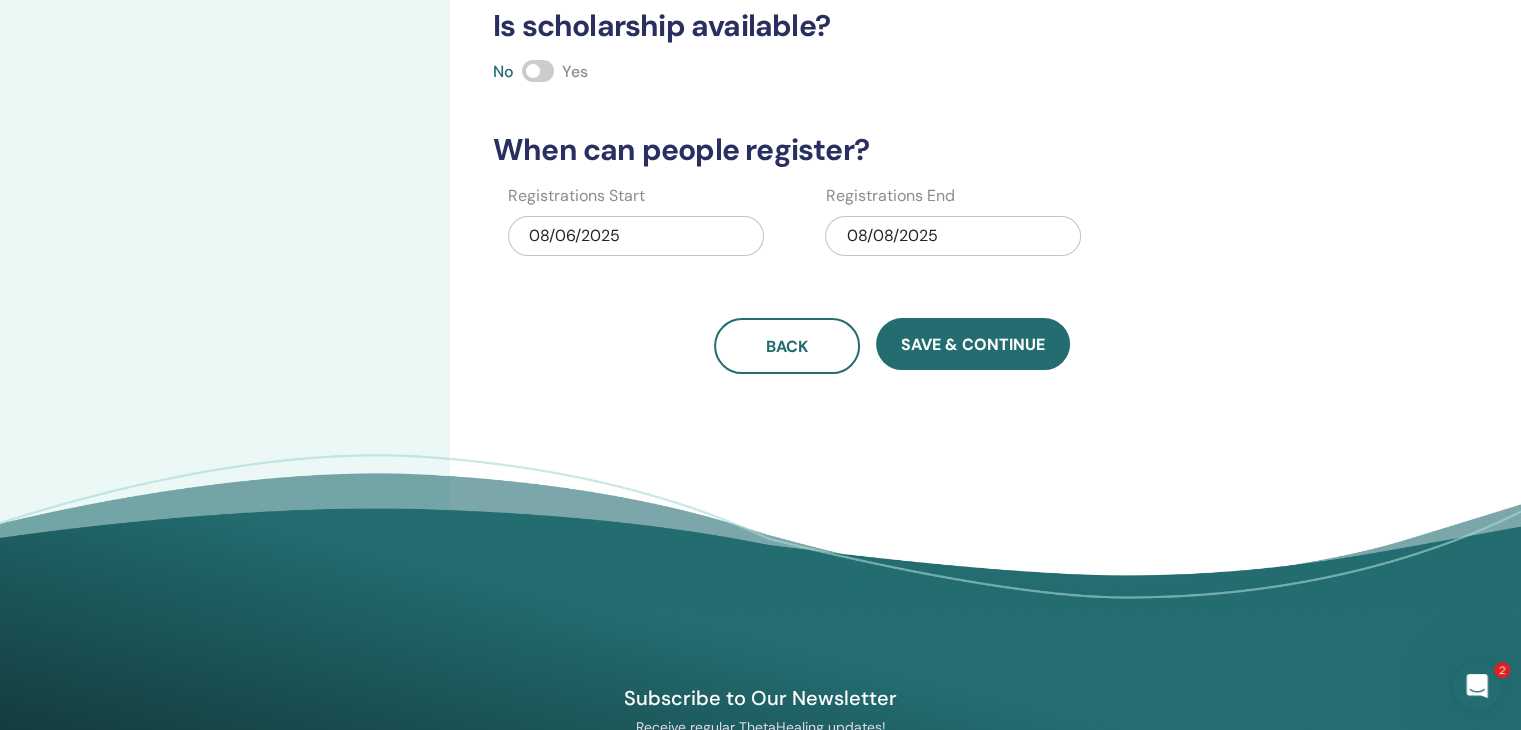 scroll, scrollTop: 600, scrollLeft: 0, axis: vertical 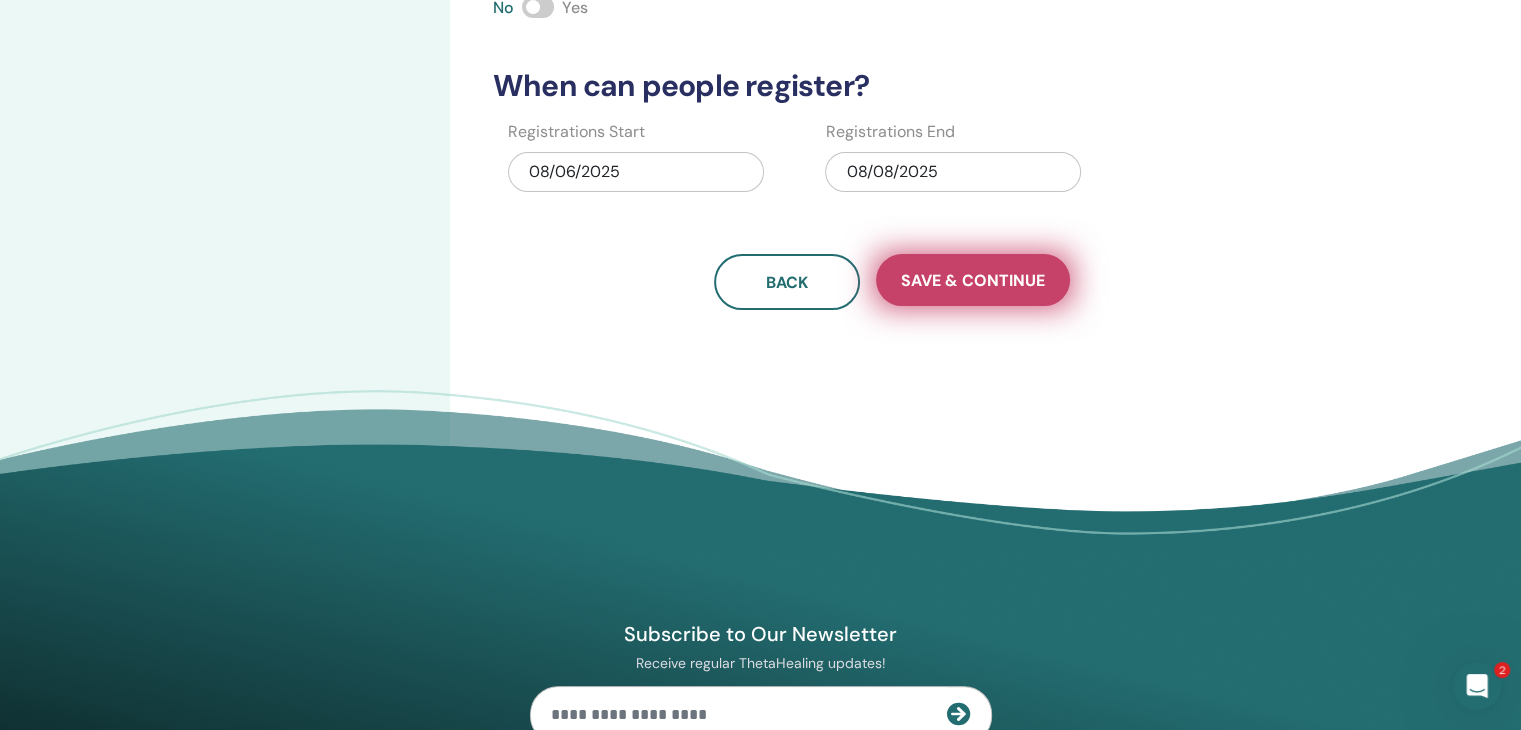 click on "Save & Continue" at bounding box center (973, 280) 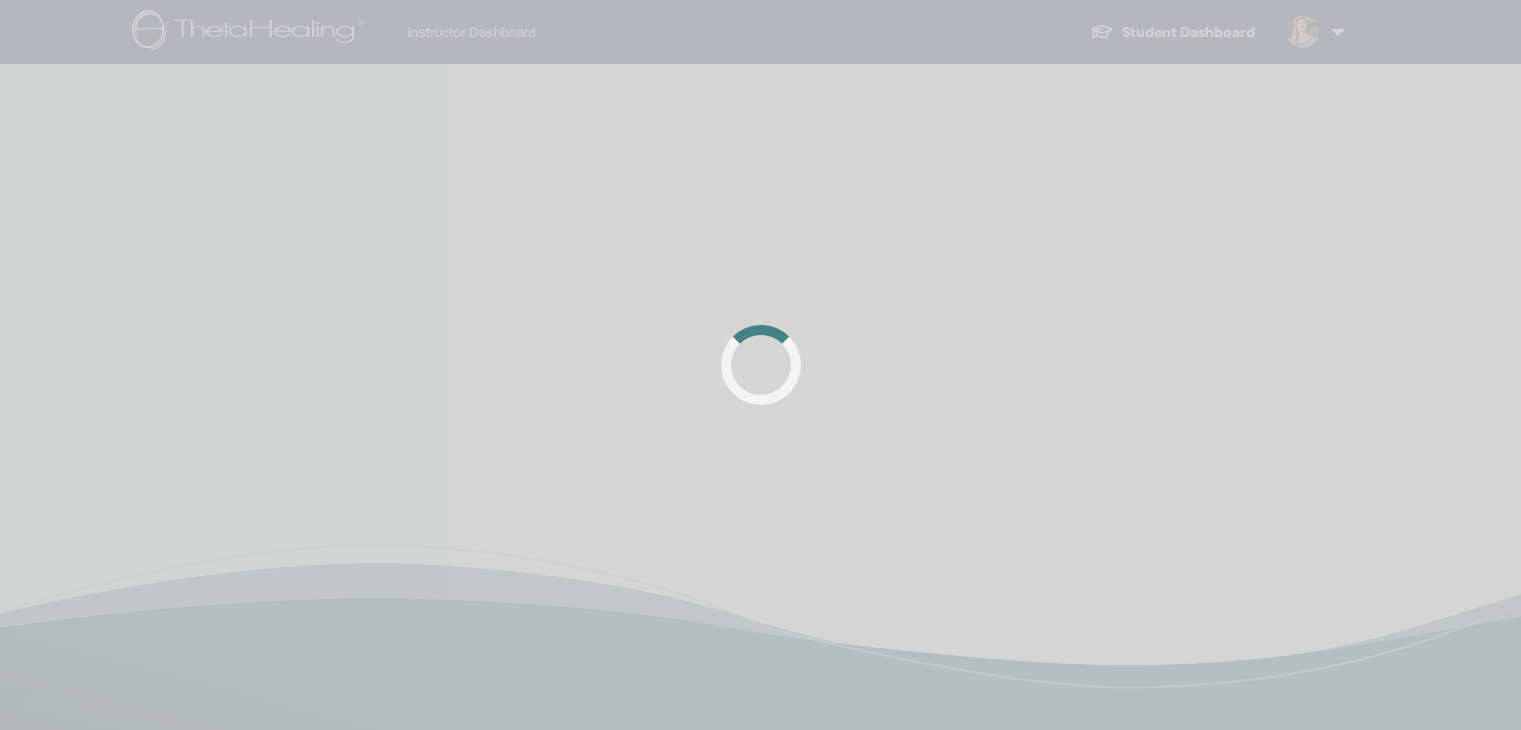 scroll, scrollTop: 0, scrollLeft: 0, axis: both 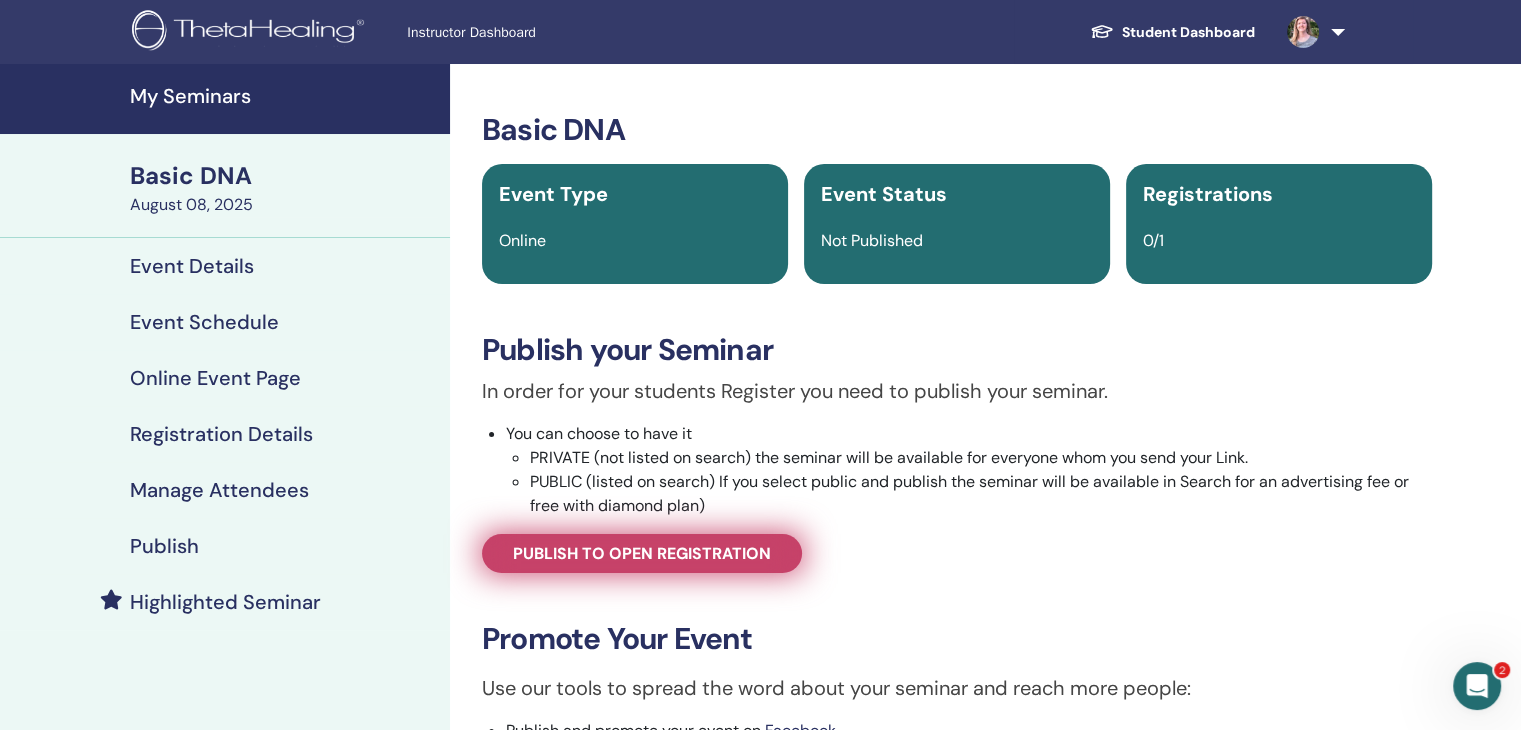 click on "Publish to open registration" at bounding box center (642, 553) 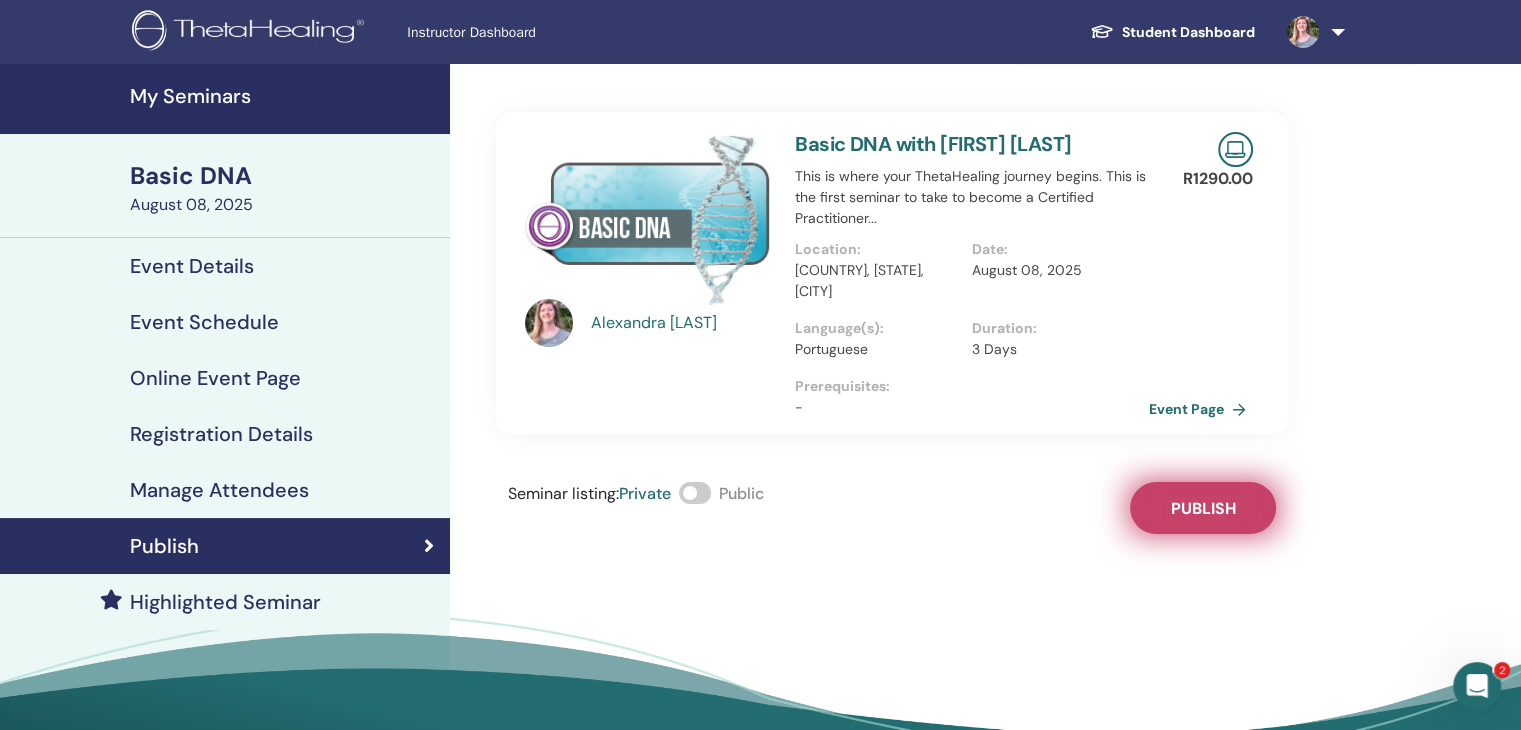 click on "Publish" at bounding box center [1203, 508] 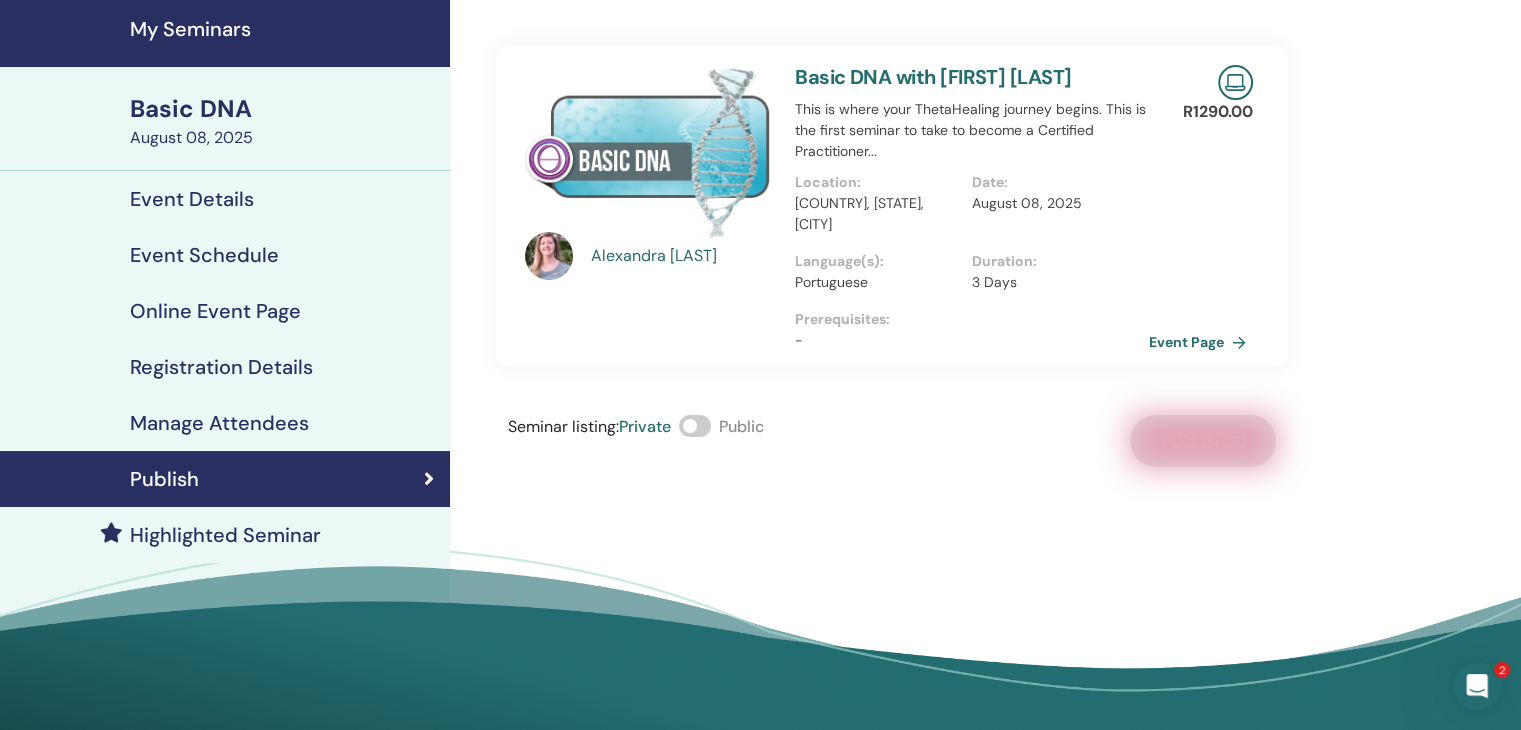 scroll, scrollTop: 24, scrollLeft: 0, axis: vertical 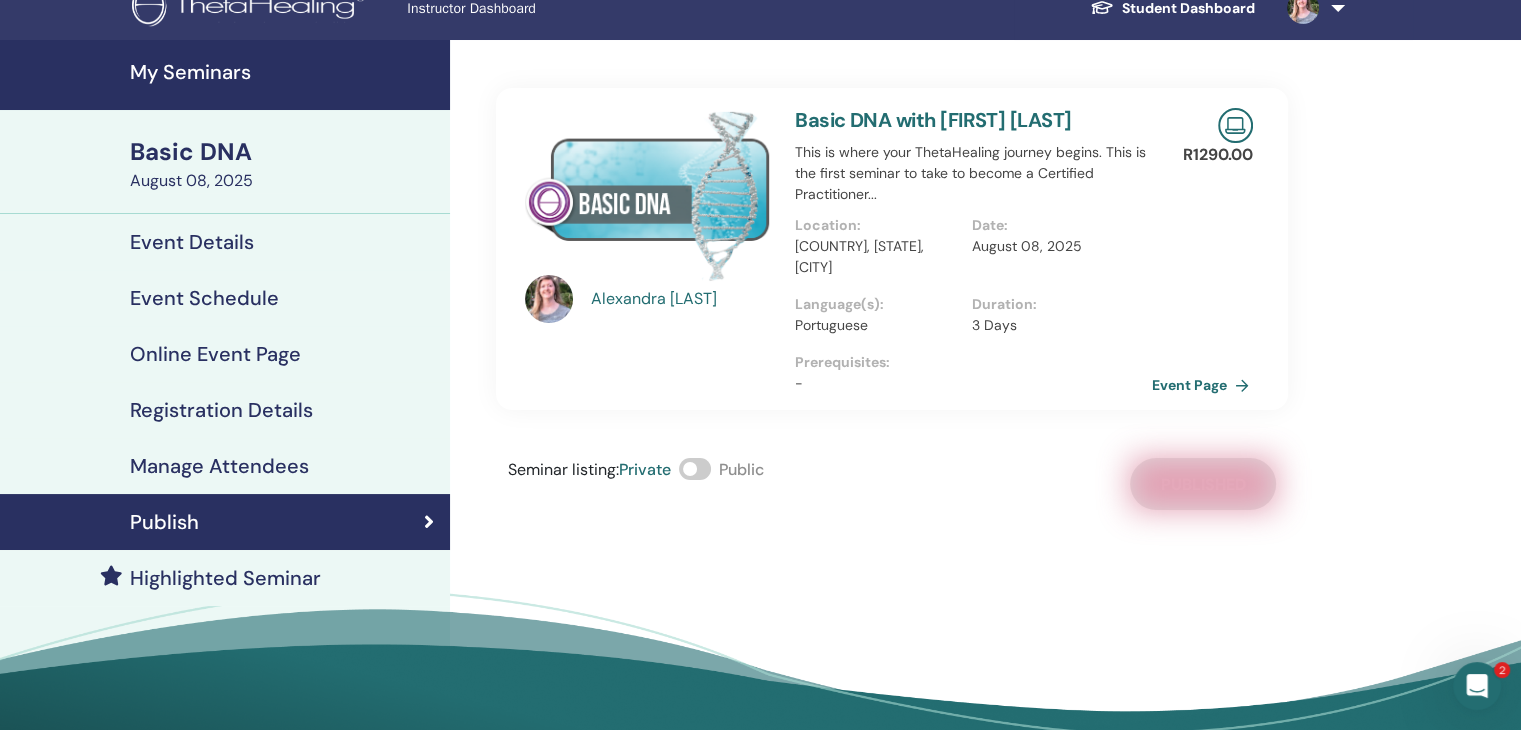 click on "Event Page" at bounding box center (1204, 385) 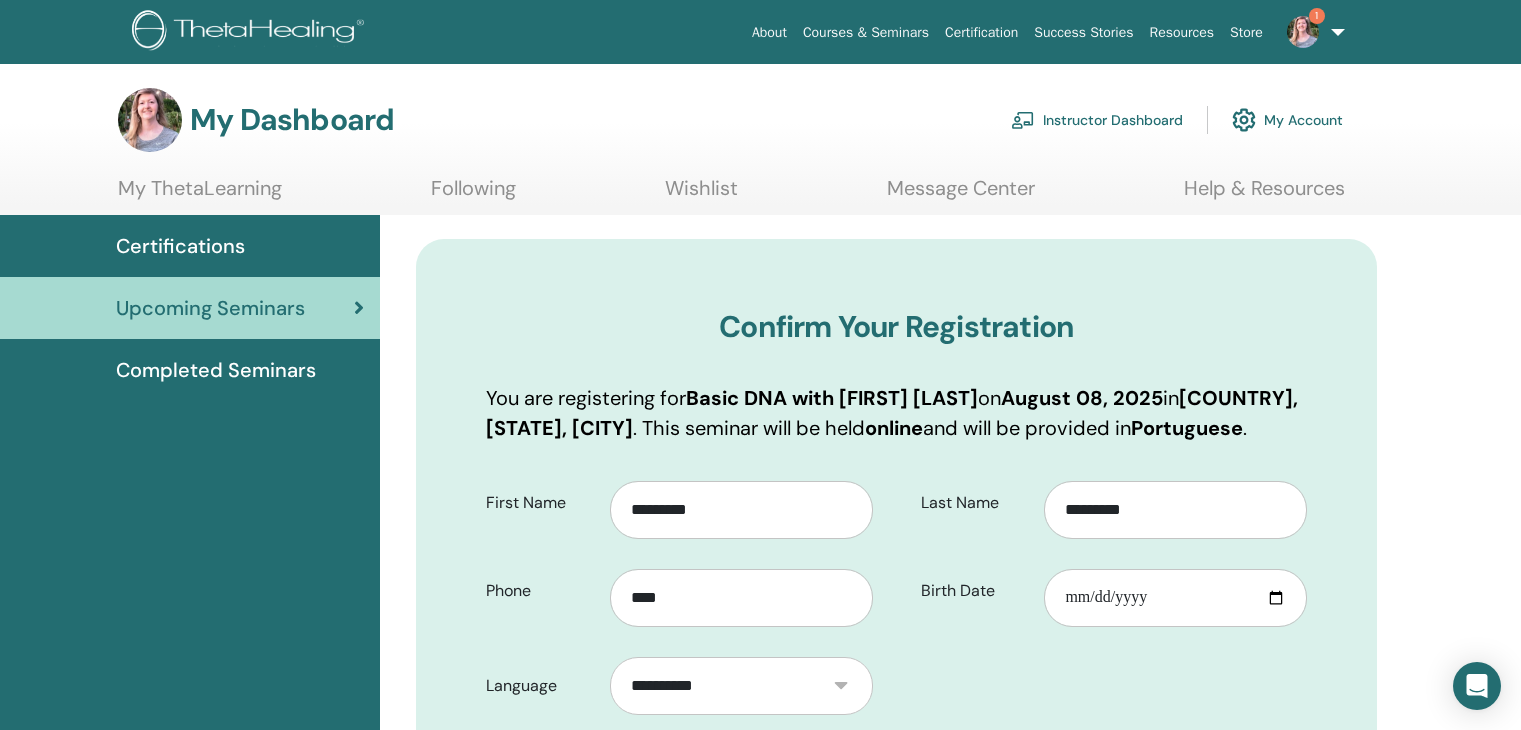 scroll, scrollTop: 0, scrollLeft: 0, axis: both 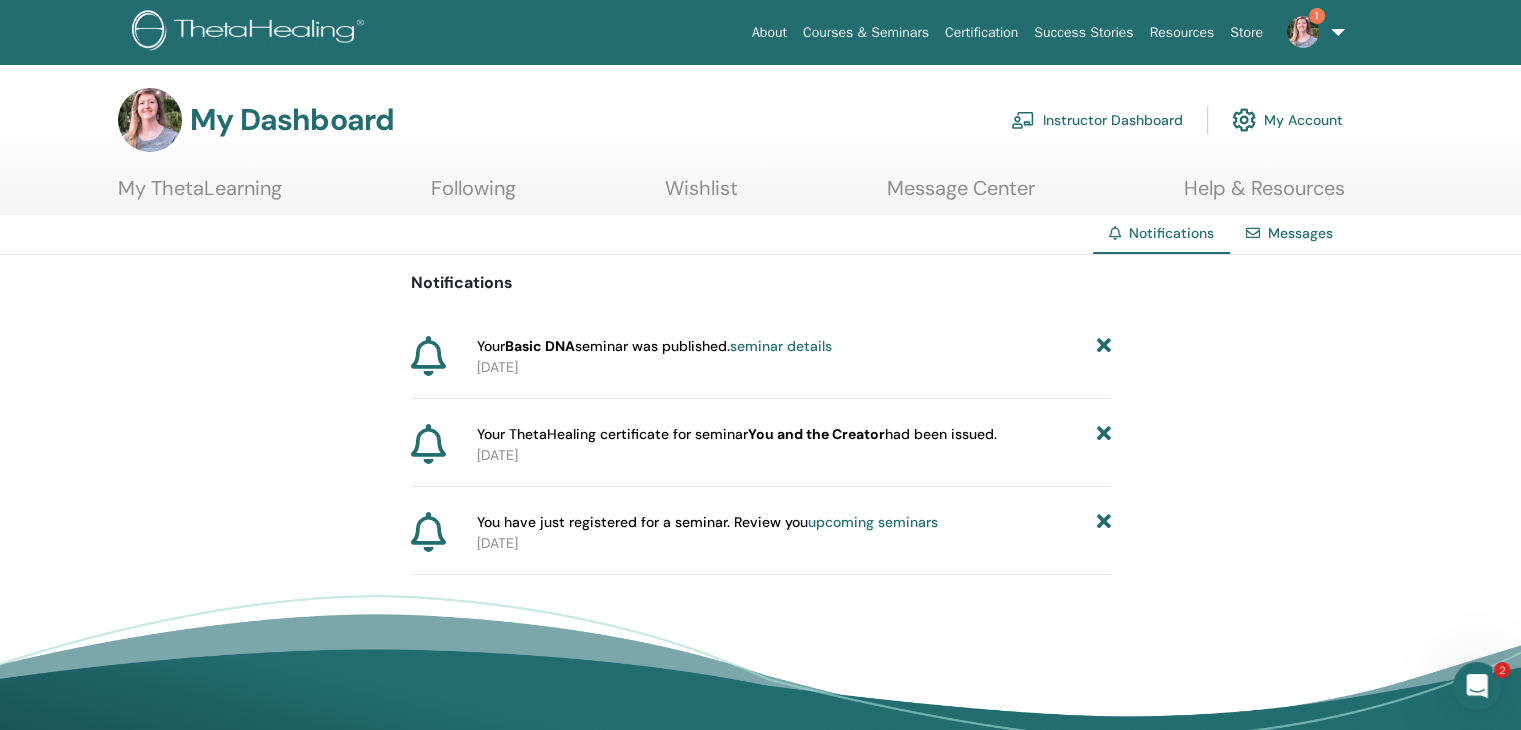 click on "seminar details" at bounding box center [781, 346] 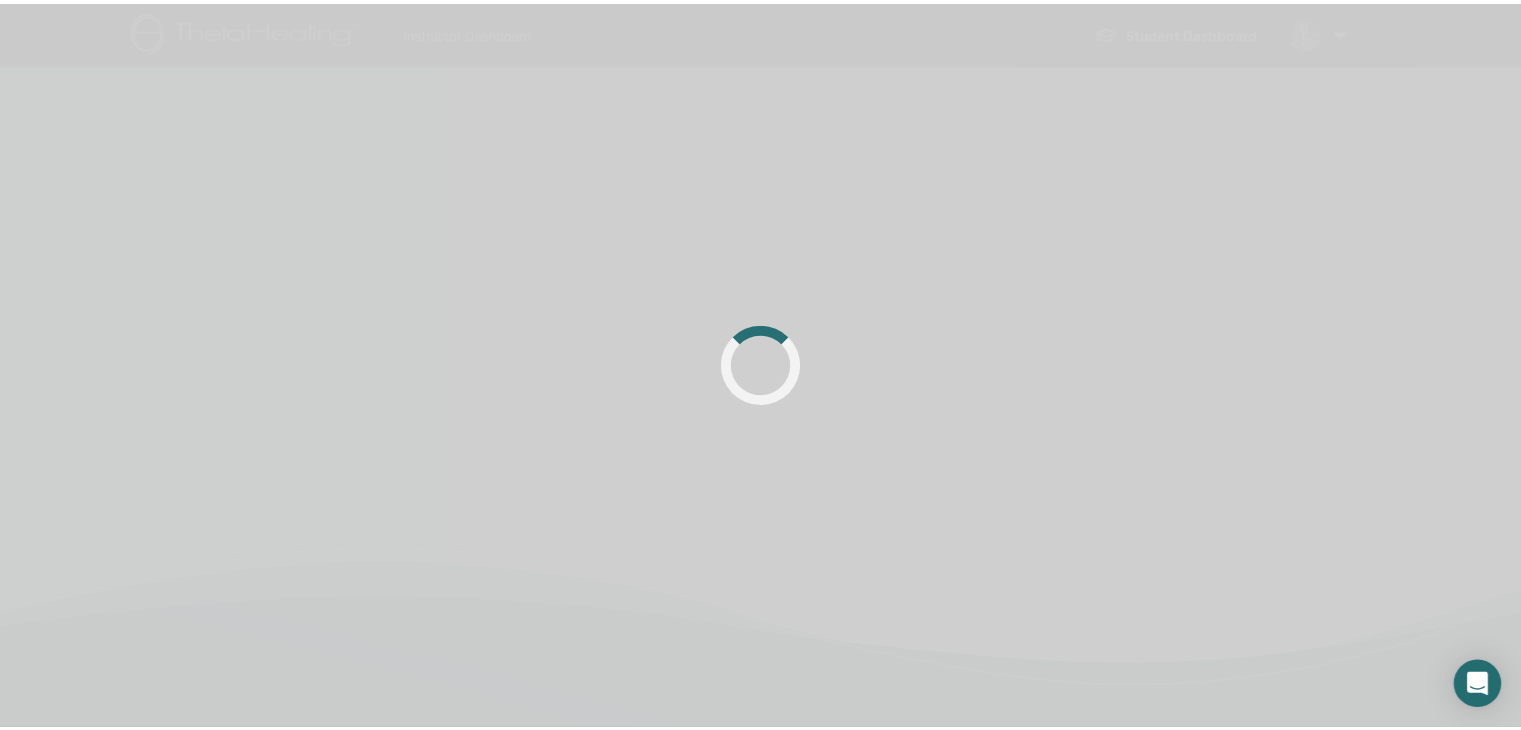 scroll, scrollTop: 0, scrollLeft: 0, axis: both 